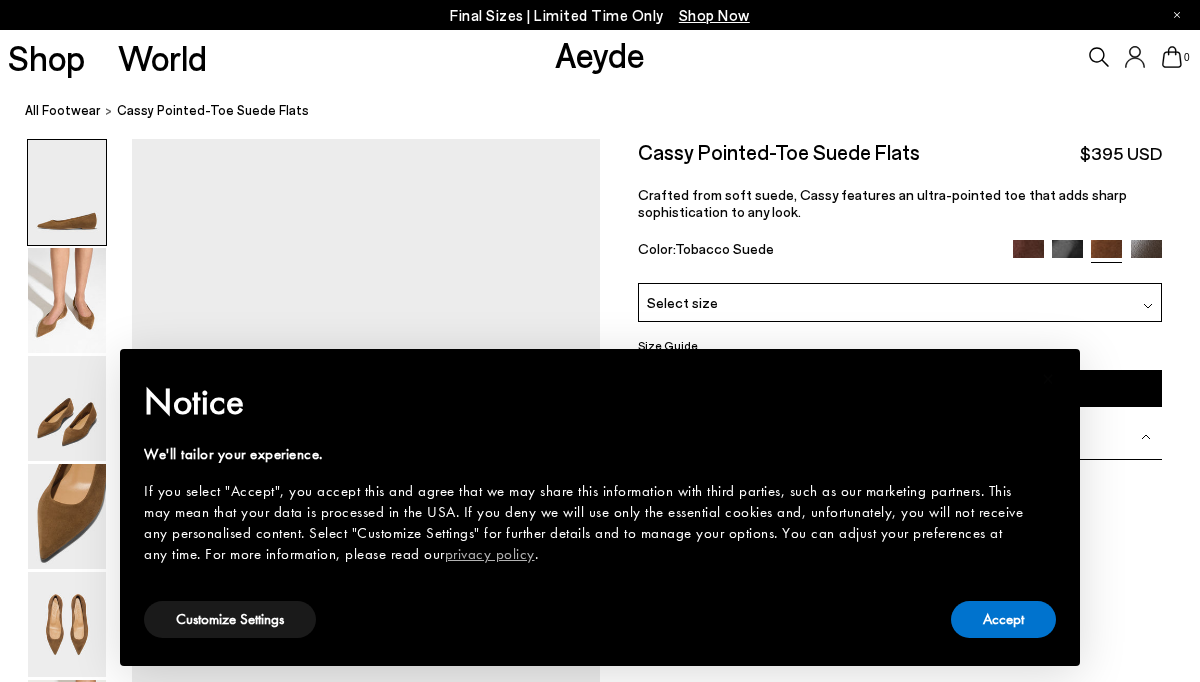scroll, scrollTop: 0, scrollLeft: 0, axis: both 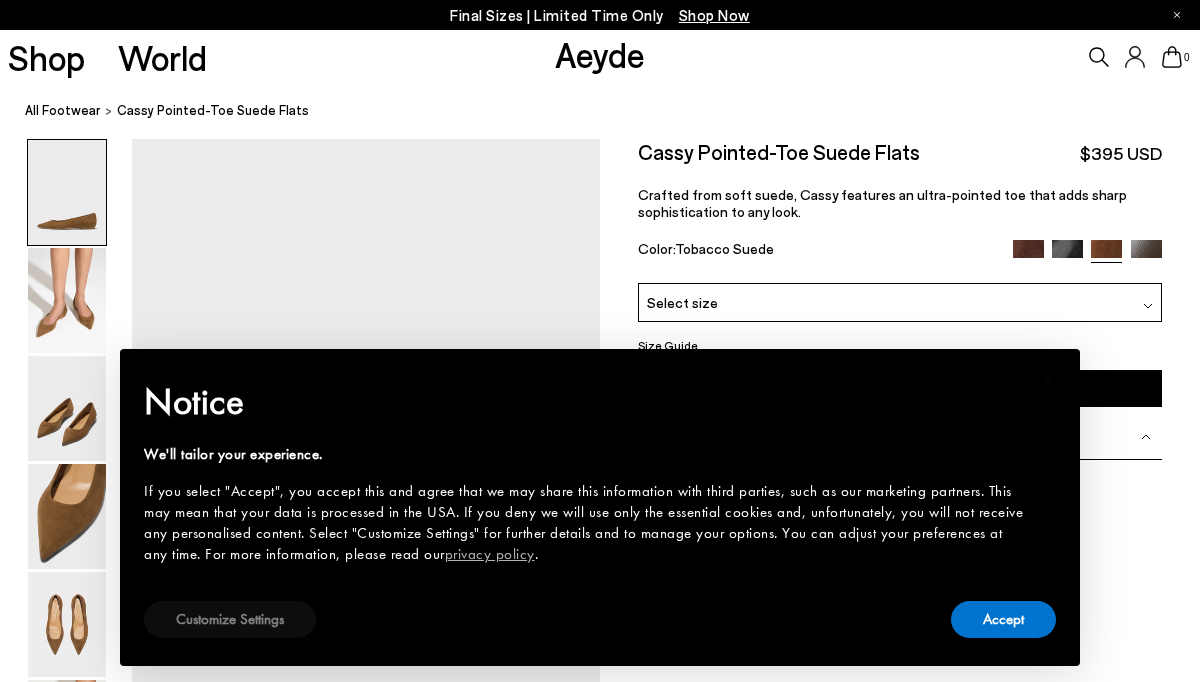 click on "Customize Settings" at bounding box center [230, 619] 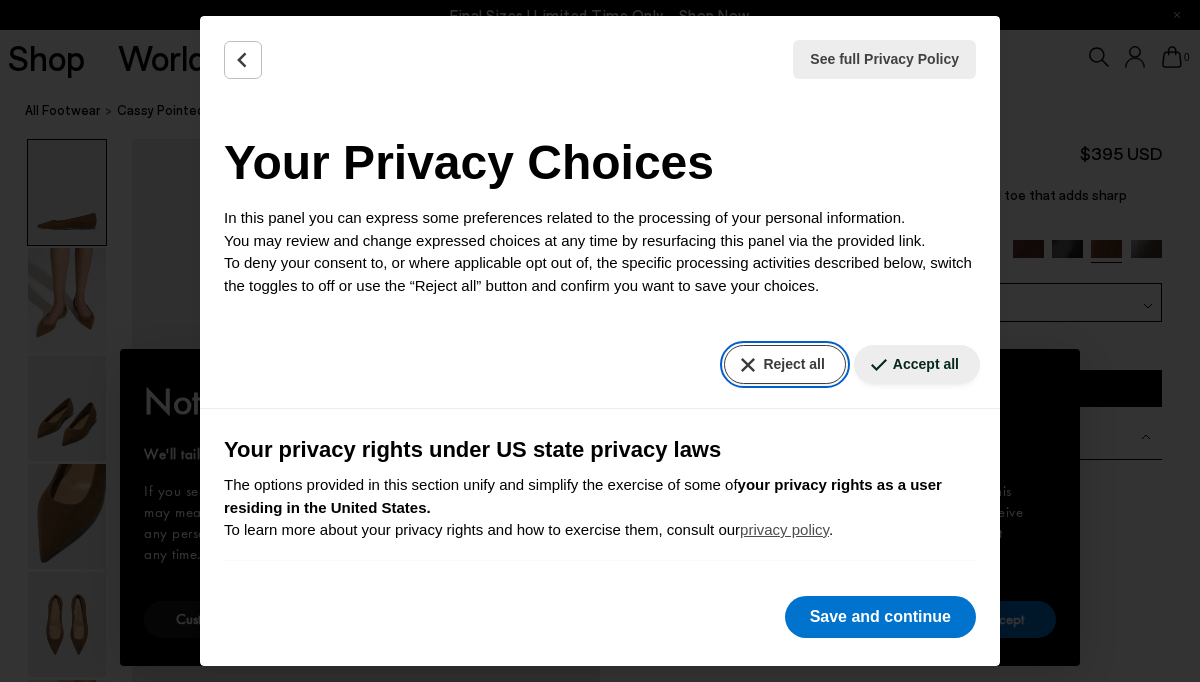 click on "Reject all" at bounding box center [784, 364] 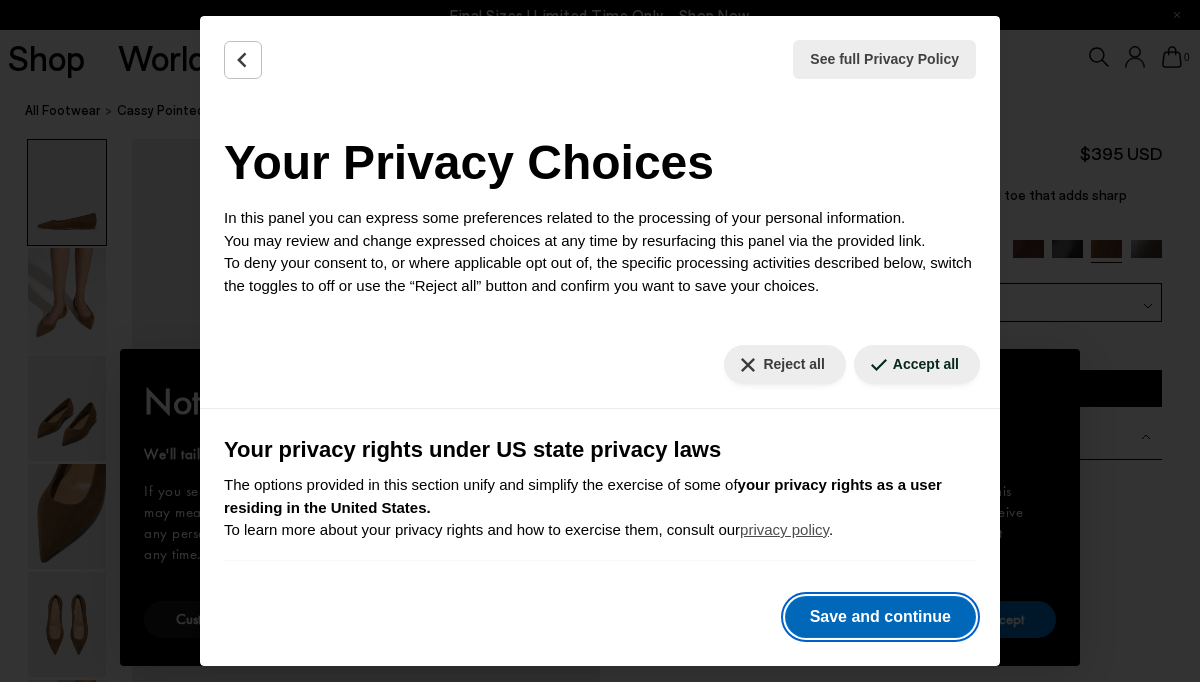 click on "Save and continue" at bounding box center [880, 617] 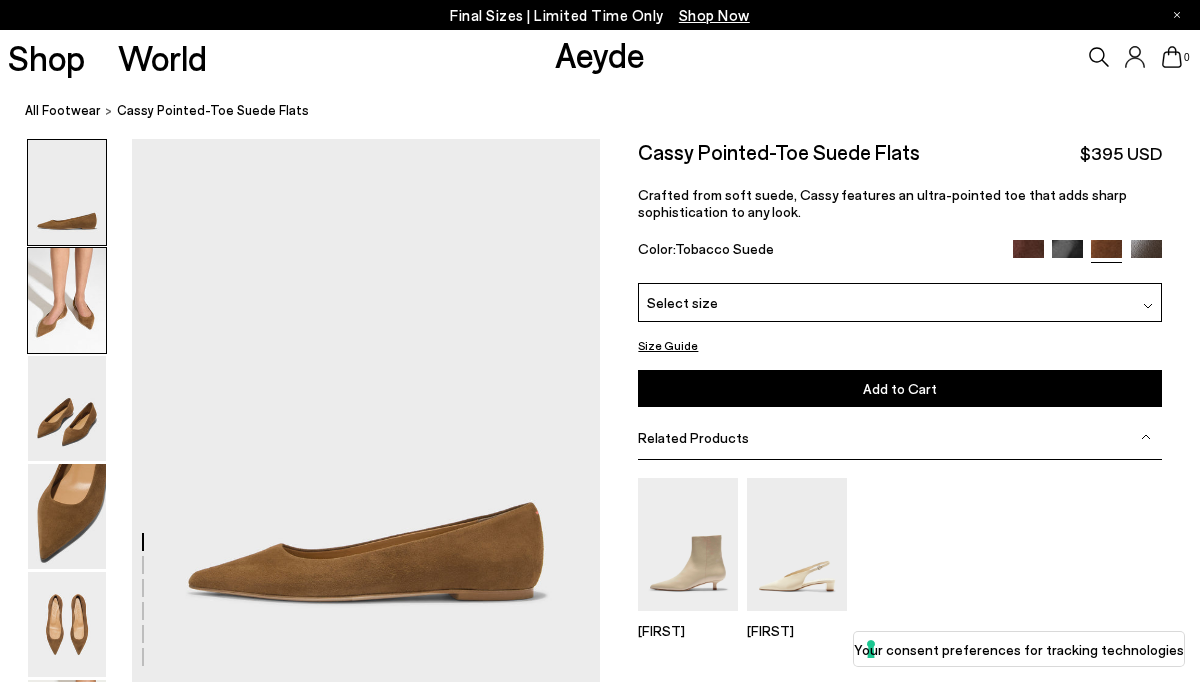 click at bounding box center (67, 300) 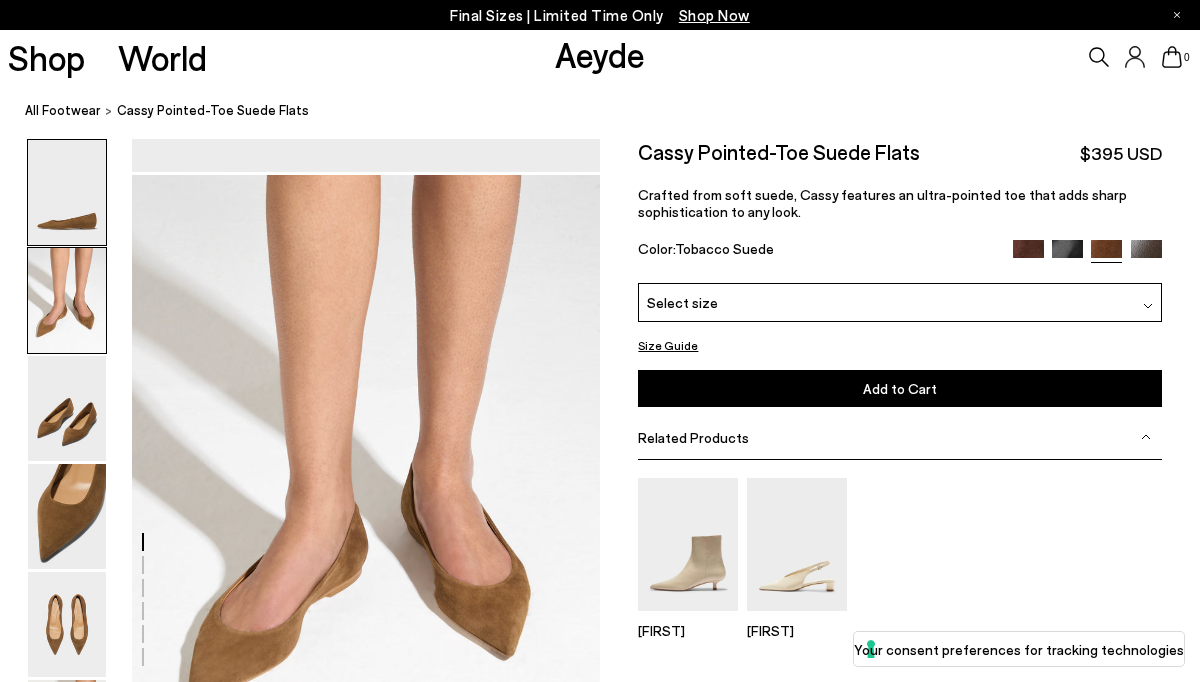 scroll, scrollTop: 548, scrollLeft: 0, axis: vertical 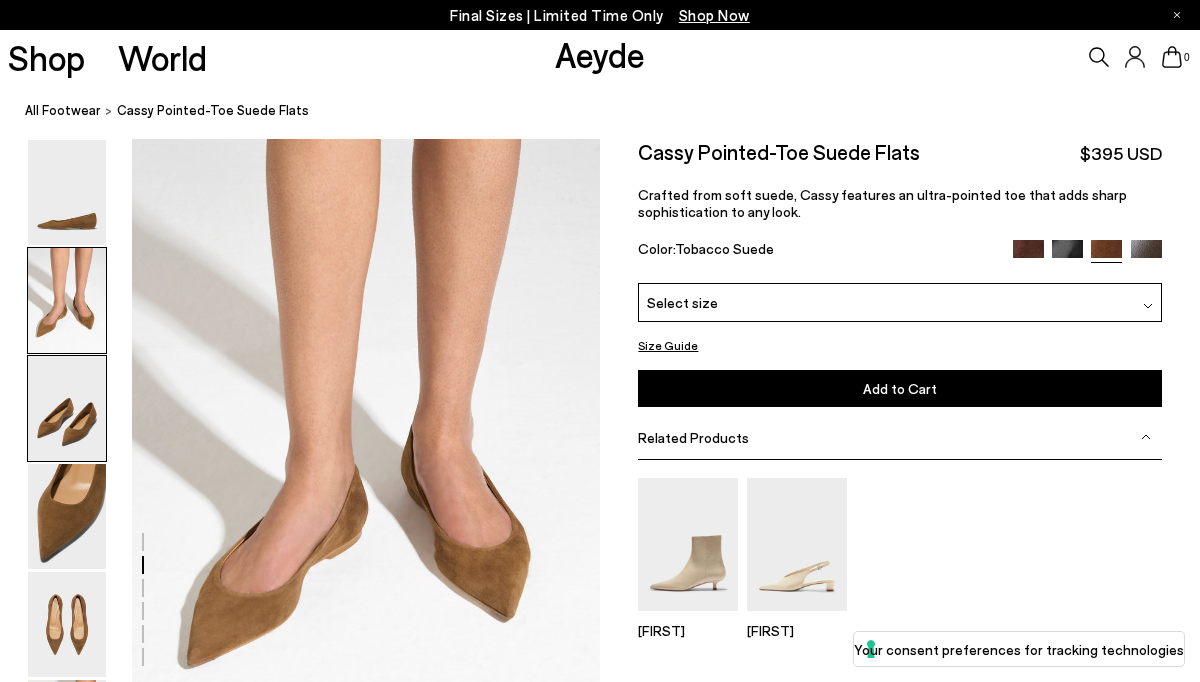 click at bounding box center [67, 408] 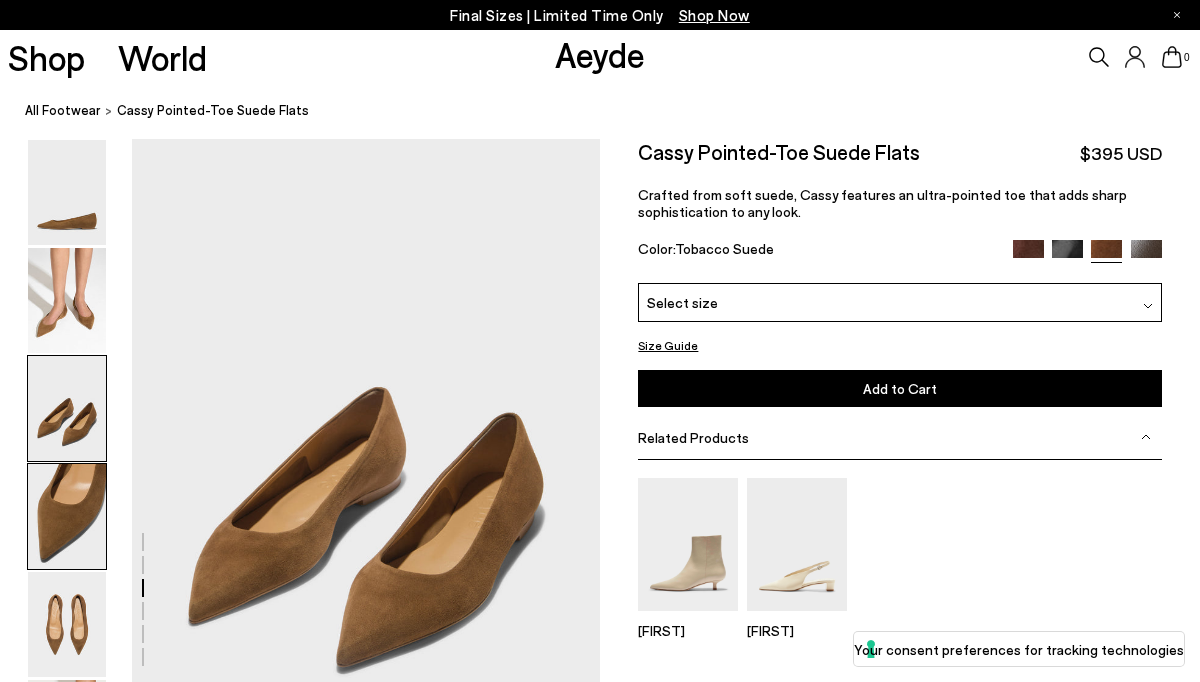click at bounding box center [67, 516] 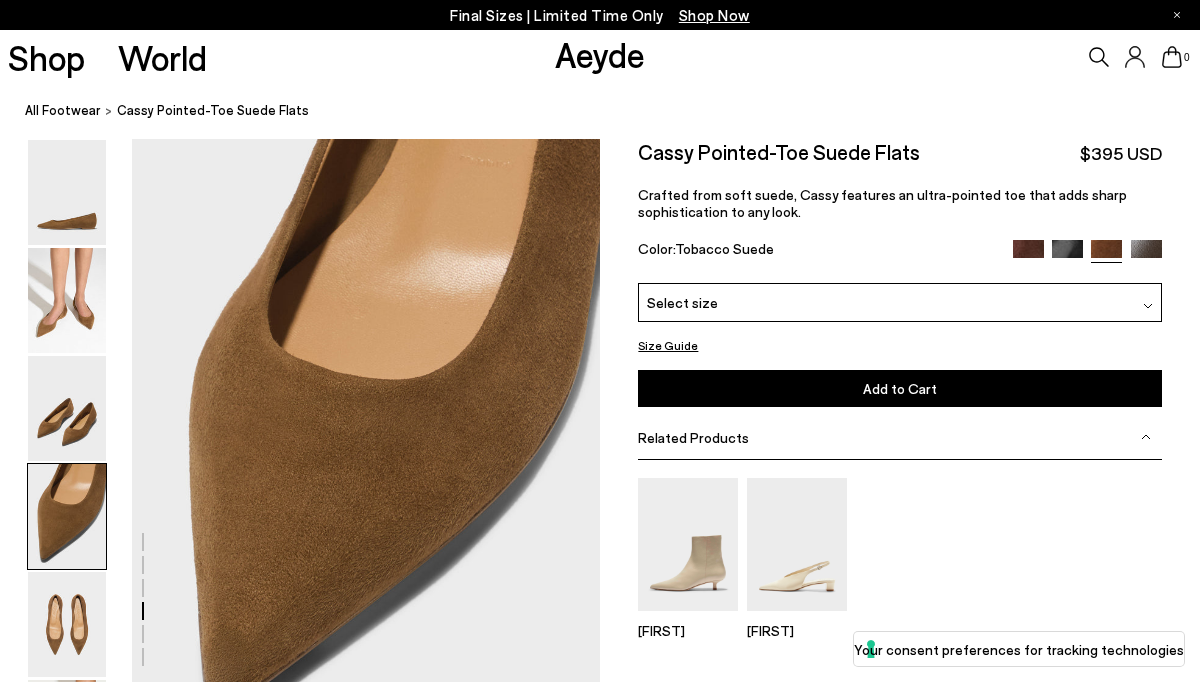 scroll, scrollTop: 1802, scrollLeft: 0, axis: vertical 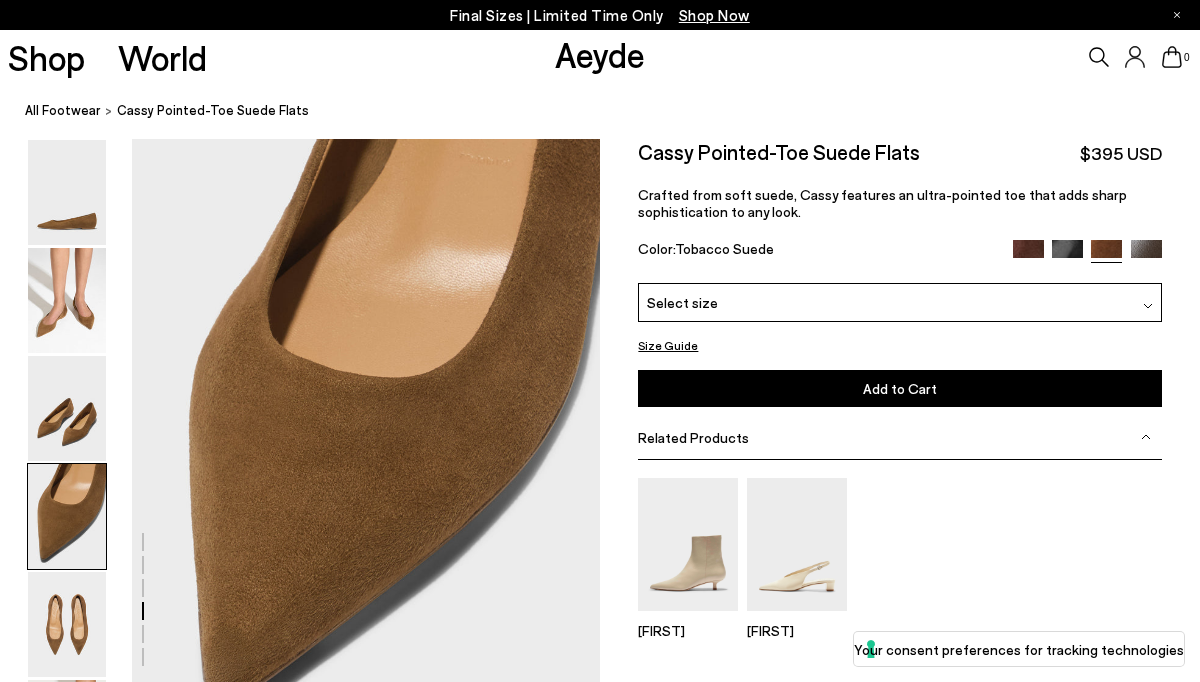 click at bounding box center [1028, 255] 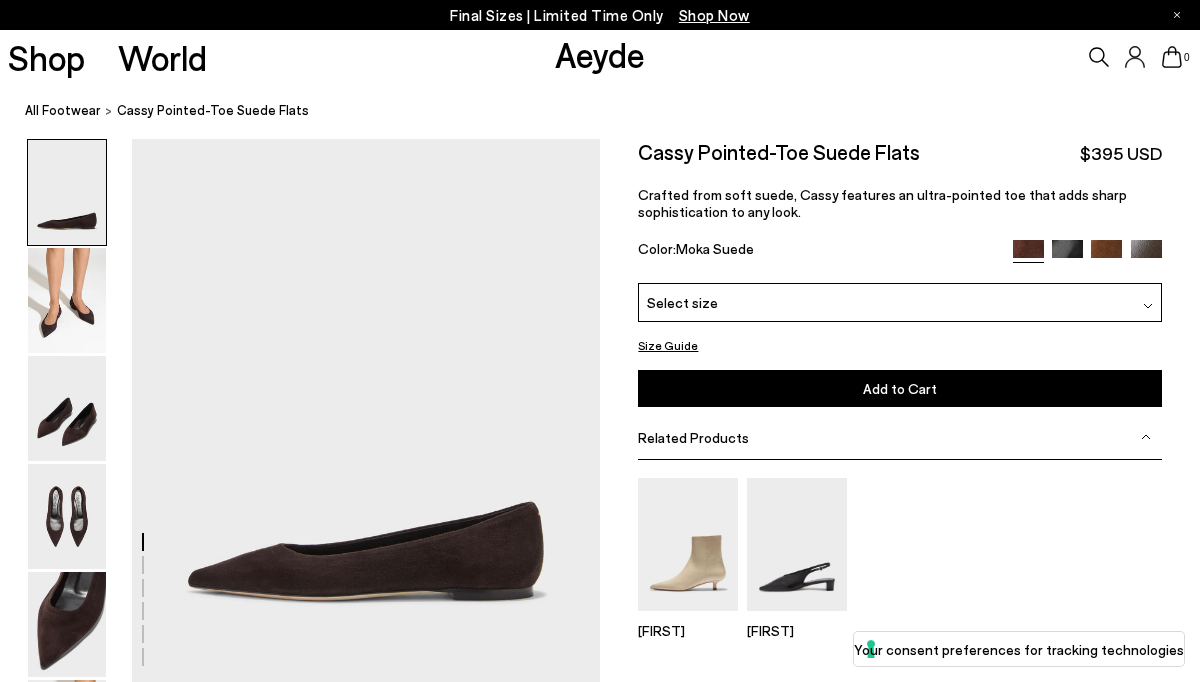 scroll, scrollTop: 0, scrollLeft: 0, axis: both 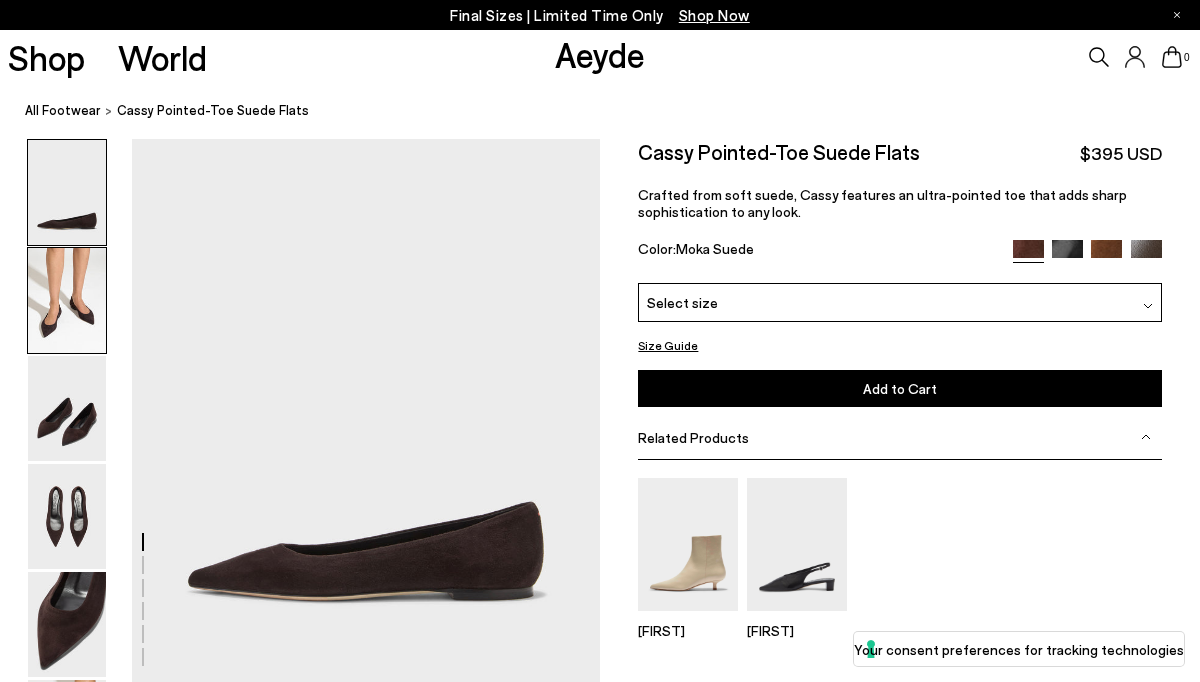 click at bounding box center (67, 300) 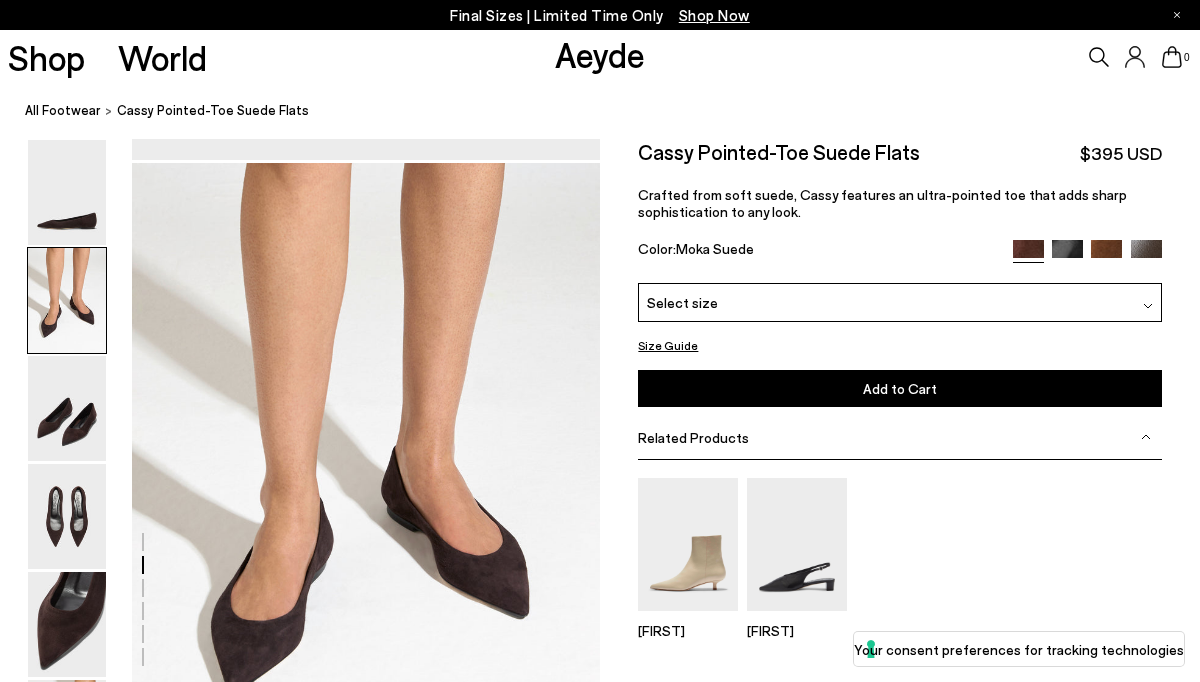 scroll, scrollTop: 548, scrollLeft: 0, axis: vertical 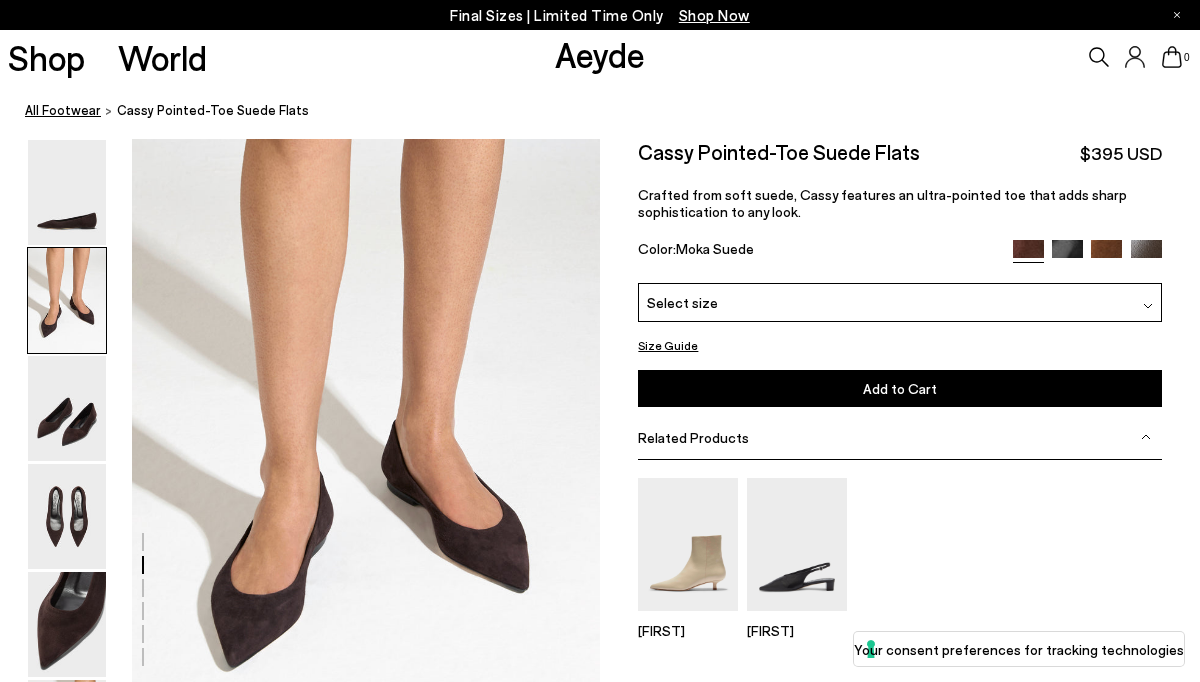 click on "All Footwear" at bounding box center (63, 110) 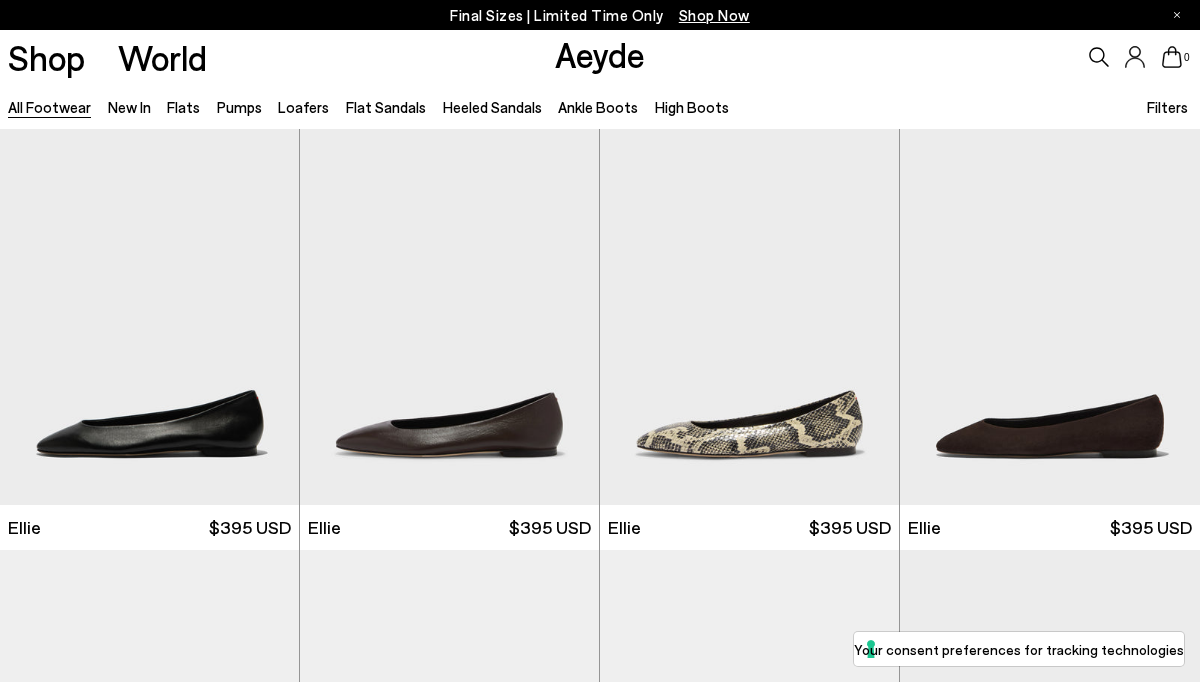 scroll, scrollTop: 0, scrollLeft: 0, axis: both 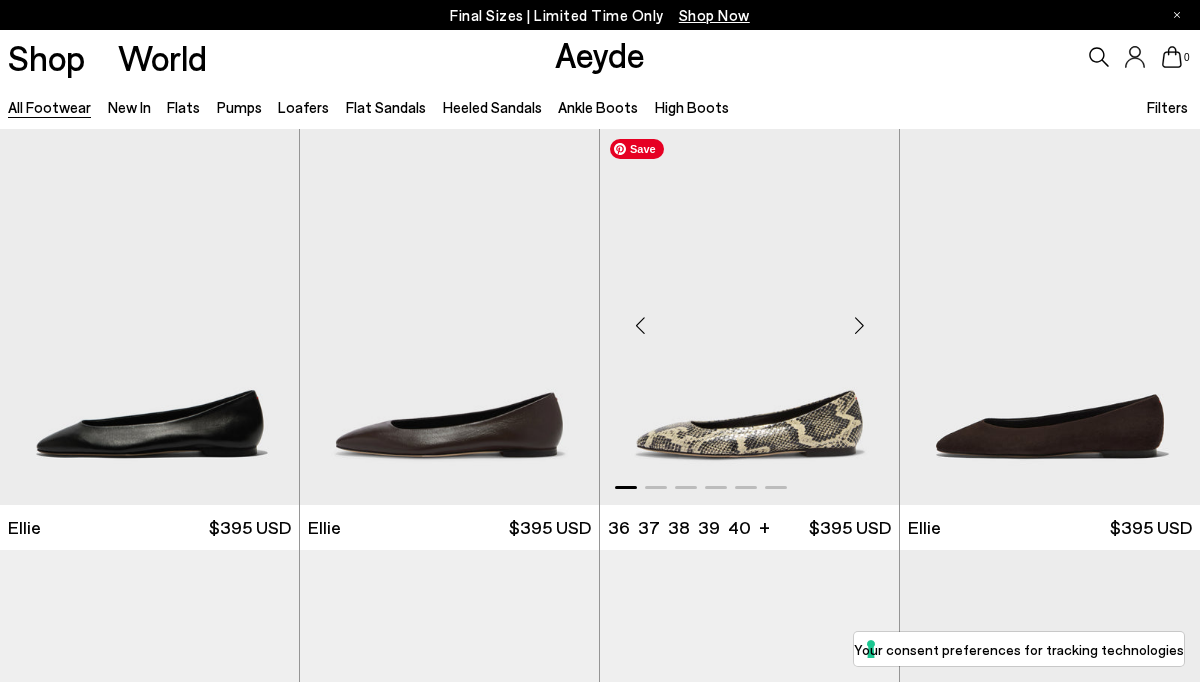 click at bounding box center [749, 317] 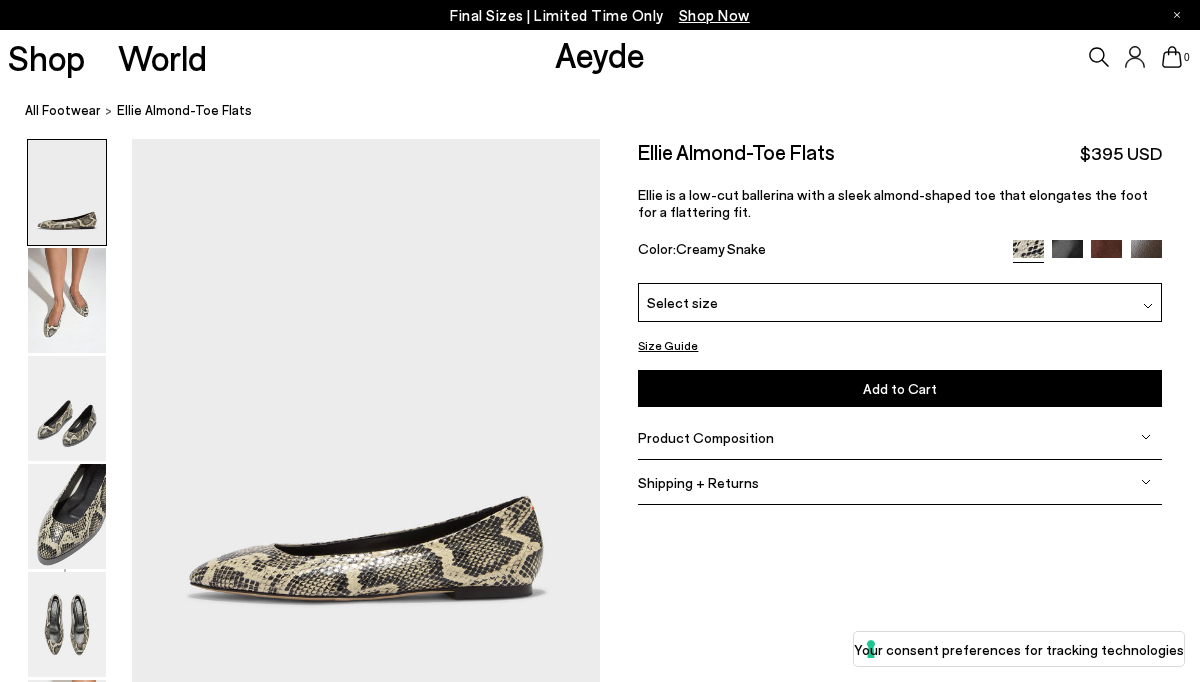 scroll, scrollTop: 0, scrollLeft: 0, axis: both 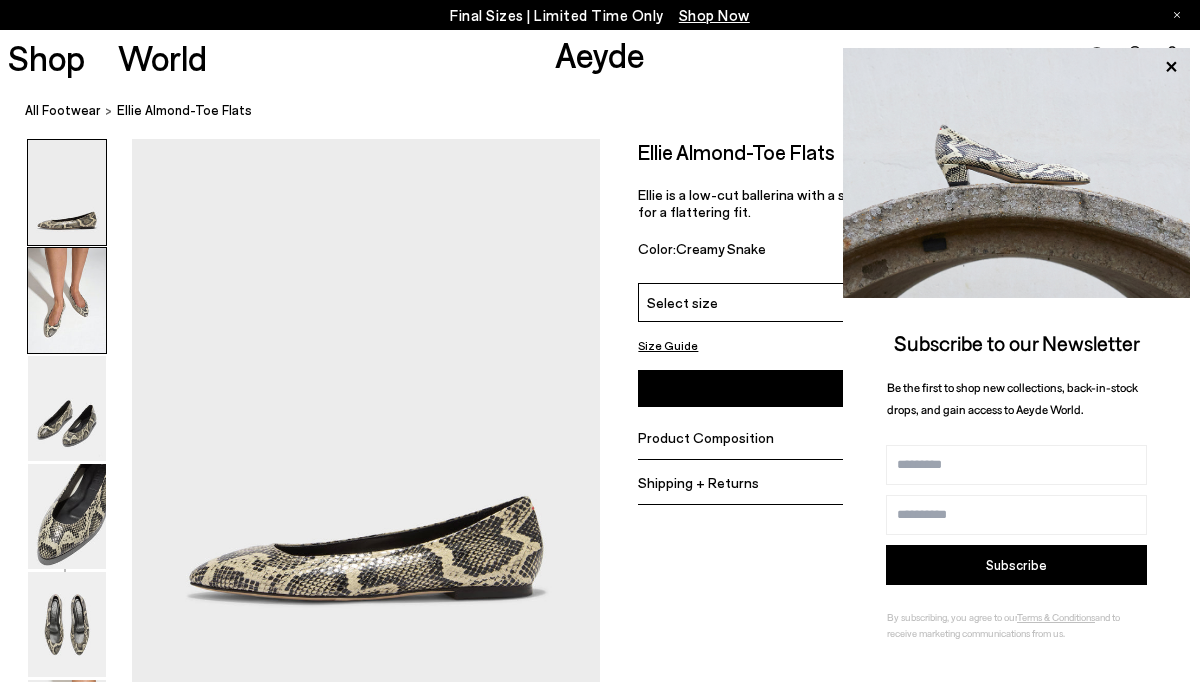 click at bounding box center (67, 300) 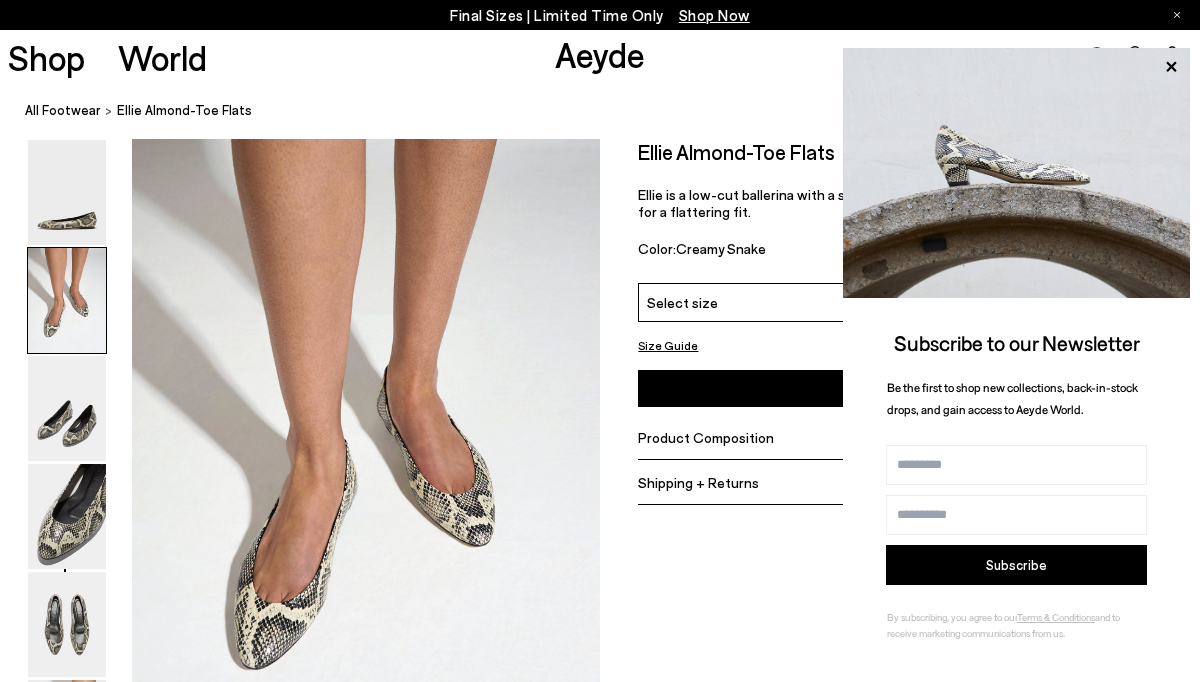 scroll, scrollTop: 548, scrollLeft: 0, axis: vertical 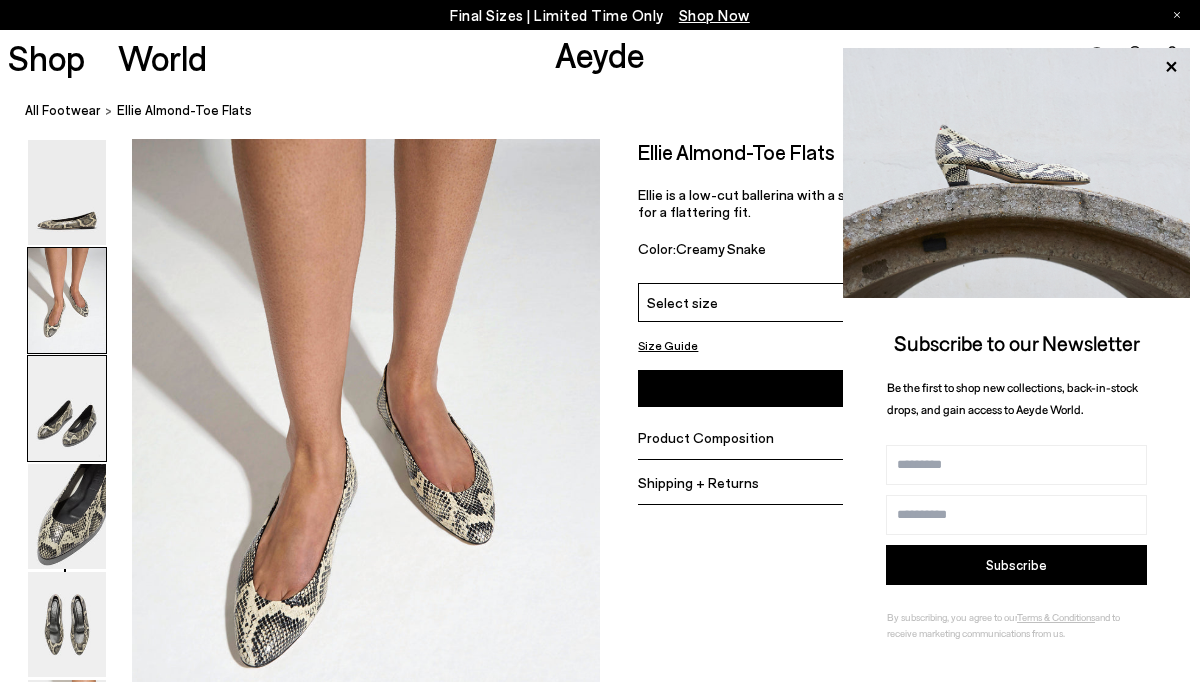 click at bounding box center (67, 408) 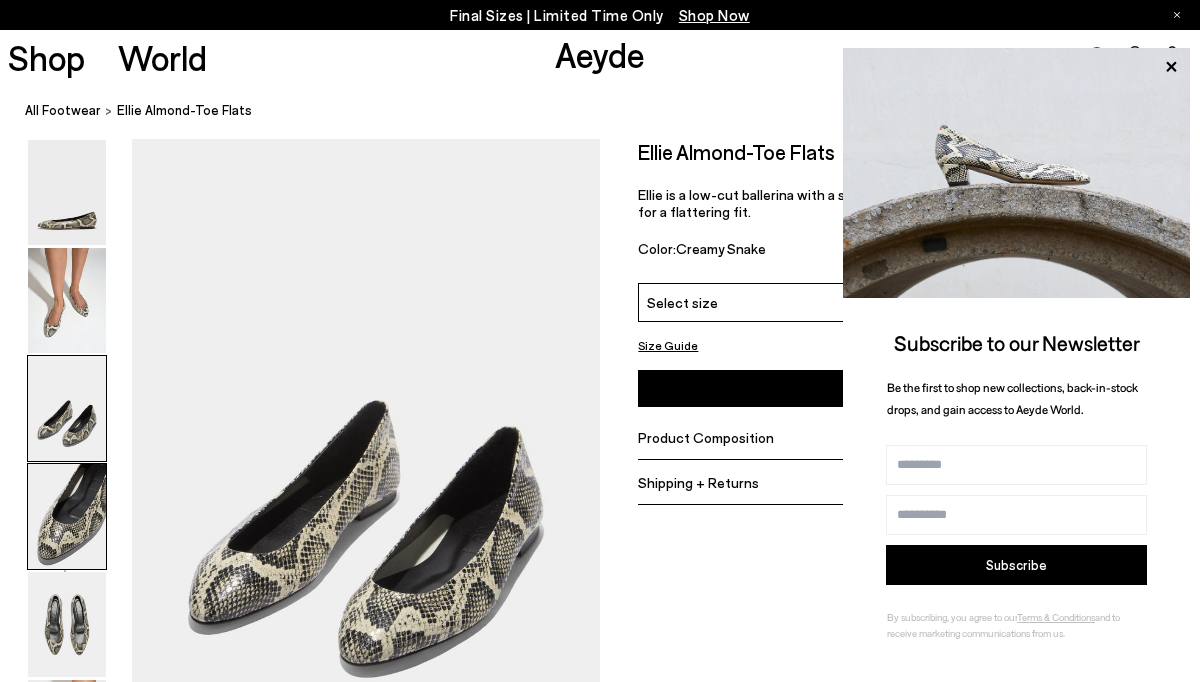 click at bounding box center [67, 516] 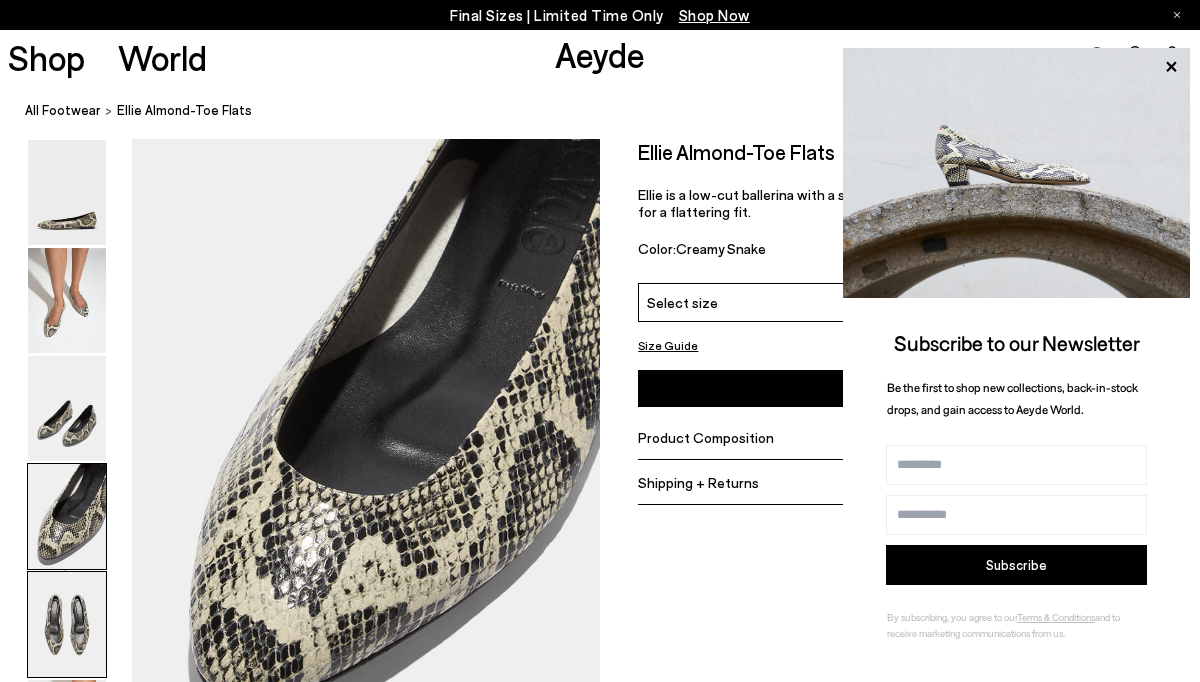 click at bounding box center [67, 624] 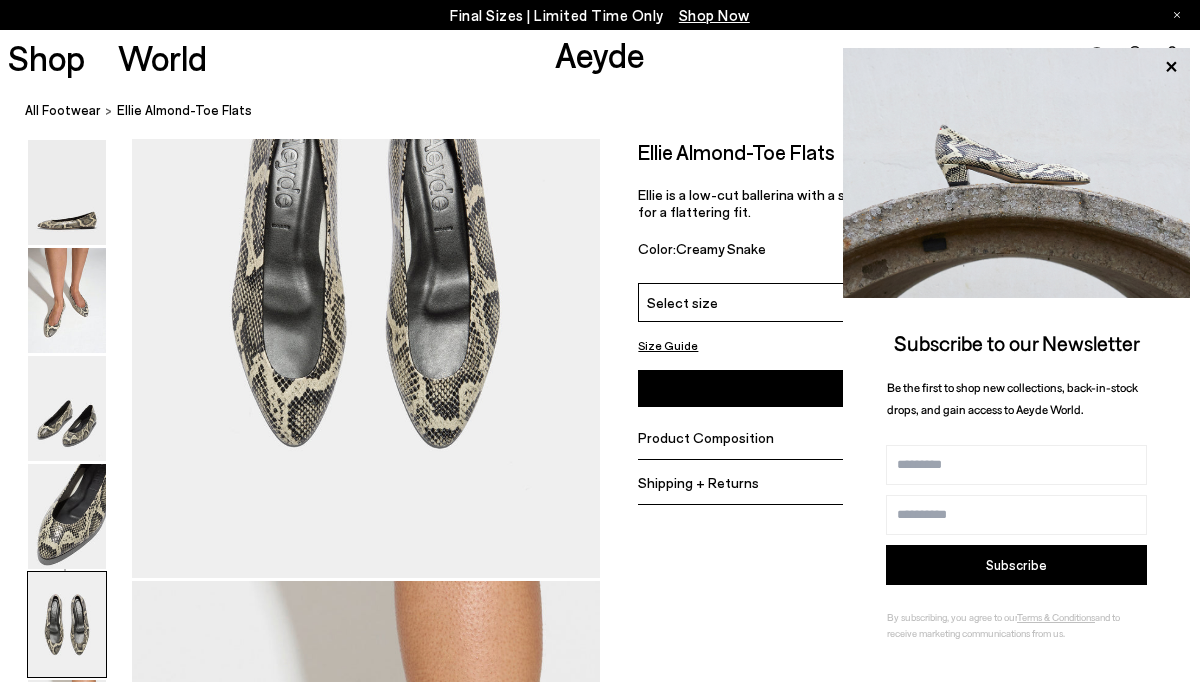 scroll, scrollTop: 2613, scrollLeft: 0, axis: vertical 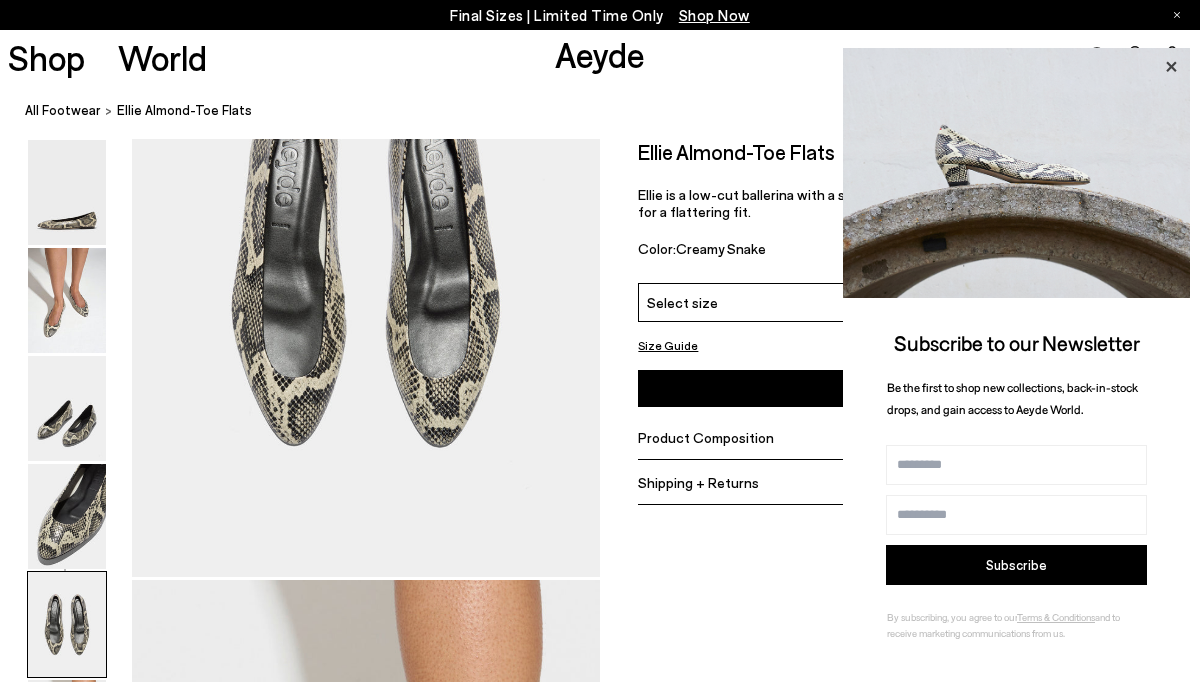 click 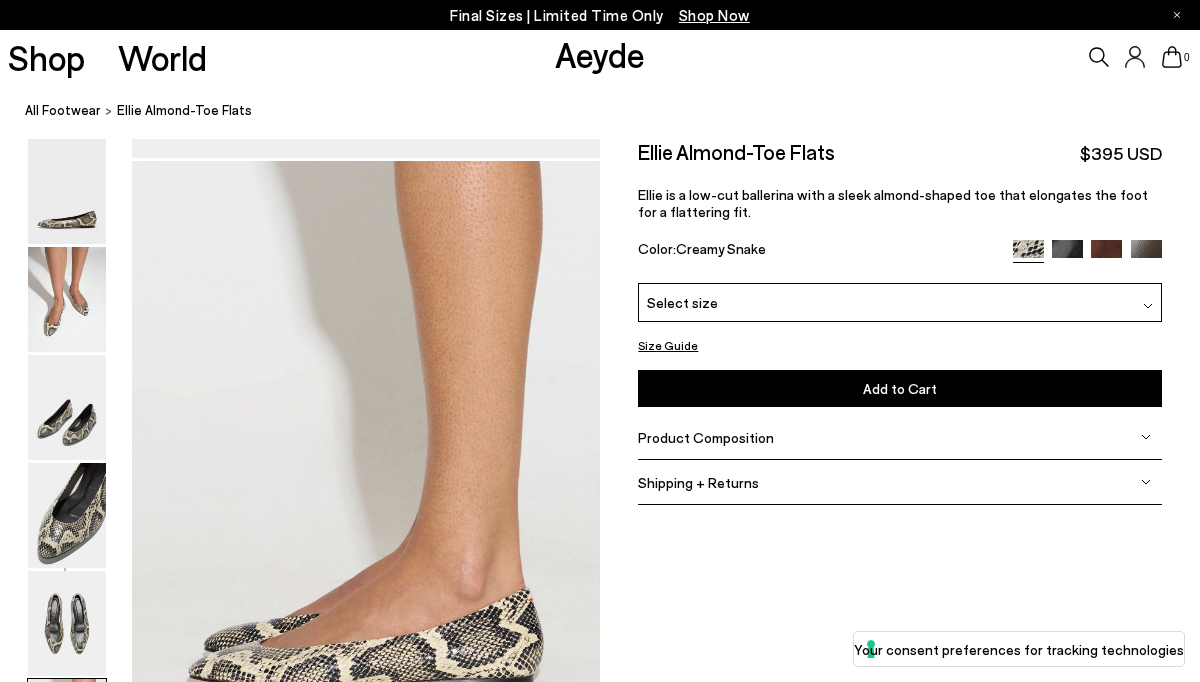scroll, scrollTop: 3027, scrollLeft: 0, axis: vertical 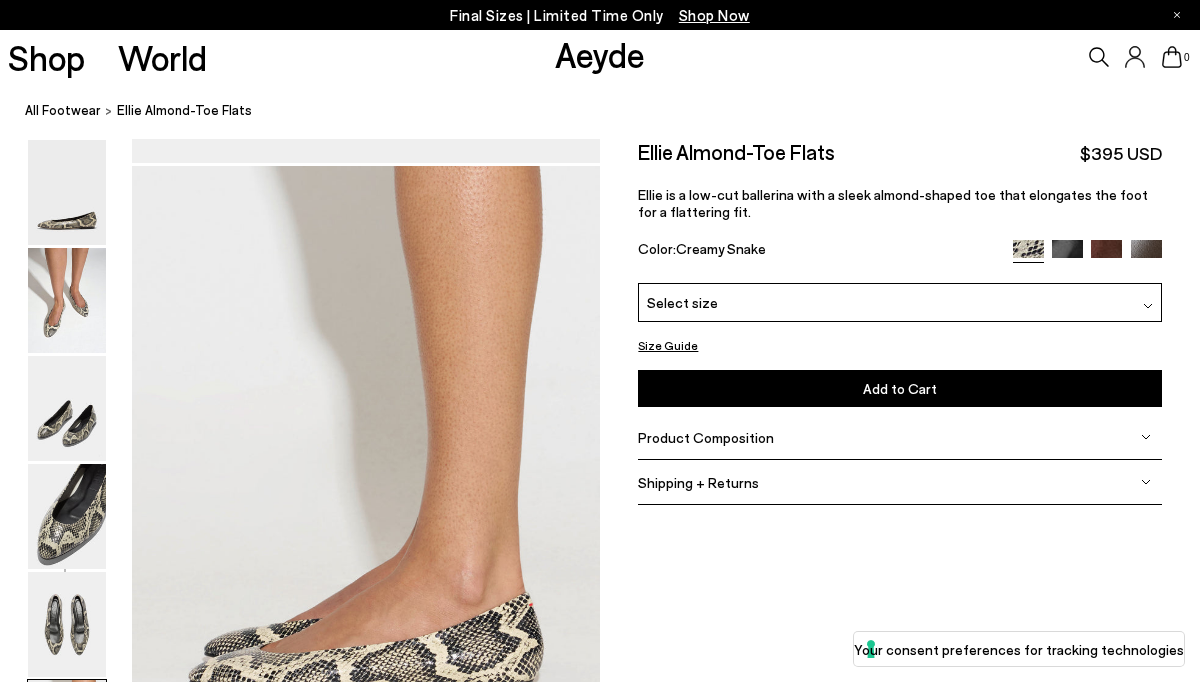 click on "Size Guide" at bounding box center [668, 345] 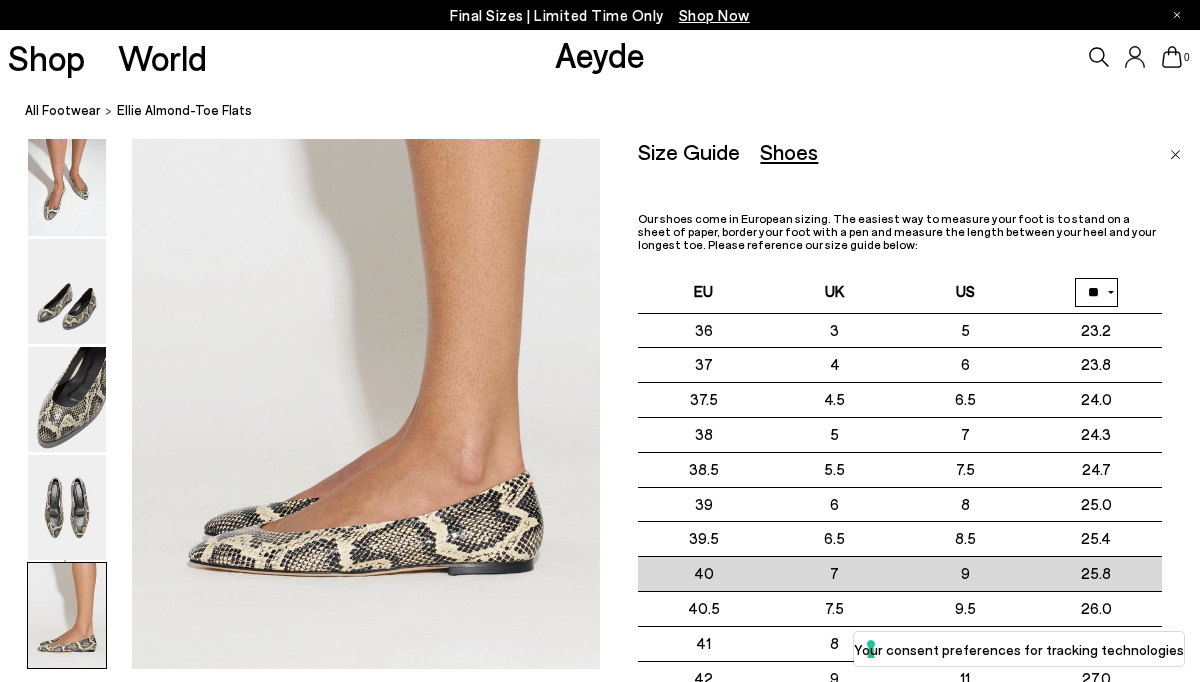 scroll, scrollTop: 3149, scrollLeft: 0, axis: vertical 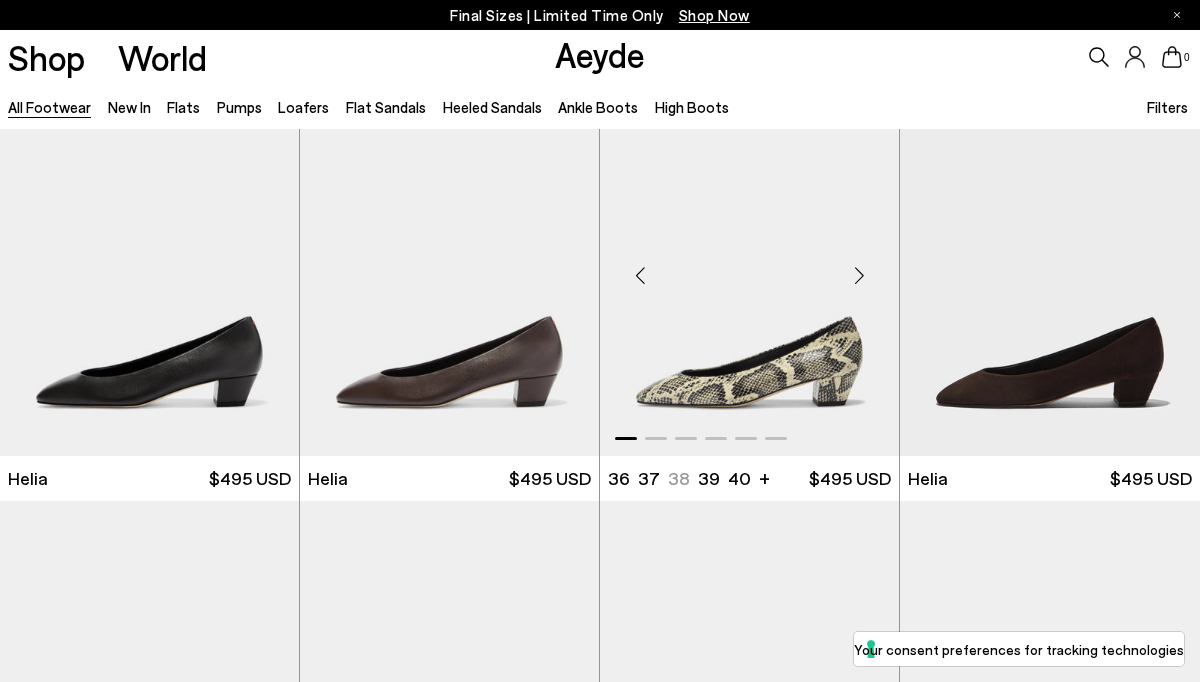click at bounding box center (859, 276) 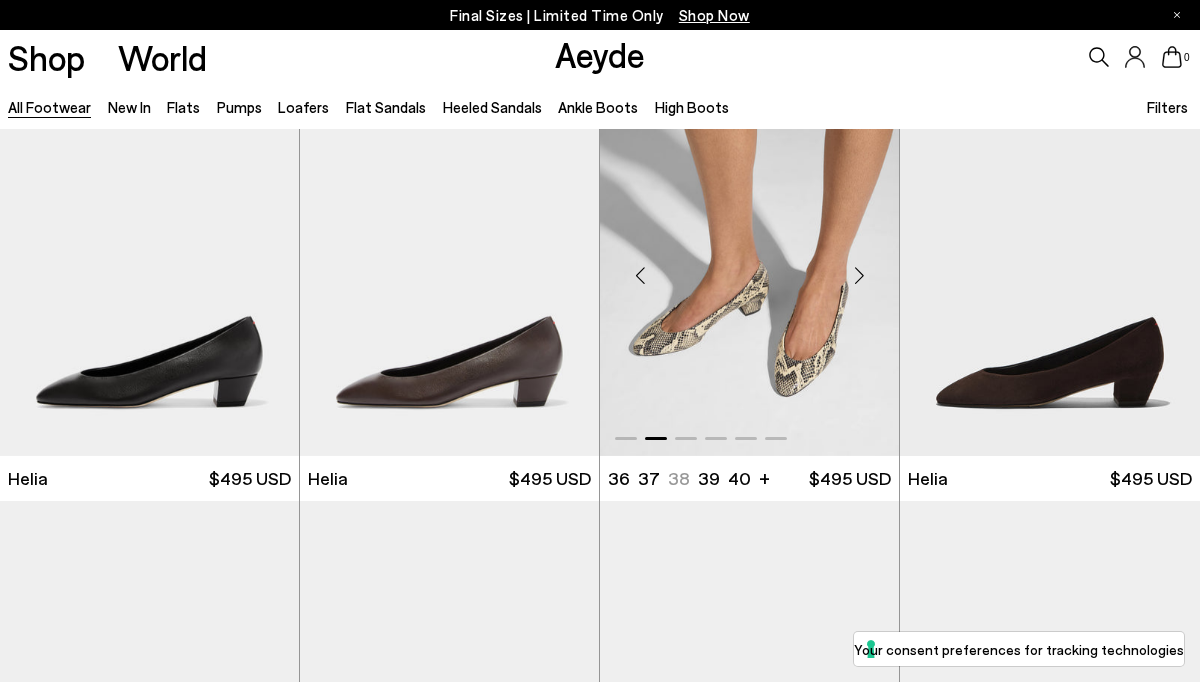 click at bounding box center [859, 276] 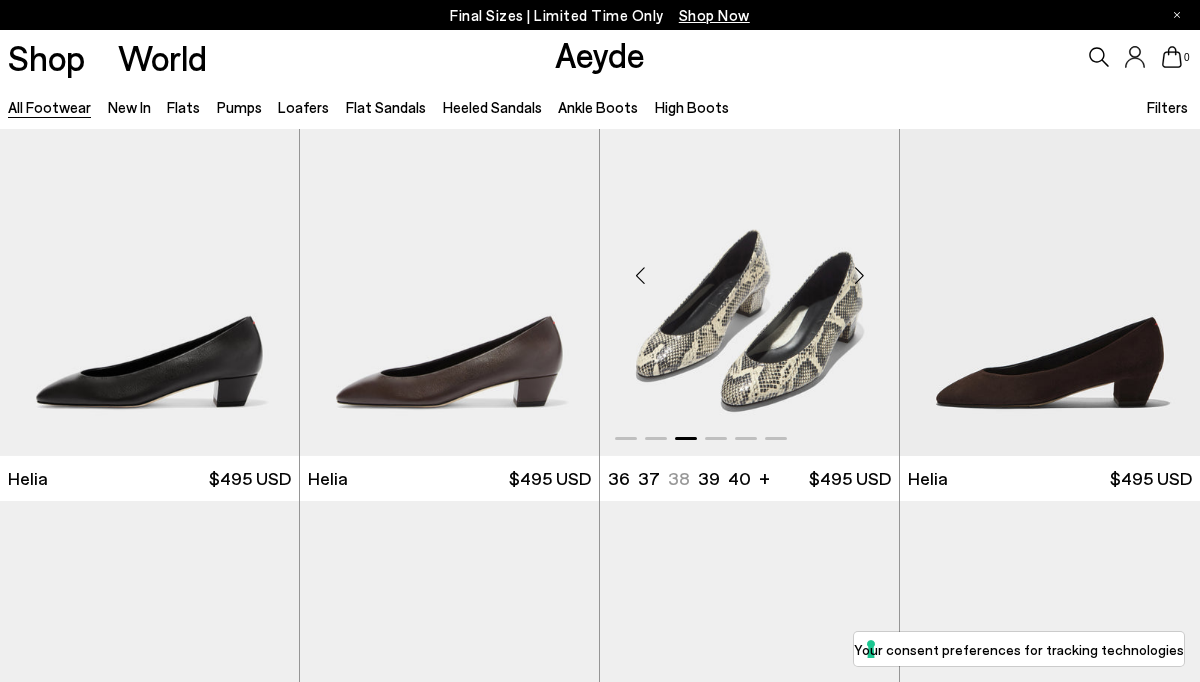 click at bounding box center (859, 276) 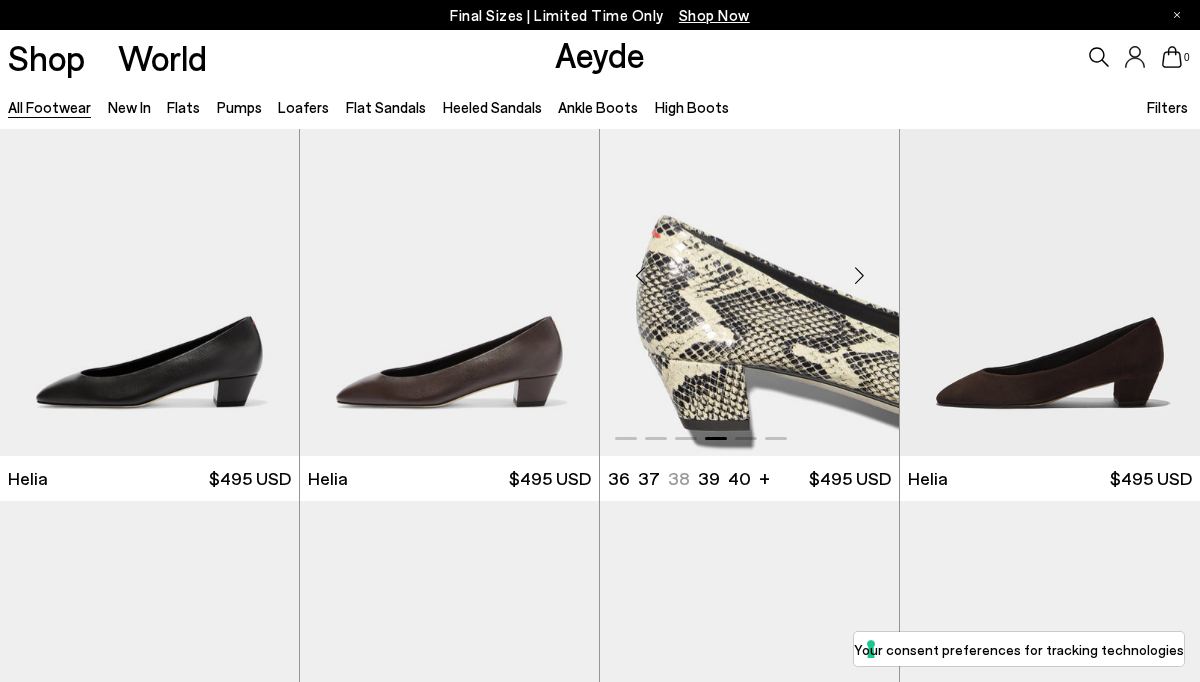 click at bounding box center [859, 276] 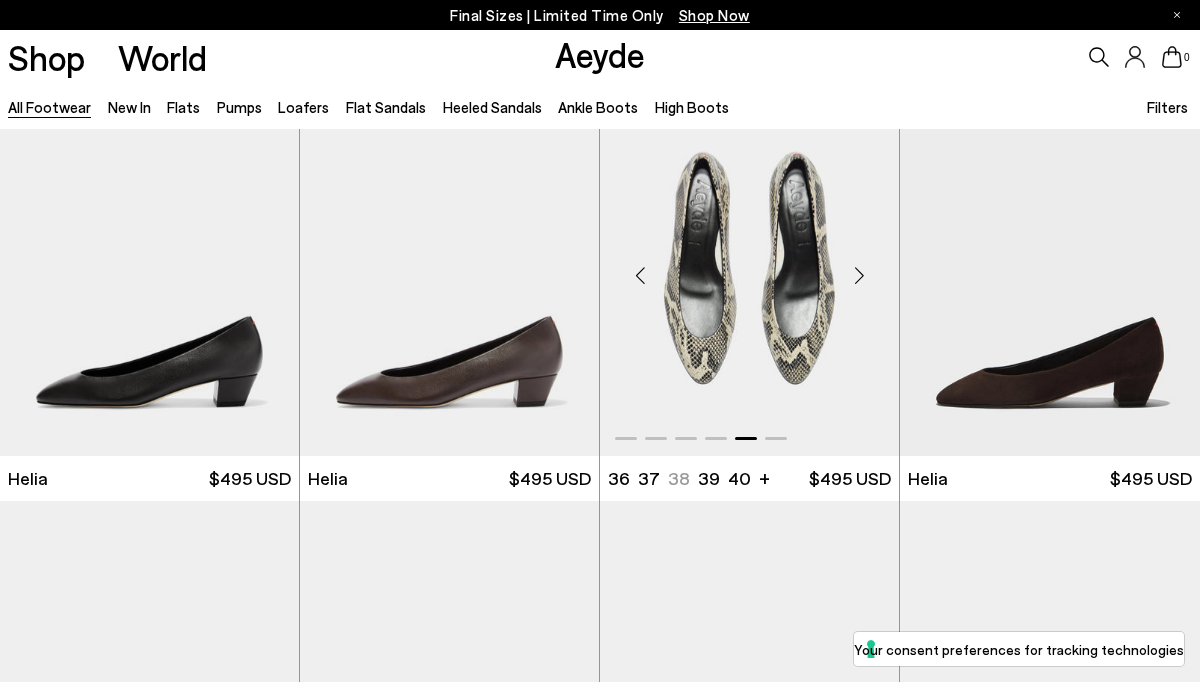 click at bounding box center (859, 276) 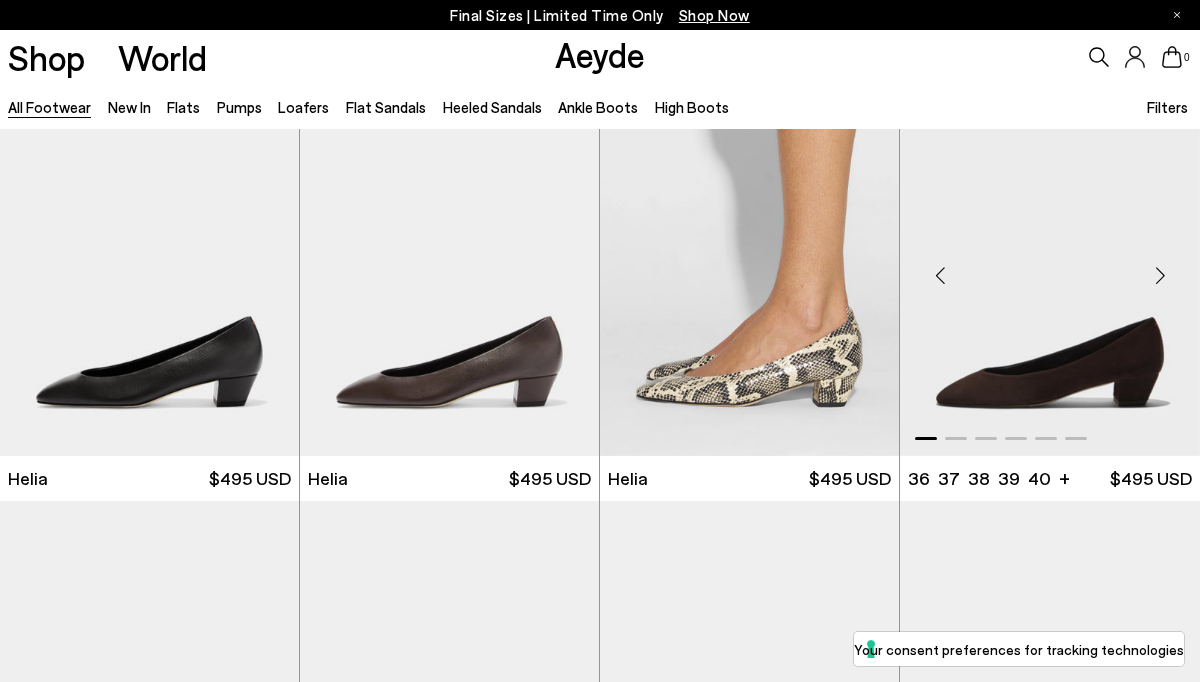 click at bounding box center (1160, 276) 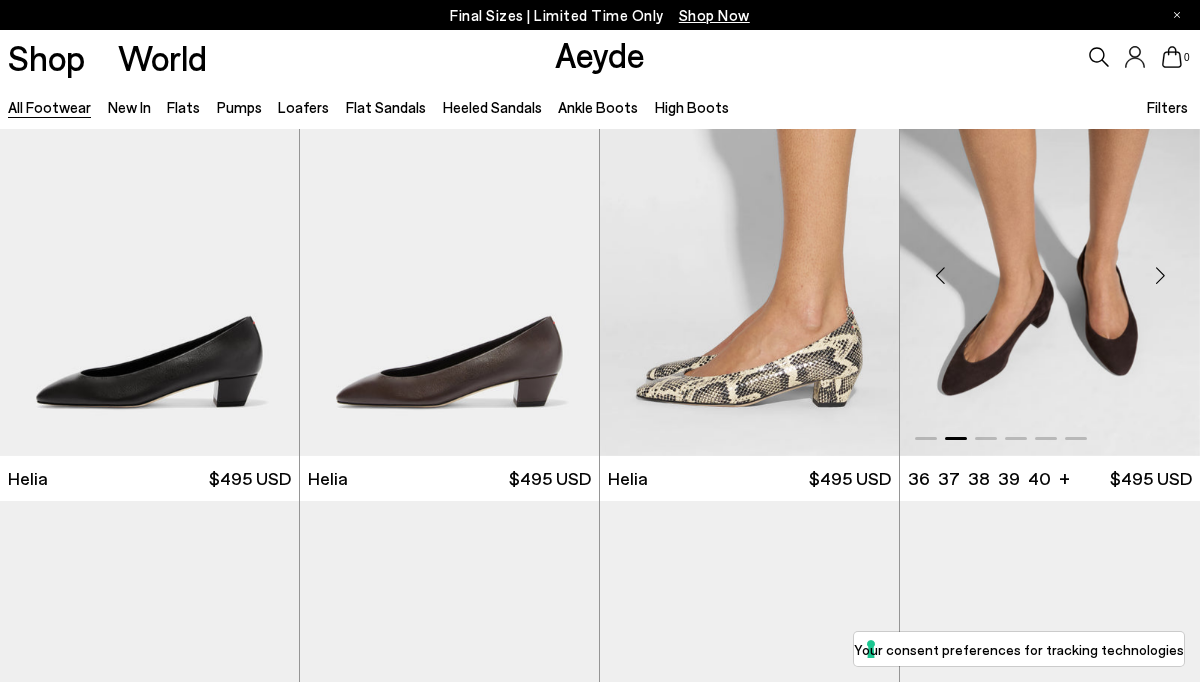 click at bounding box center (1160, 276) 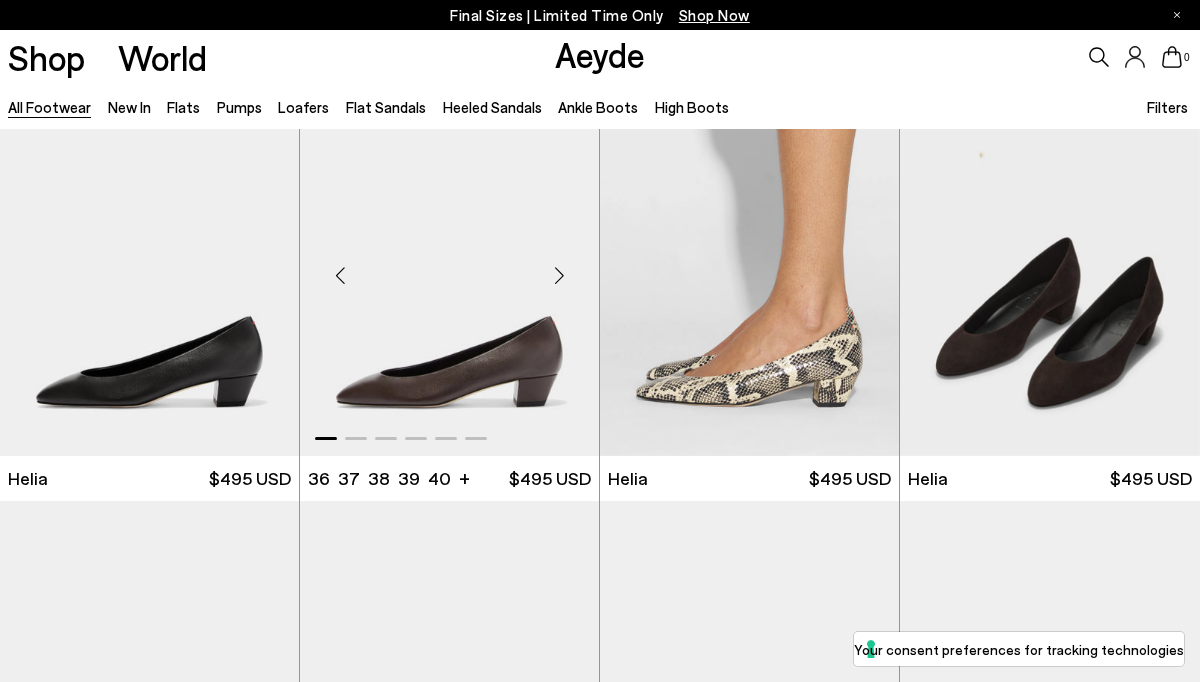 click at bounding box center (559, 276) 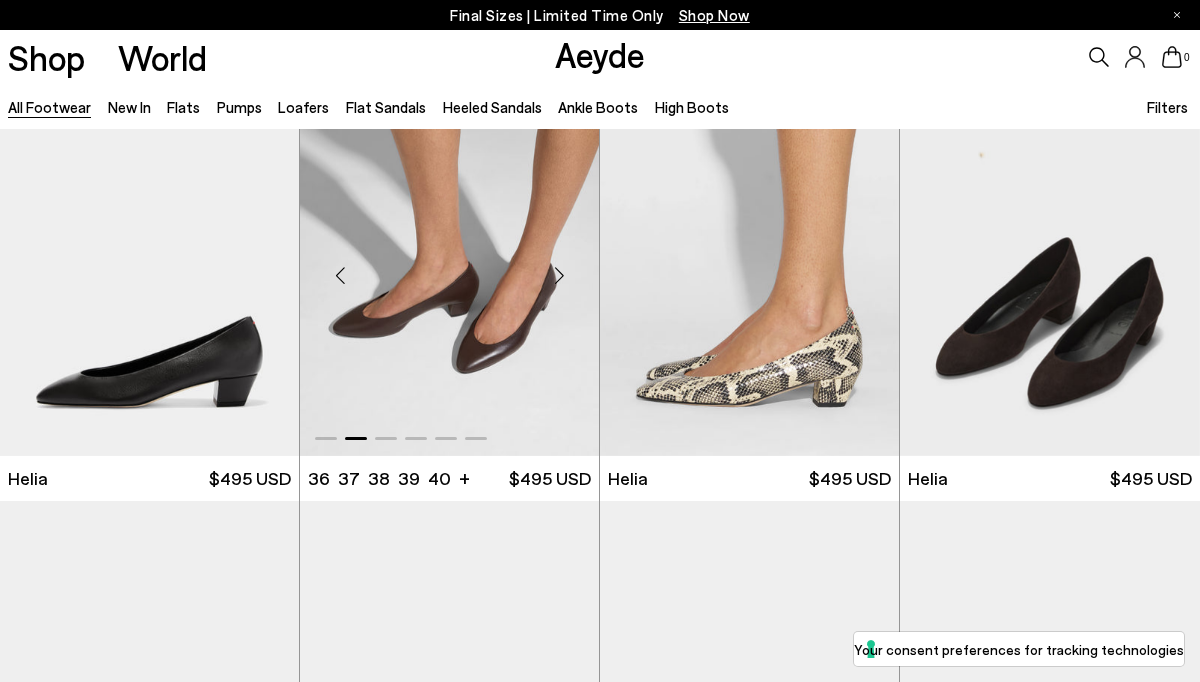 click at bounding box center (559, 276) 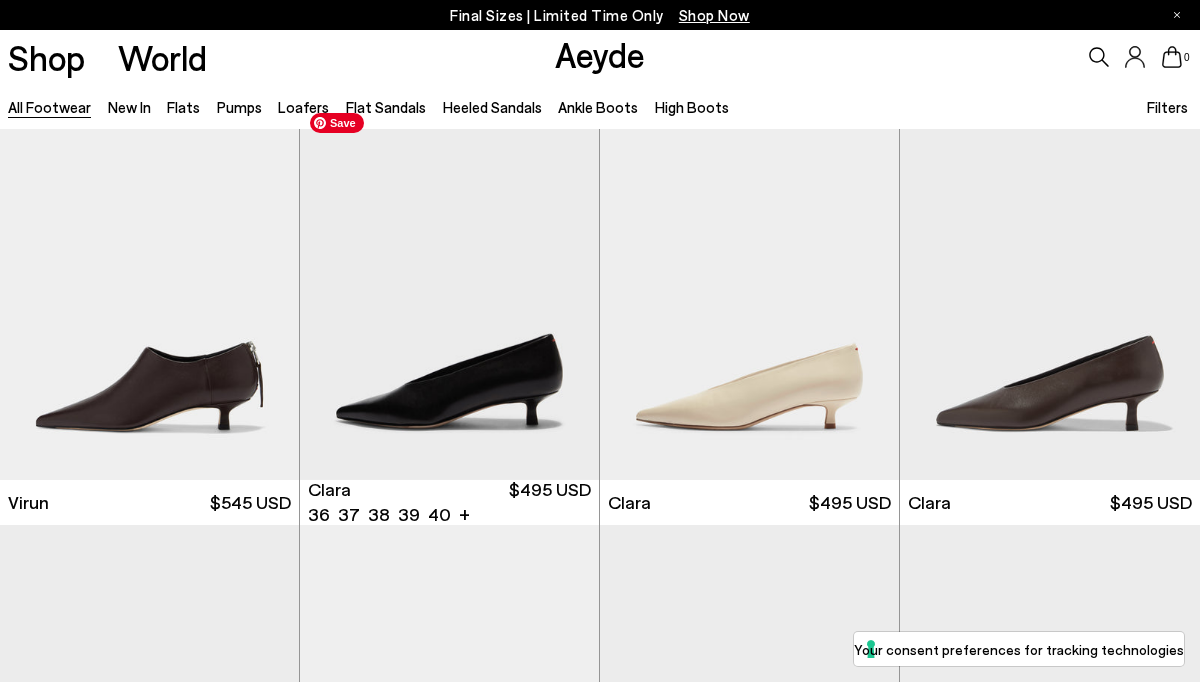 scroll, scrollTop: 2976, scrollLeft: 0, axis: vertical 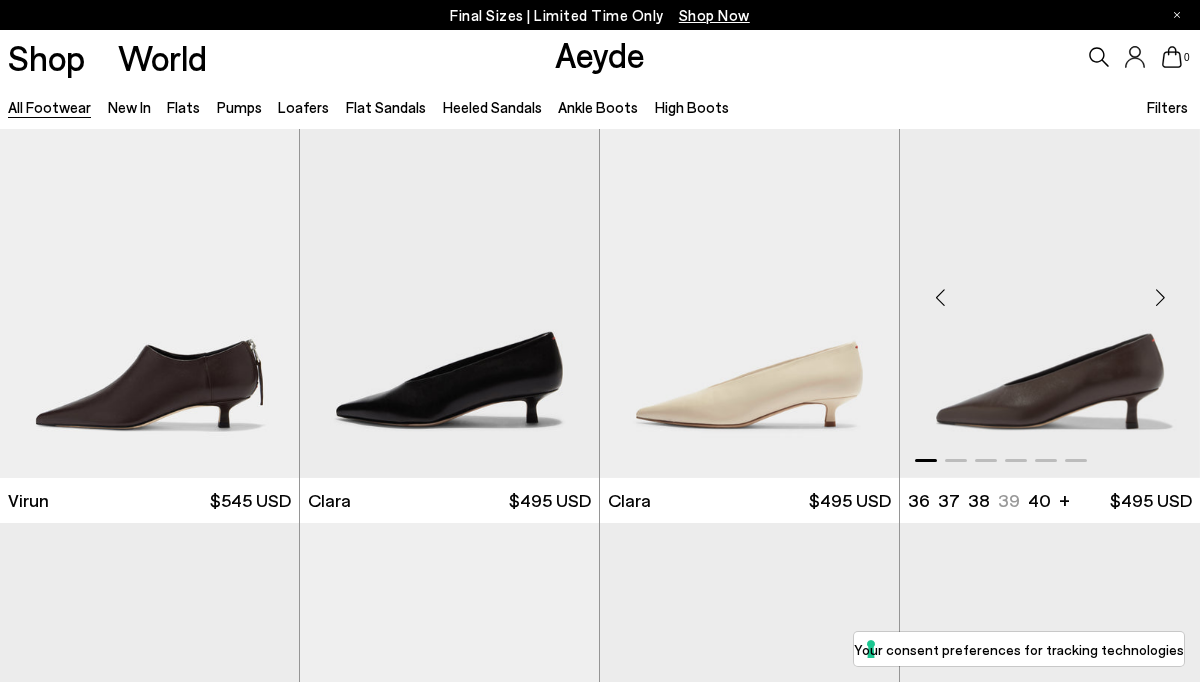 click at bounding box center [1160, 297] 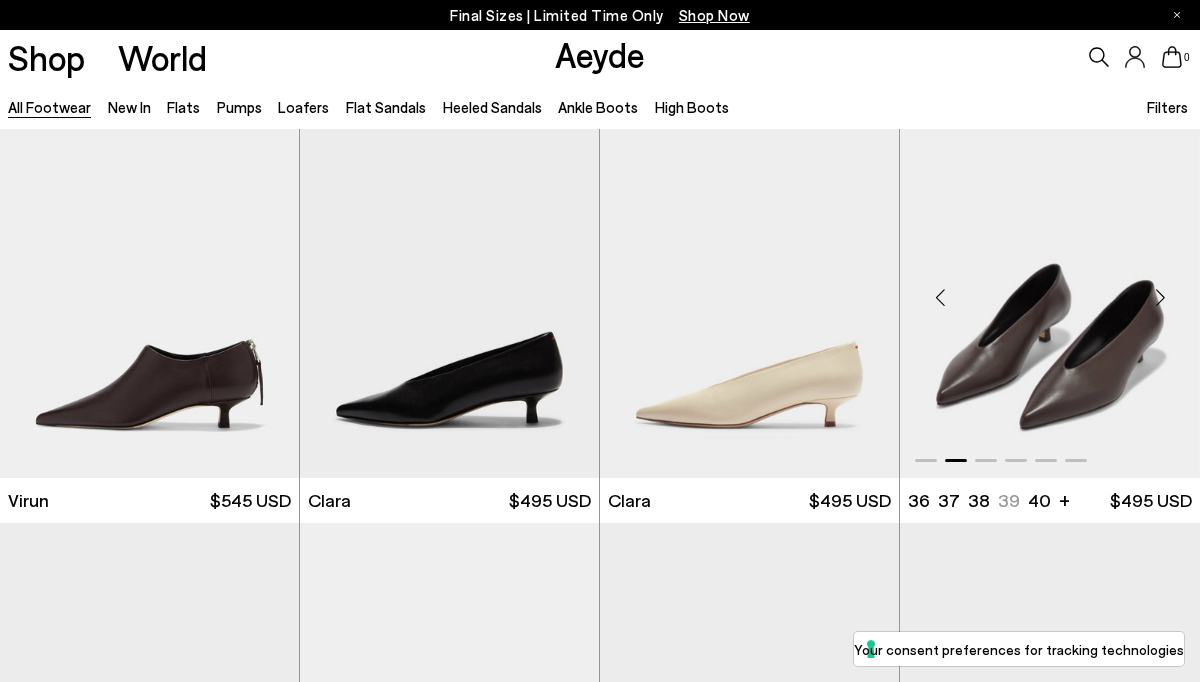 click at bounding box center [1160, 297] 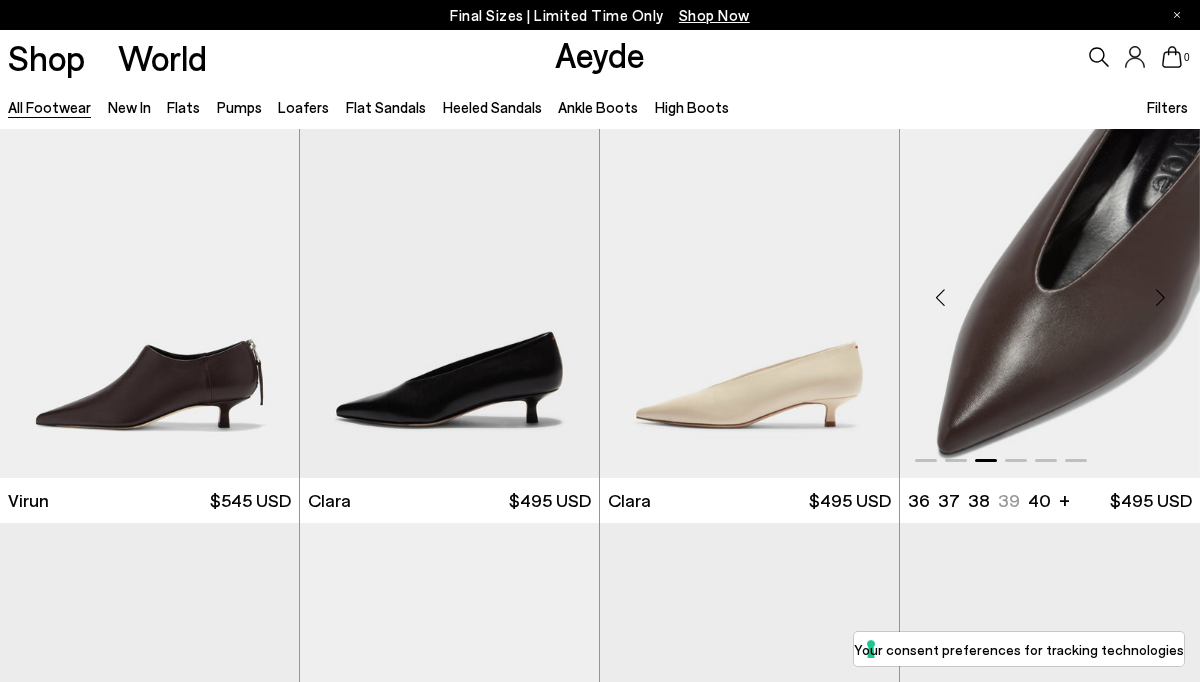 click at bounding box center [1160, 297] 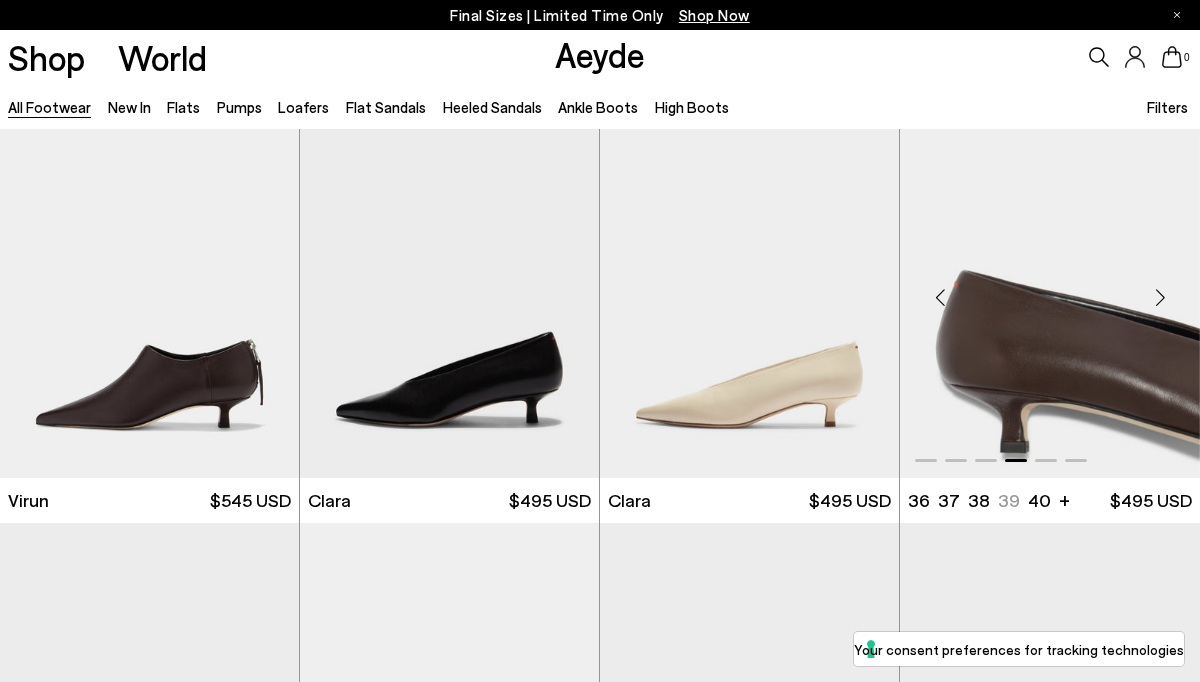 click at bounding box center [1160, 297] 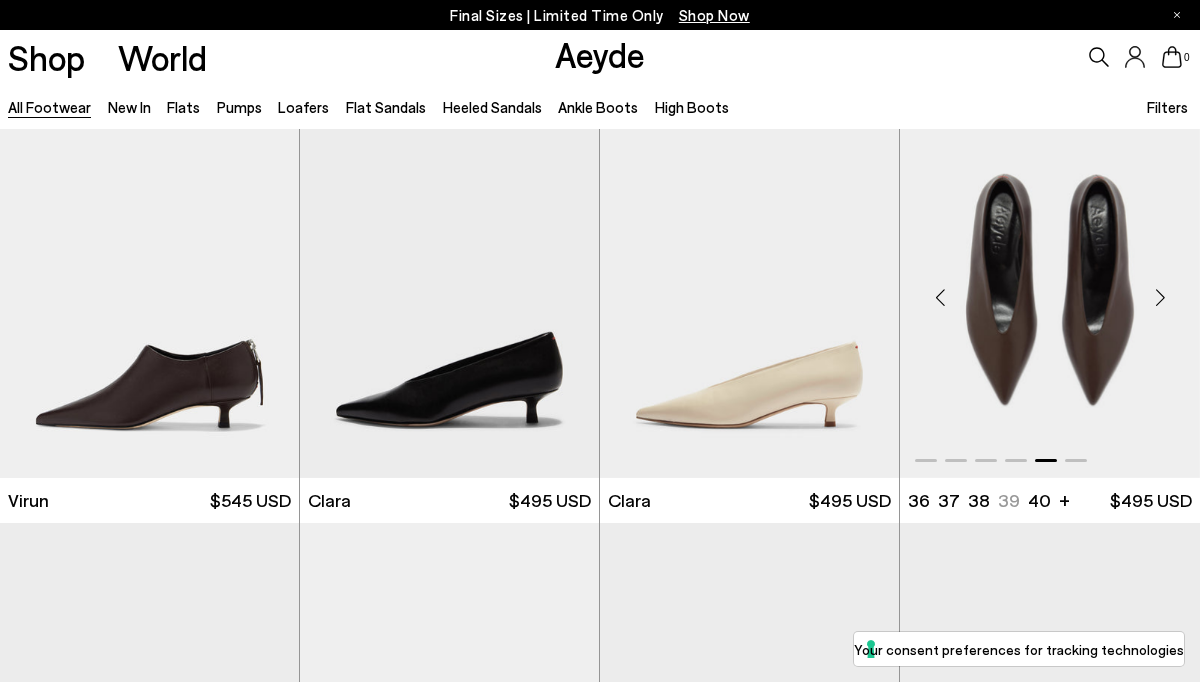 click at bounding box center [1160, 297] 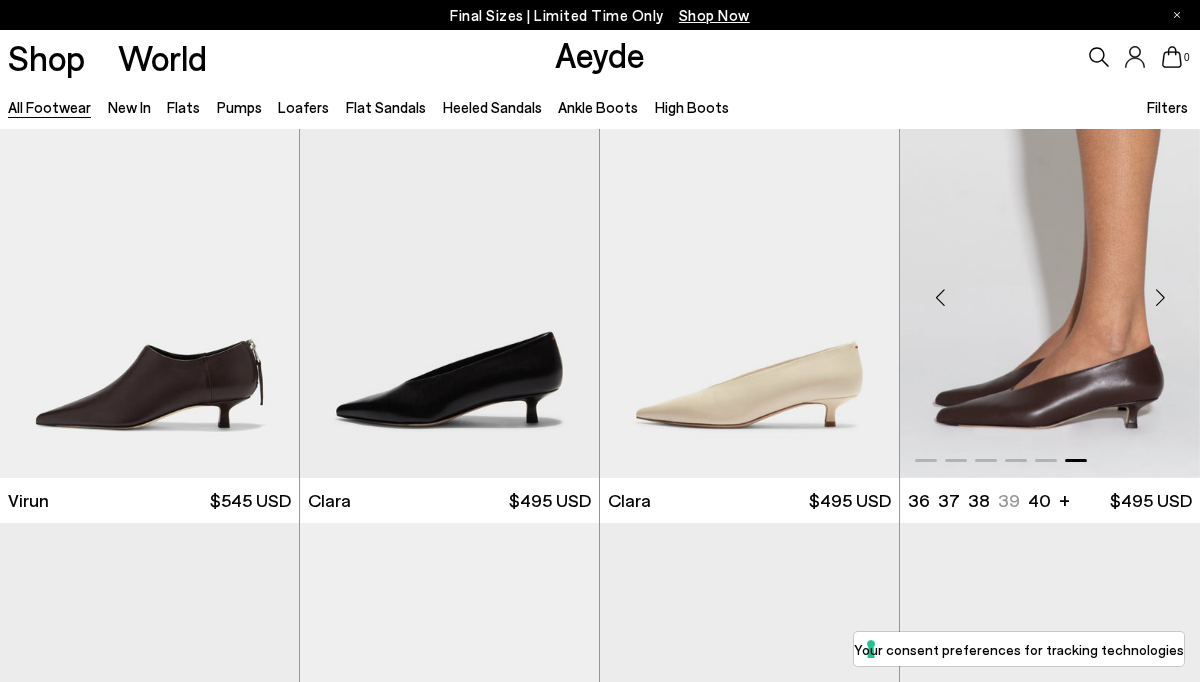 click at bounding box center (1160, 297) 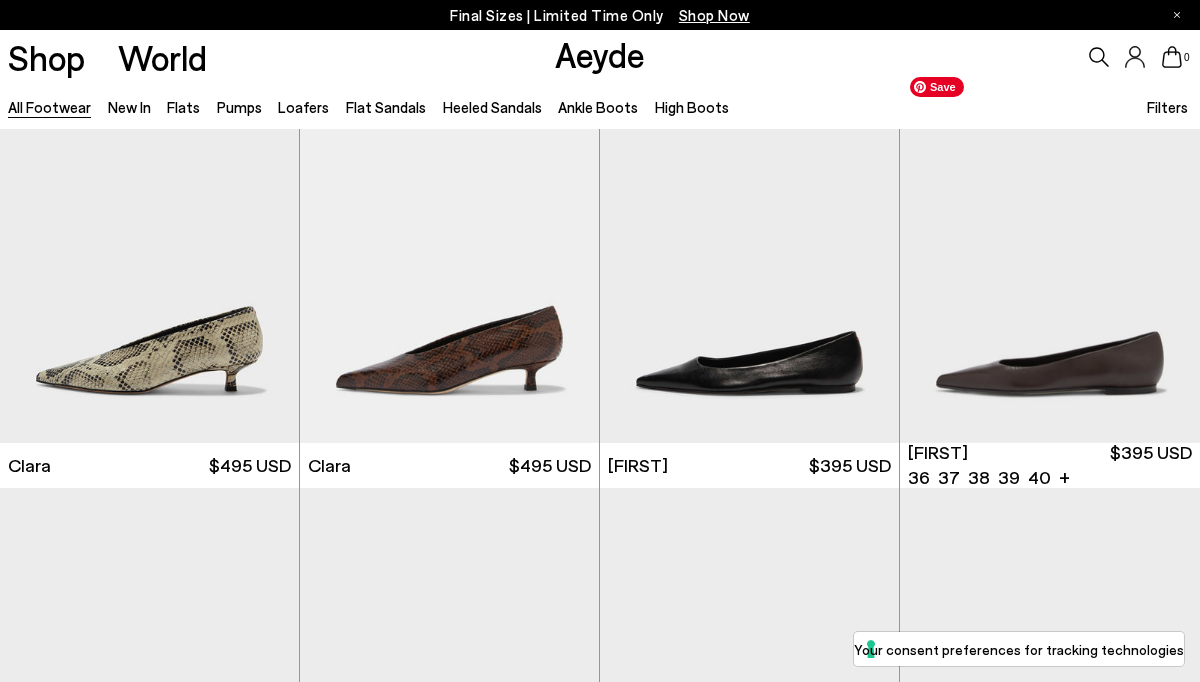 scroll, scrollTop: 3431, scrollLeft: 0, axis: vertical 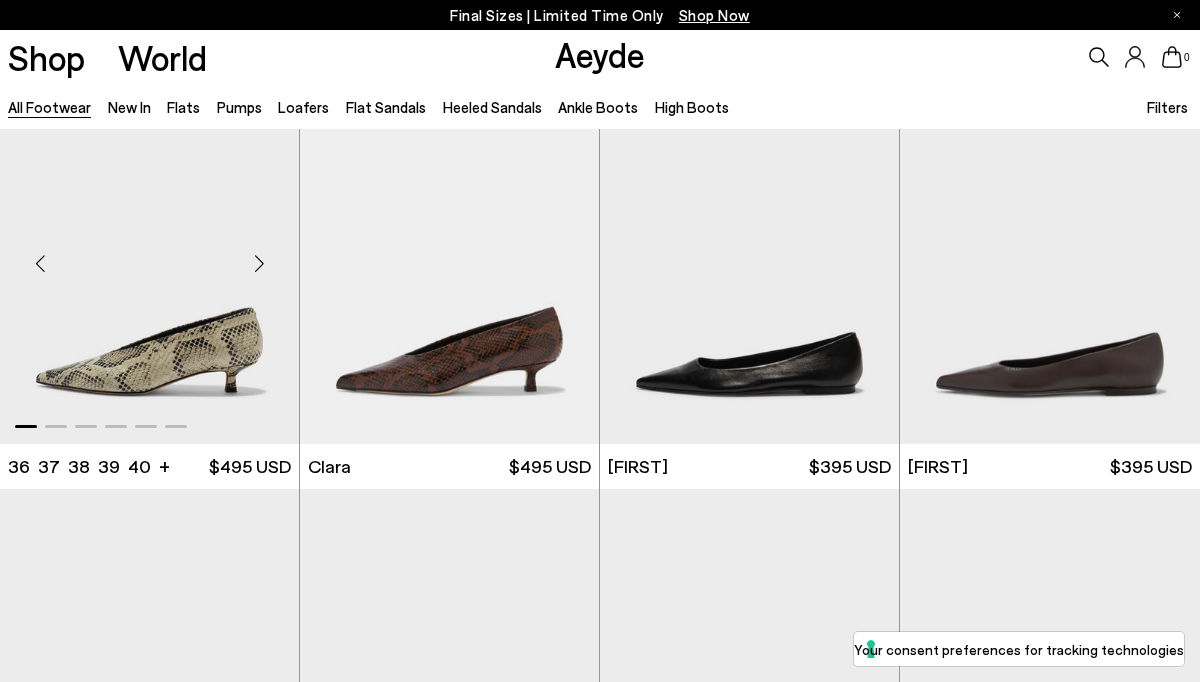 click at bounding box center [259, 264] 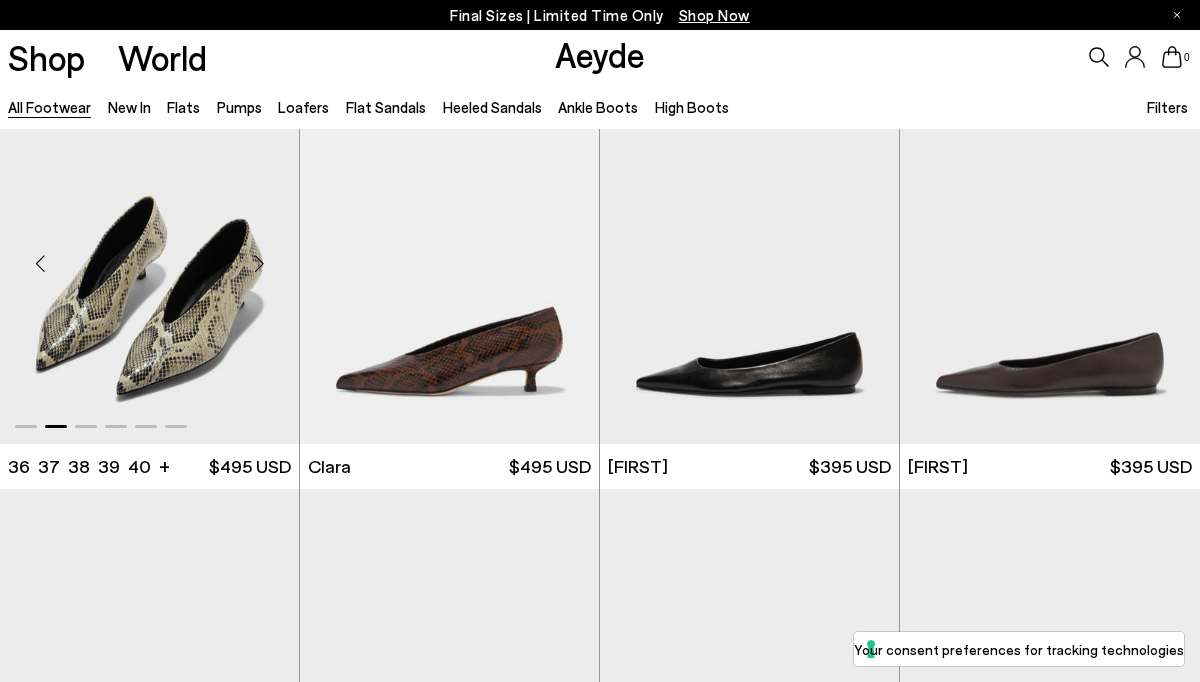 click at bounding box center (259, 264) 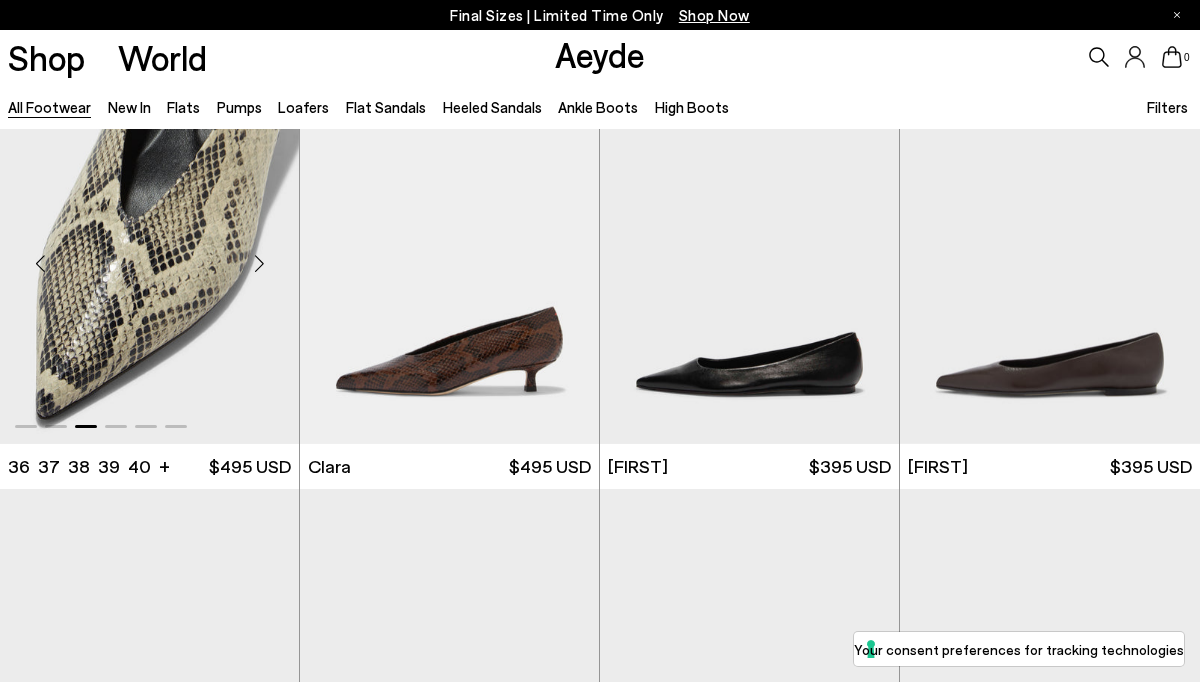 click at bounding box center (259, 264) 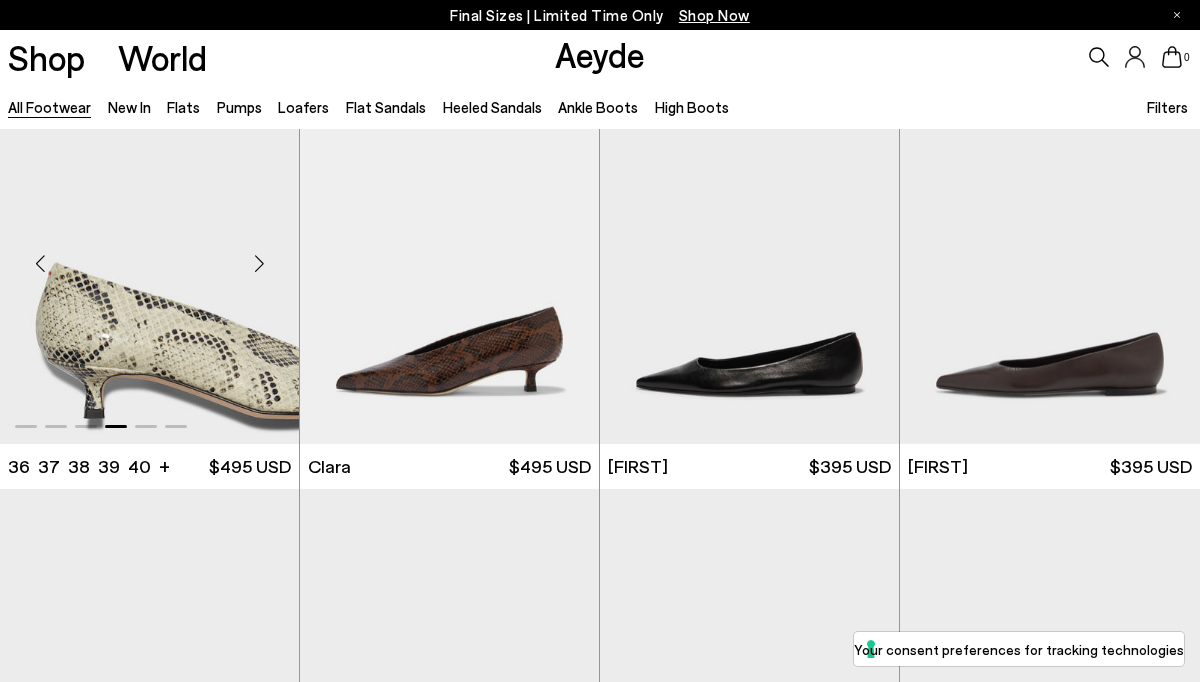 click at bounding box center [259, 264] 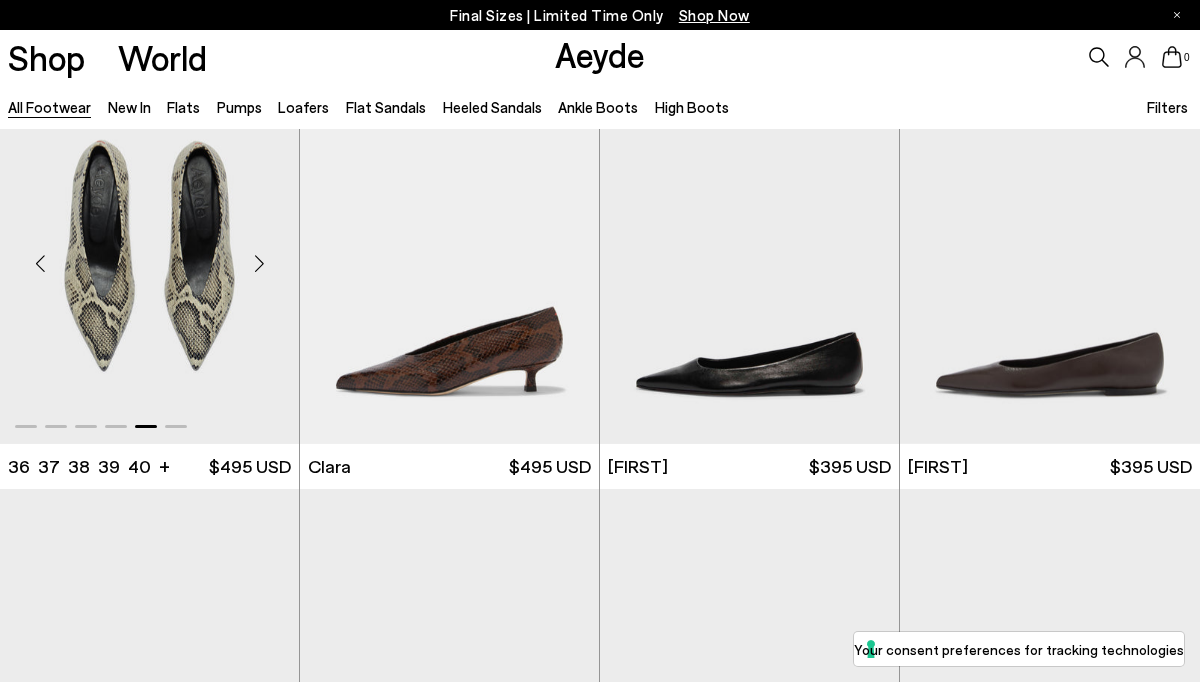 click at bounding box center [259, 264] 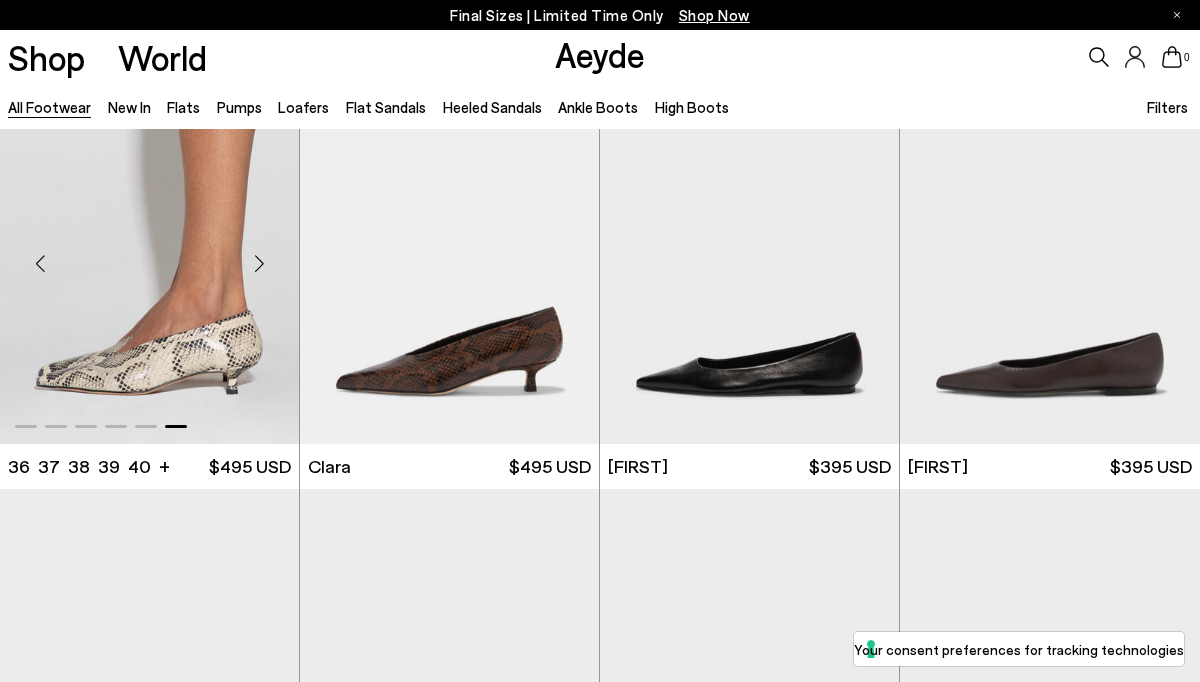 click at bounding box center [259, 264] 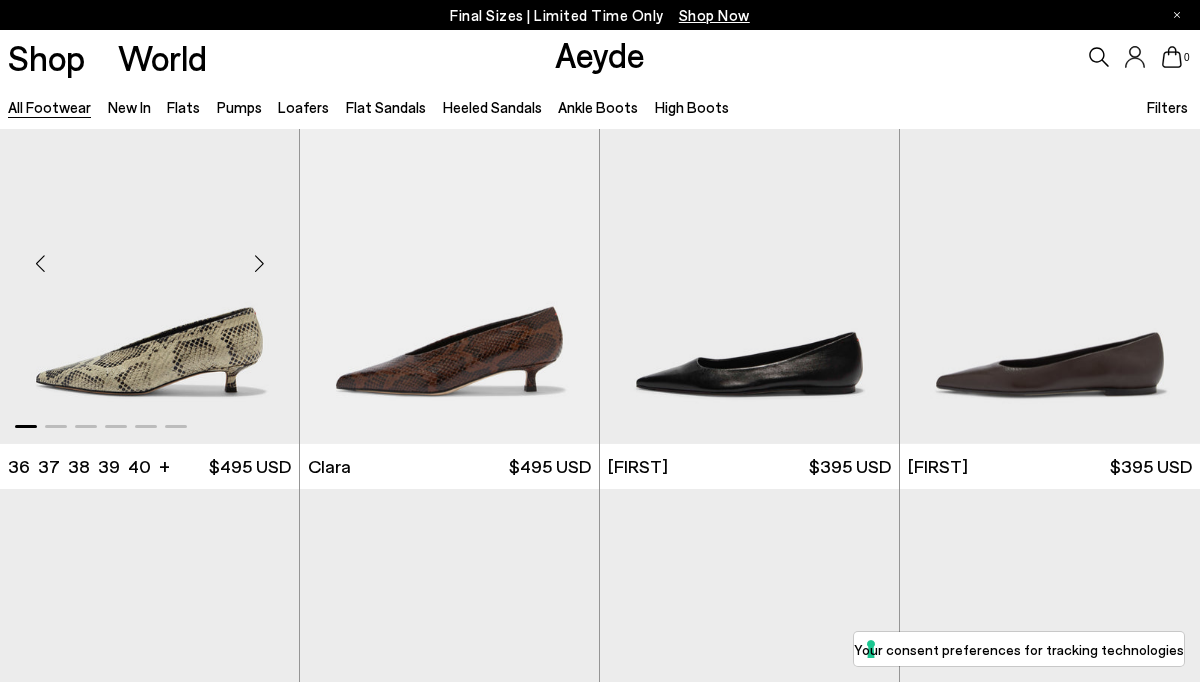 click at bounding box center (259, 264) 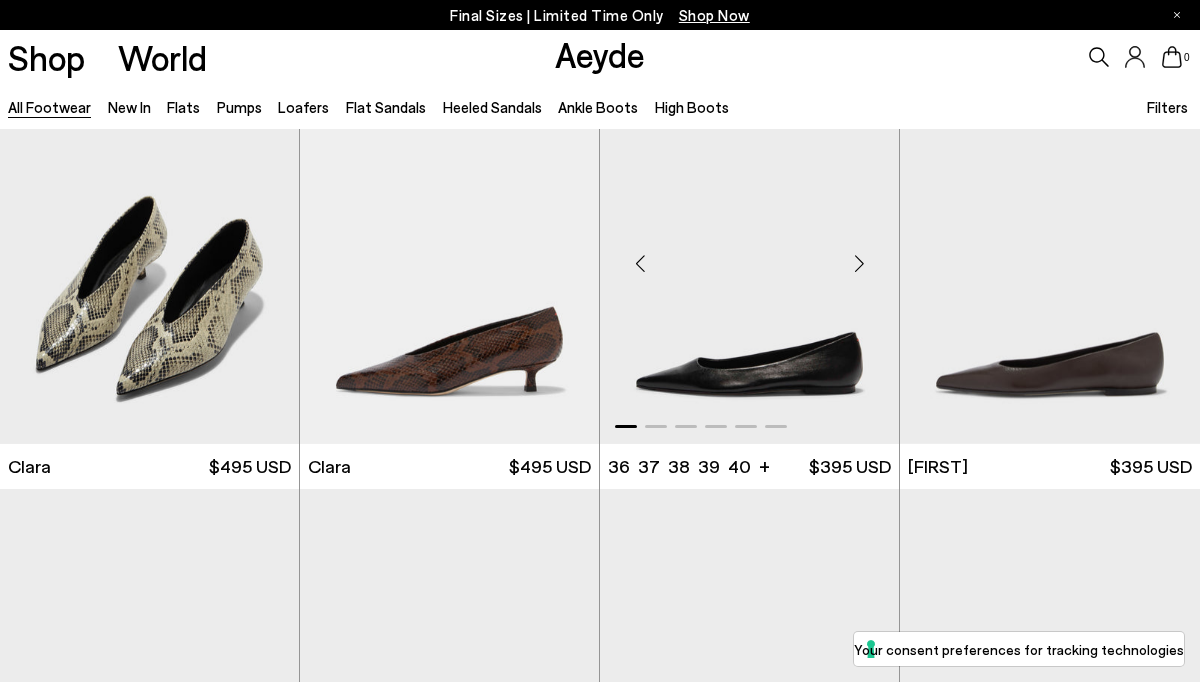 click at bounding box center [859, 264] 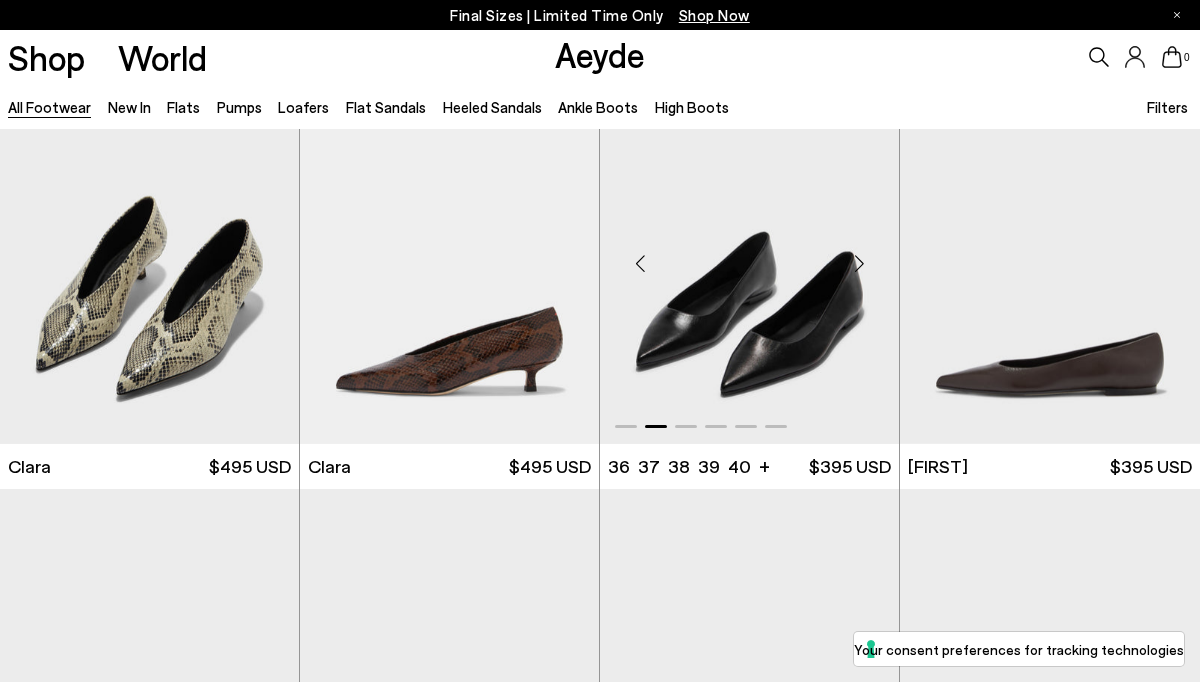 click at bounding box center (859, 264) 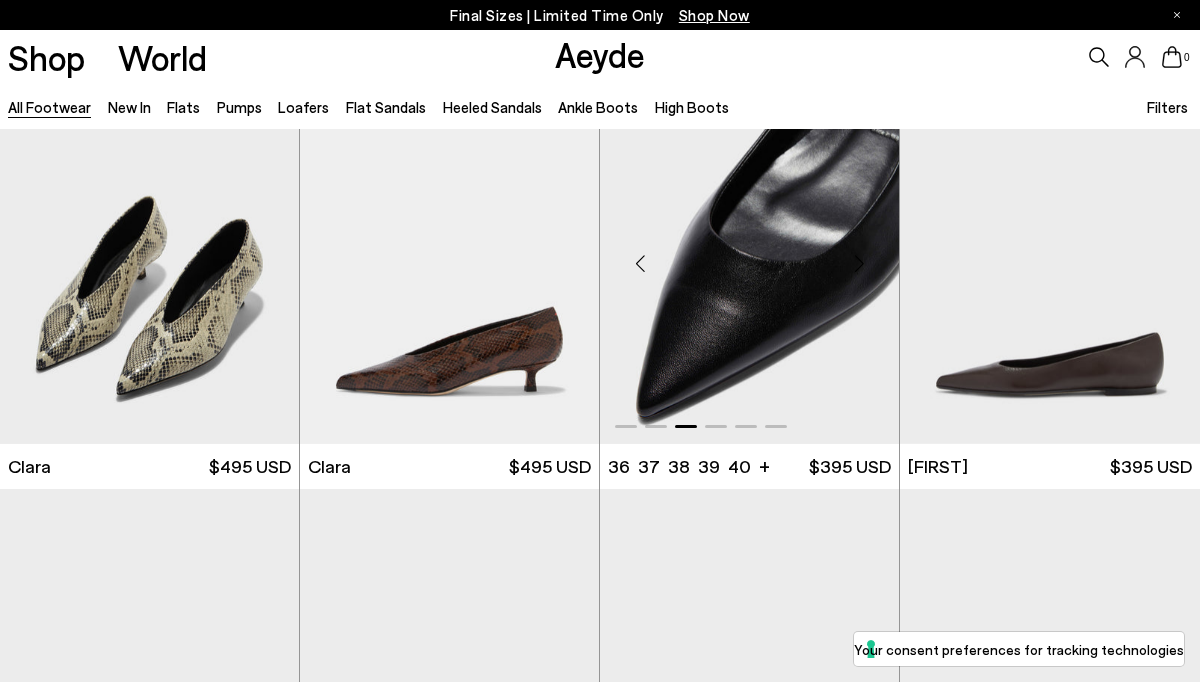 click at bounding box center [859, 264] 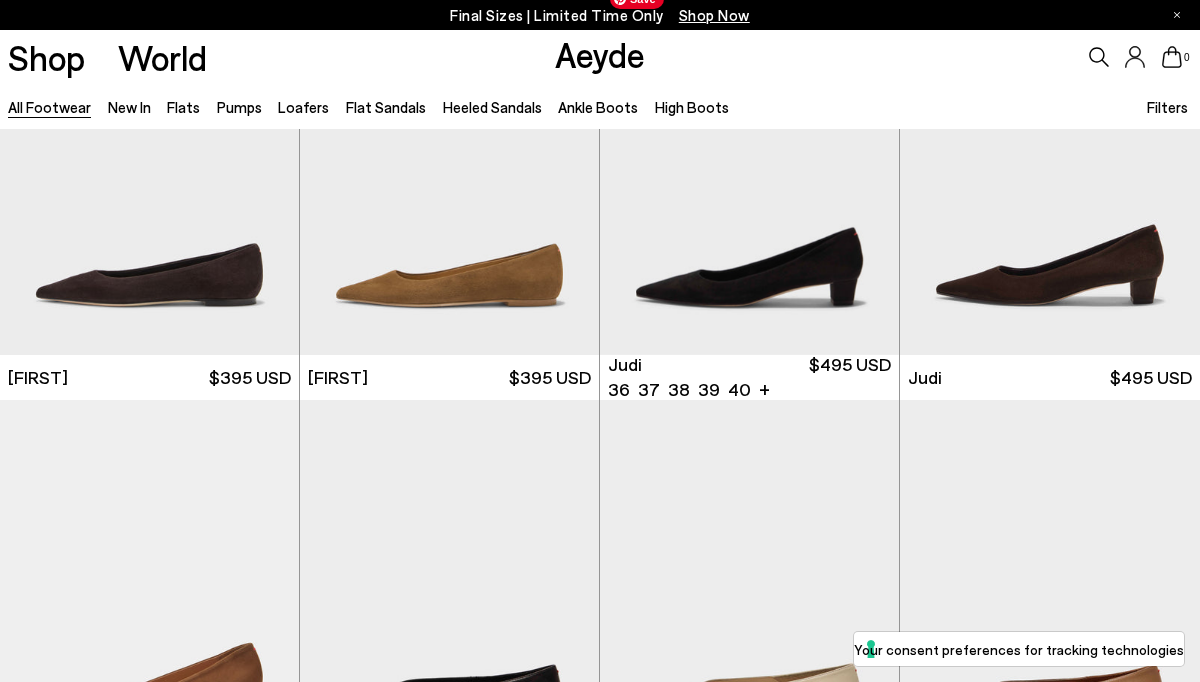 scroll, scrollTop: 3944, scrollLeft: 0, axis: vertical 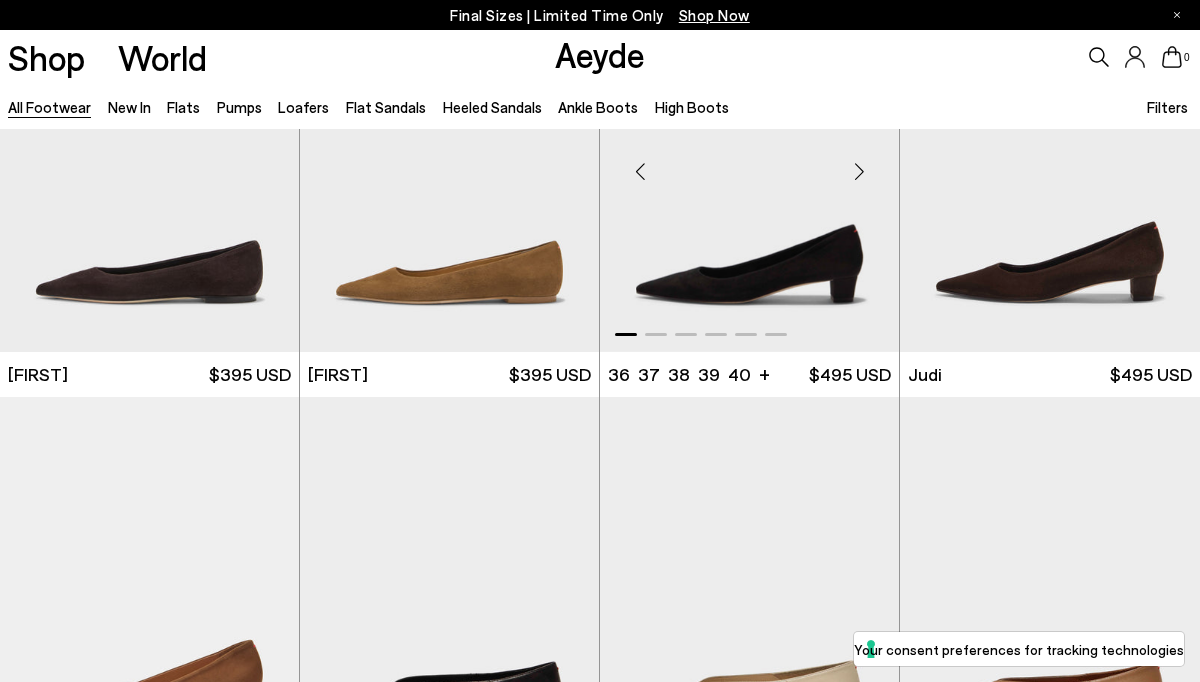 click at bounding box center (859, 172) 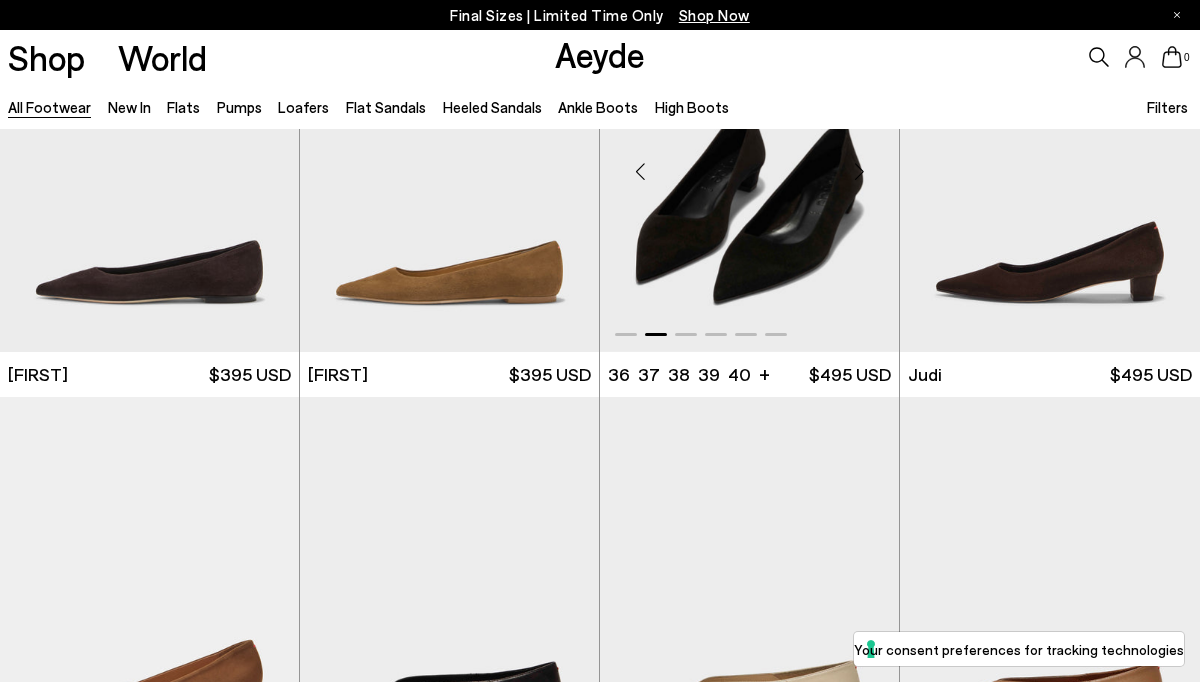 click at bounding box center [859, 172] 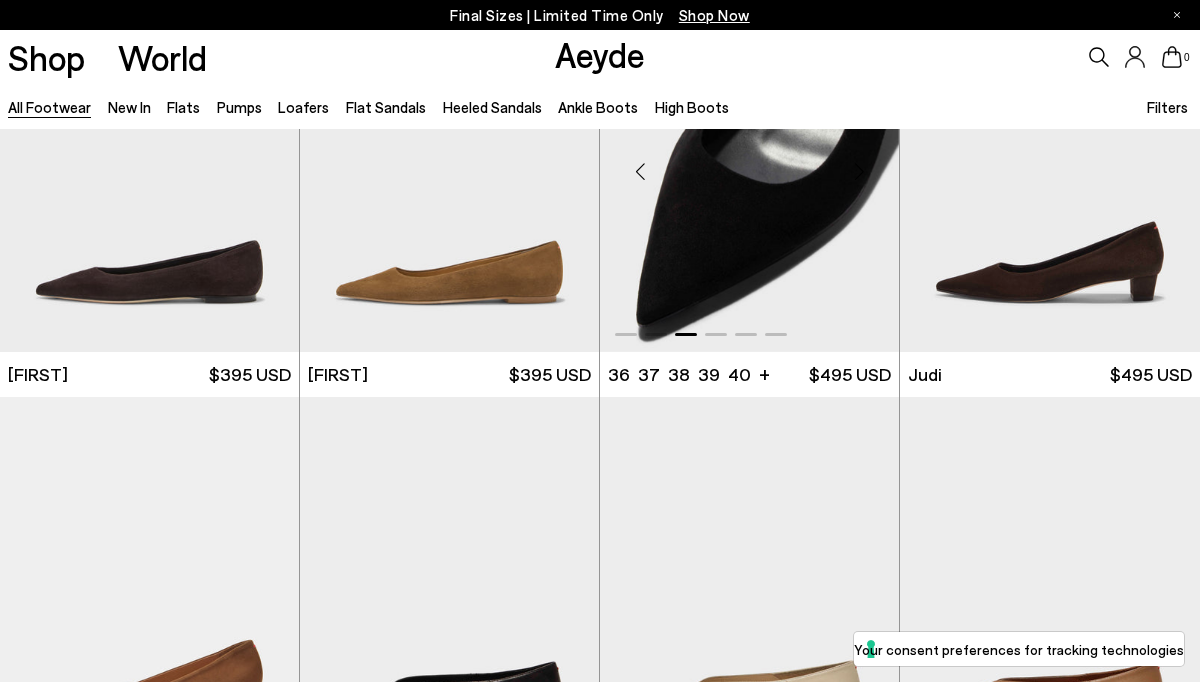 click at bounding box center (859, 172) 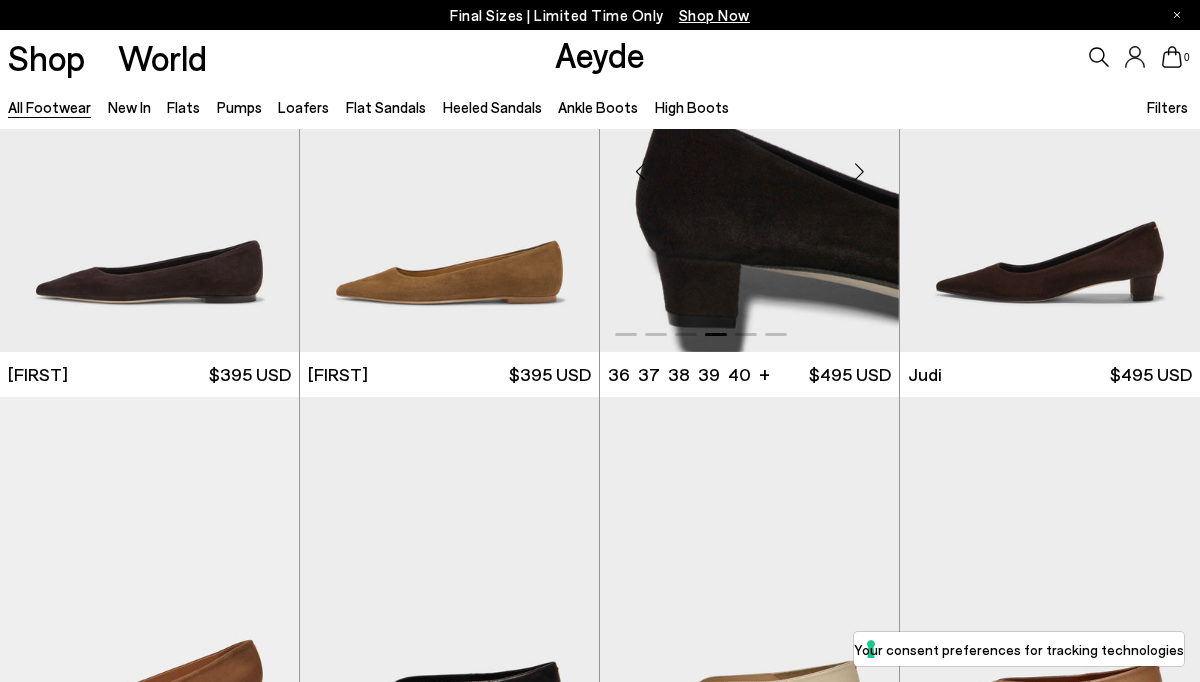 click at bounding box center [859, 172] 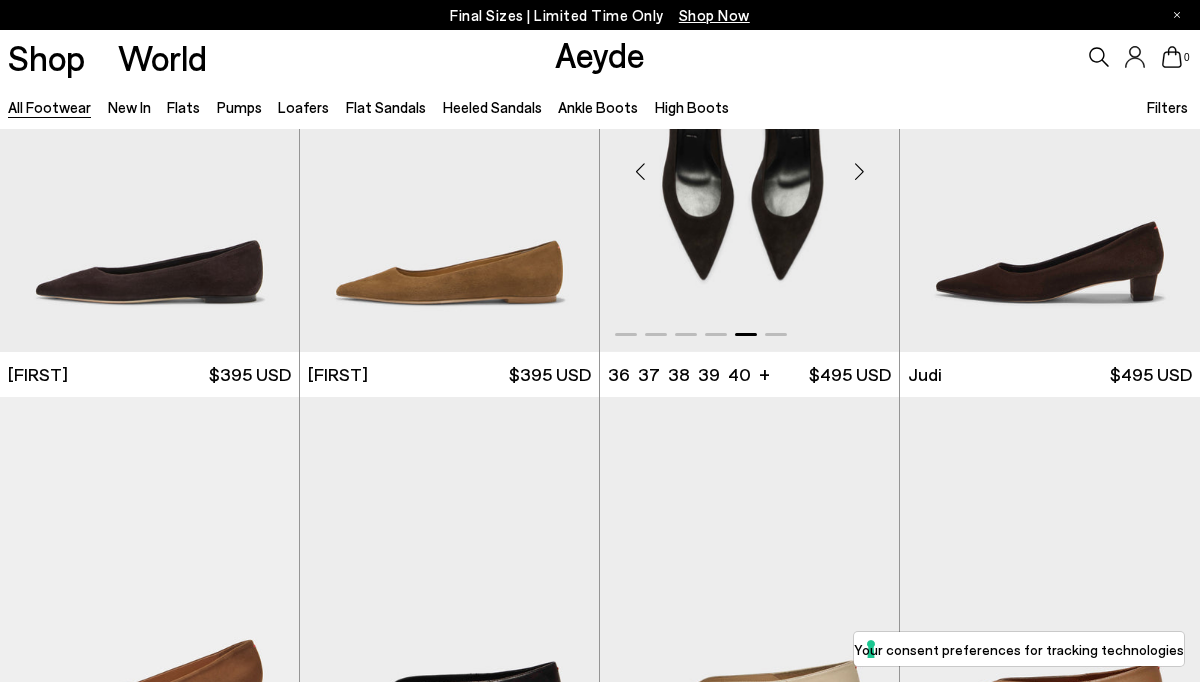 click at bounding box center (859, 172) 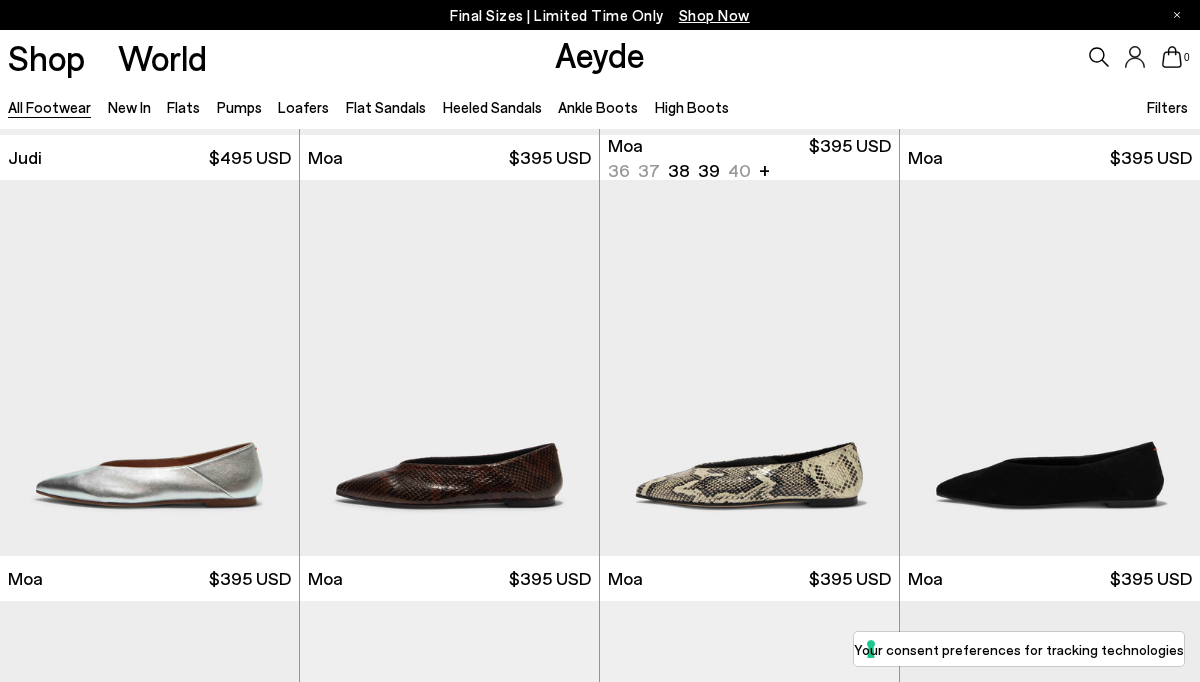 scroll, scrollTop: 4595, scrollLeft: 0, axis: vertical 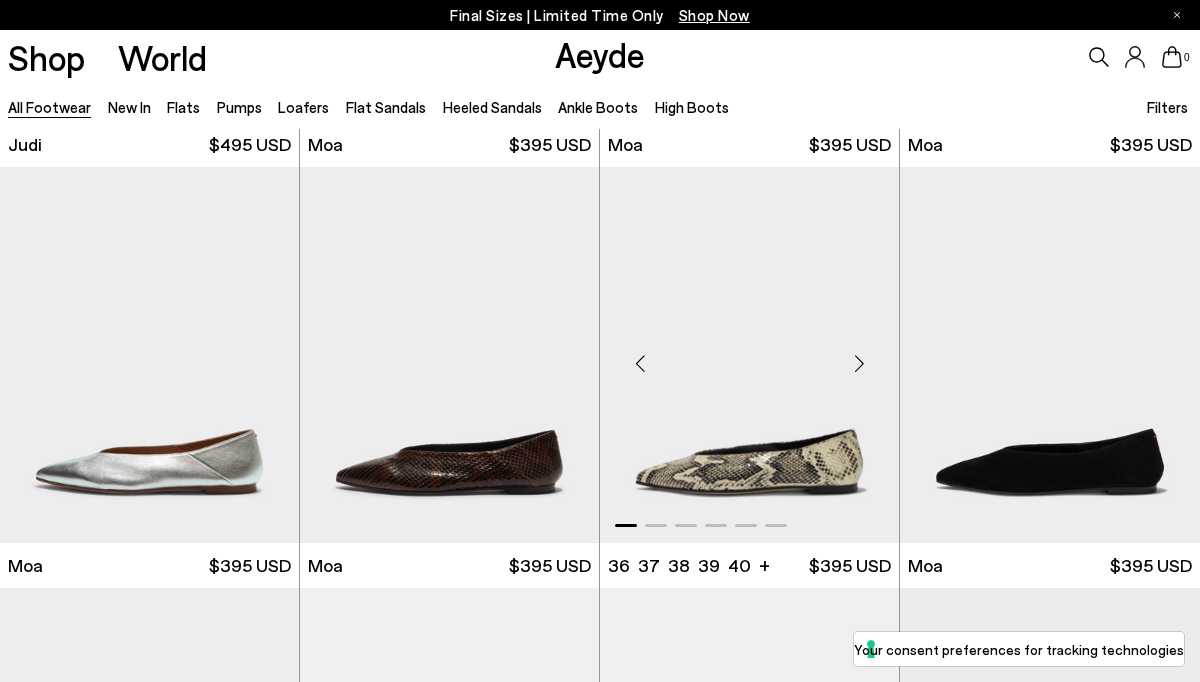 click at bounding box center [859, 363] 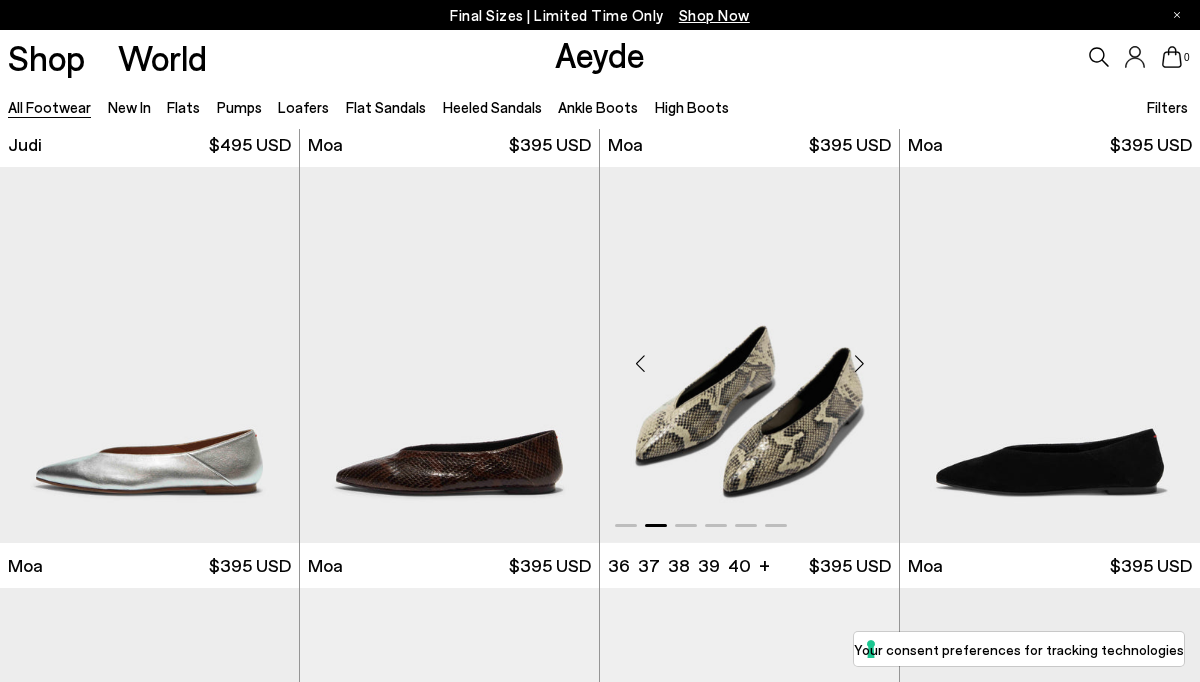 click at bounding box center [859, 363] 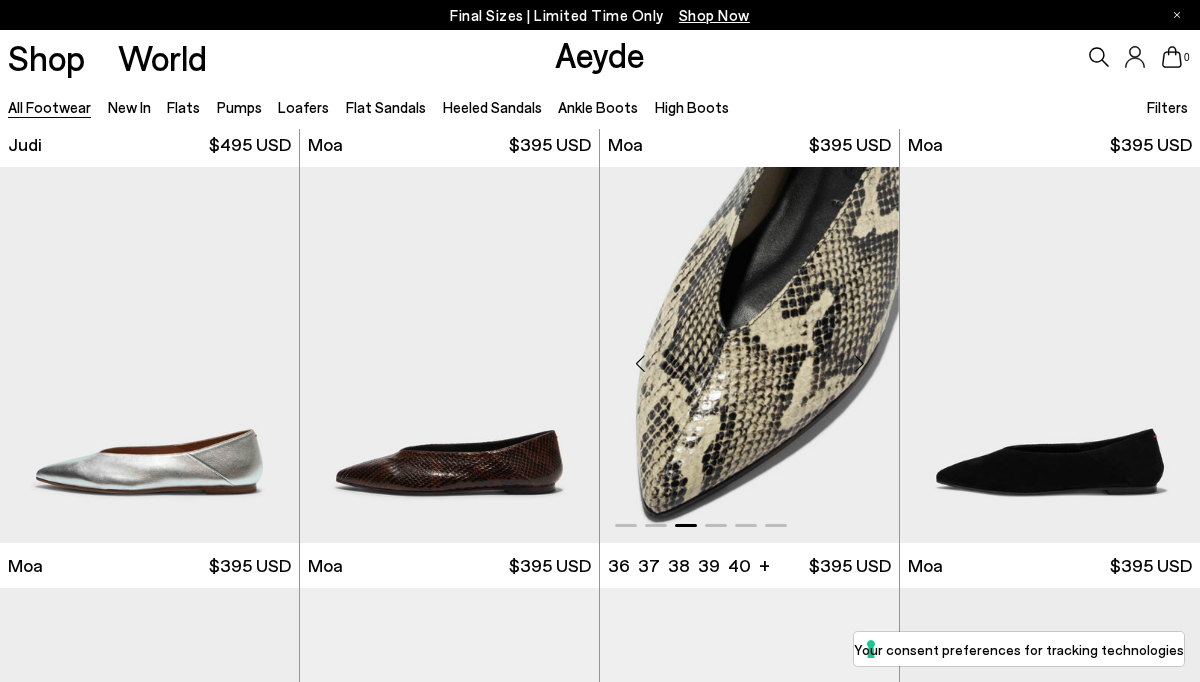click at bounding box center [859, 363] 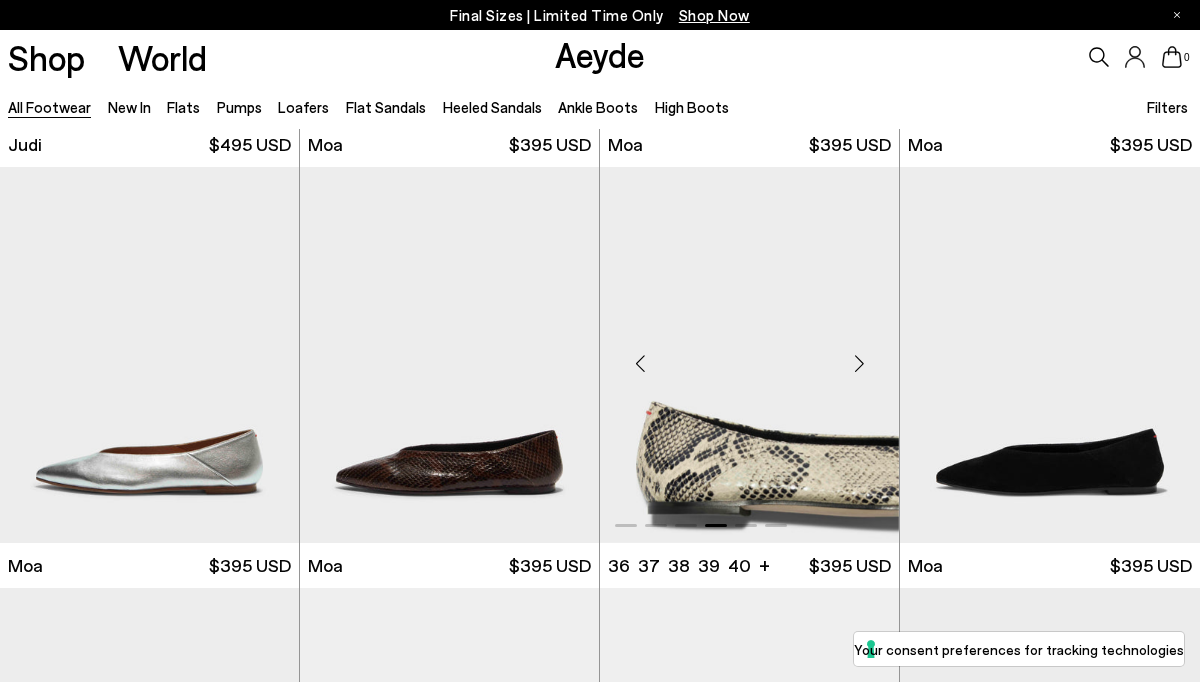 click at bounding box center [859, 363] 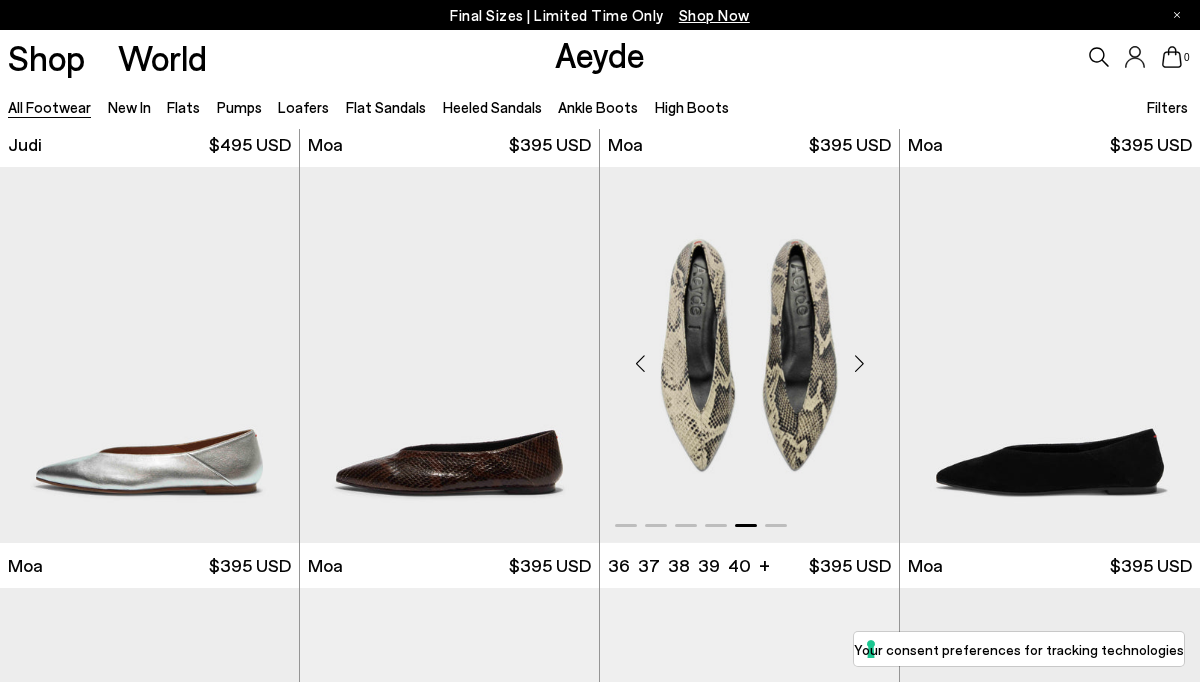 click at bounding box center [859, 363] 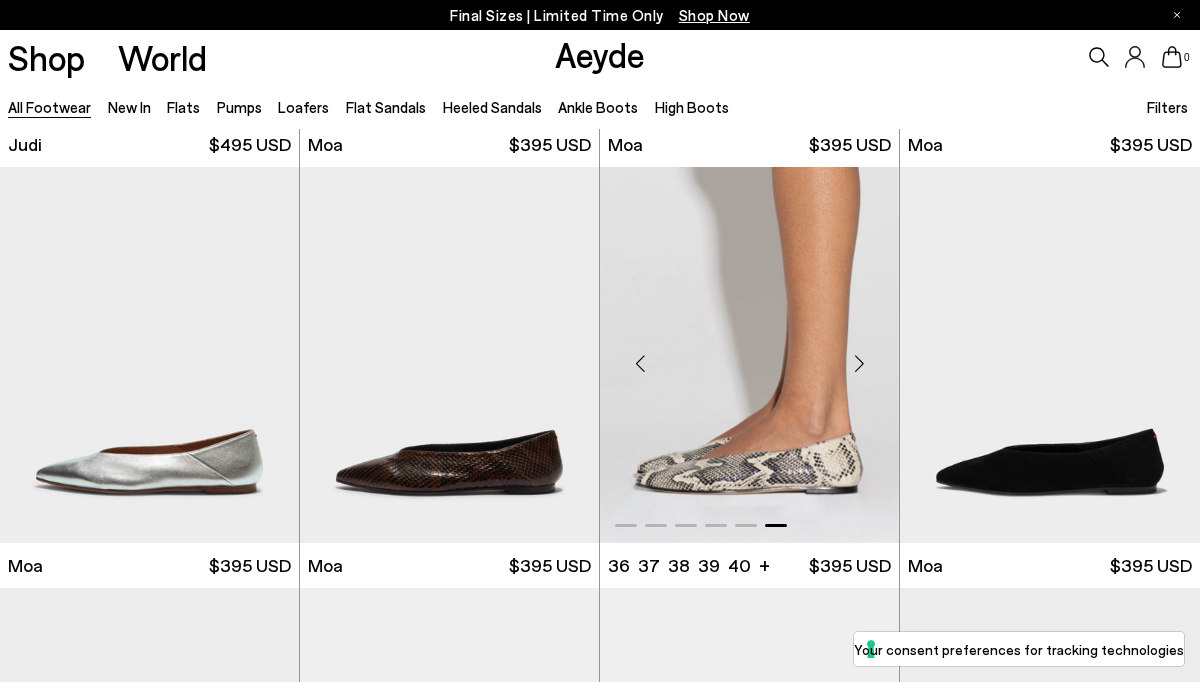 click at bounding box center (859, 363) 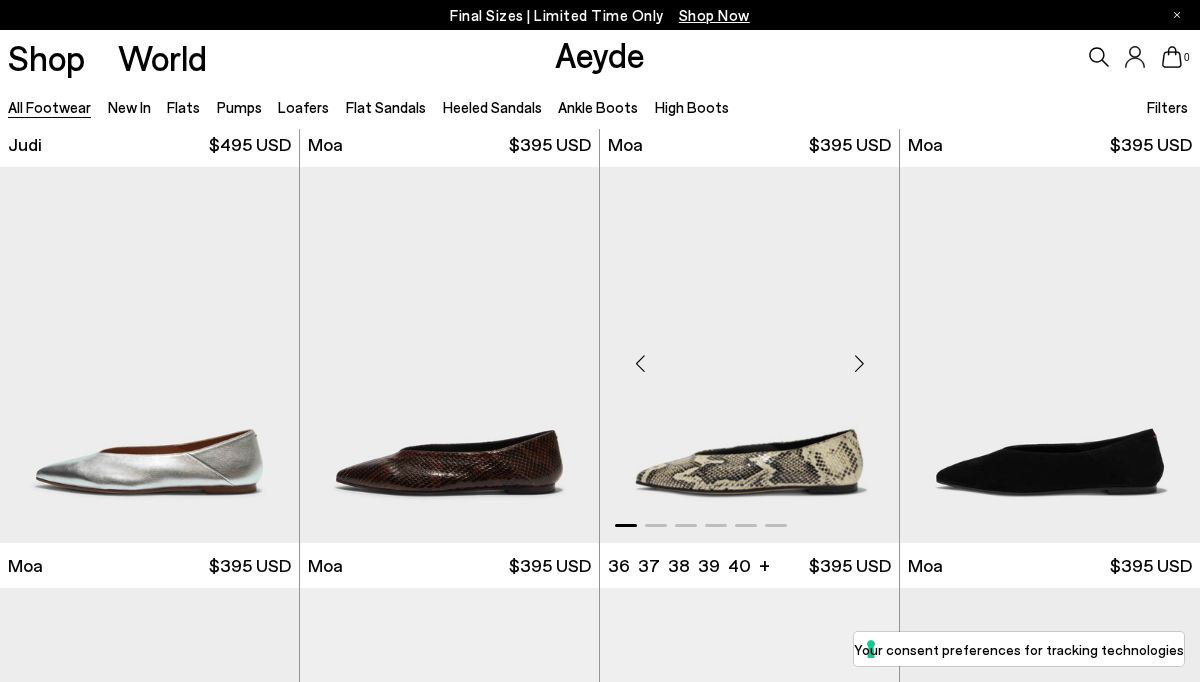 click at bounding box center [859, 363] 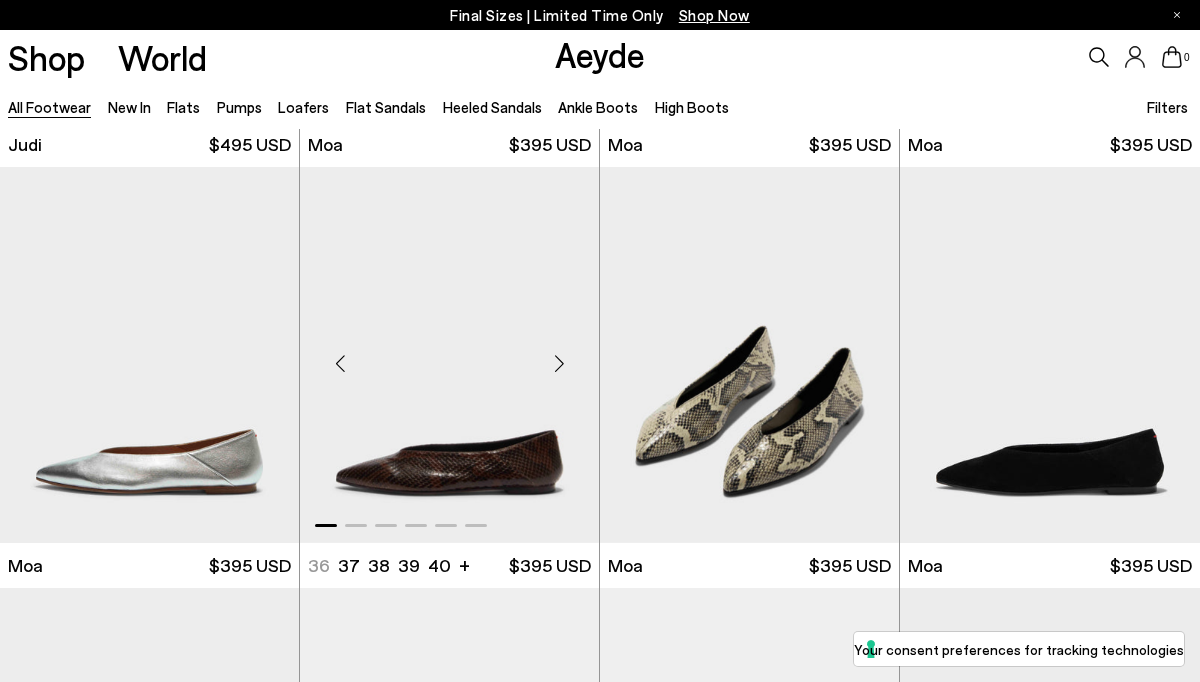 click at bounding box center [559, 363] 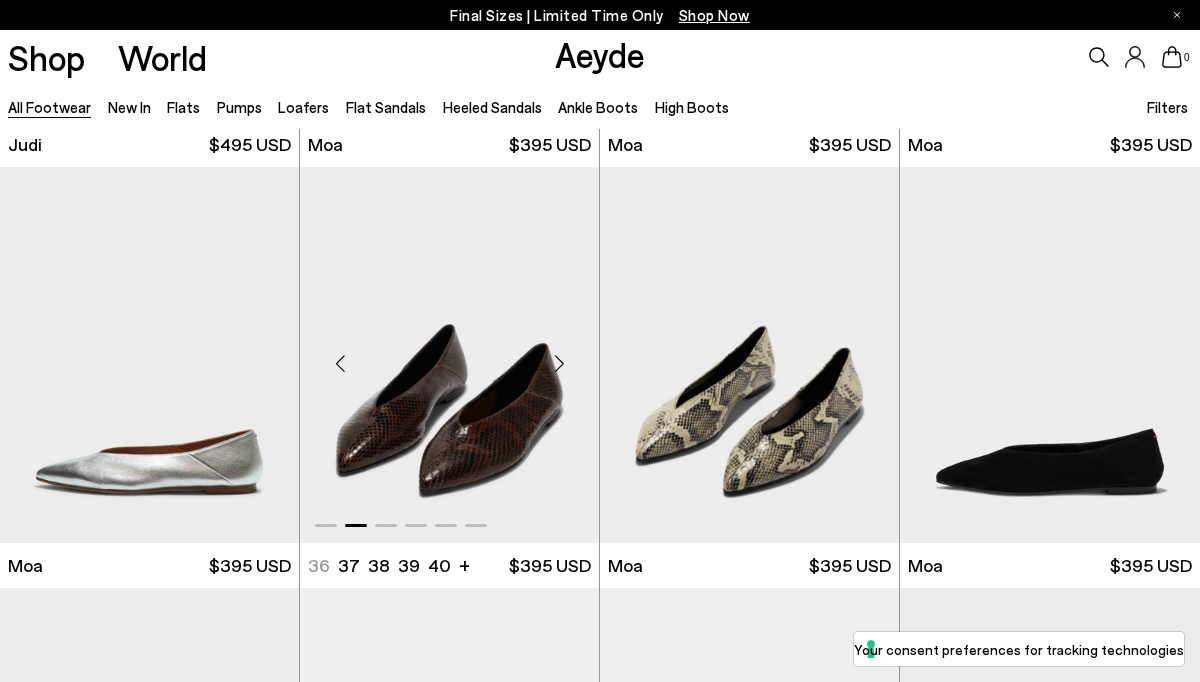 click at bounding box center (559, 363) 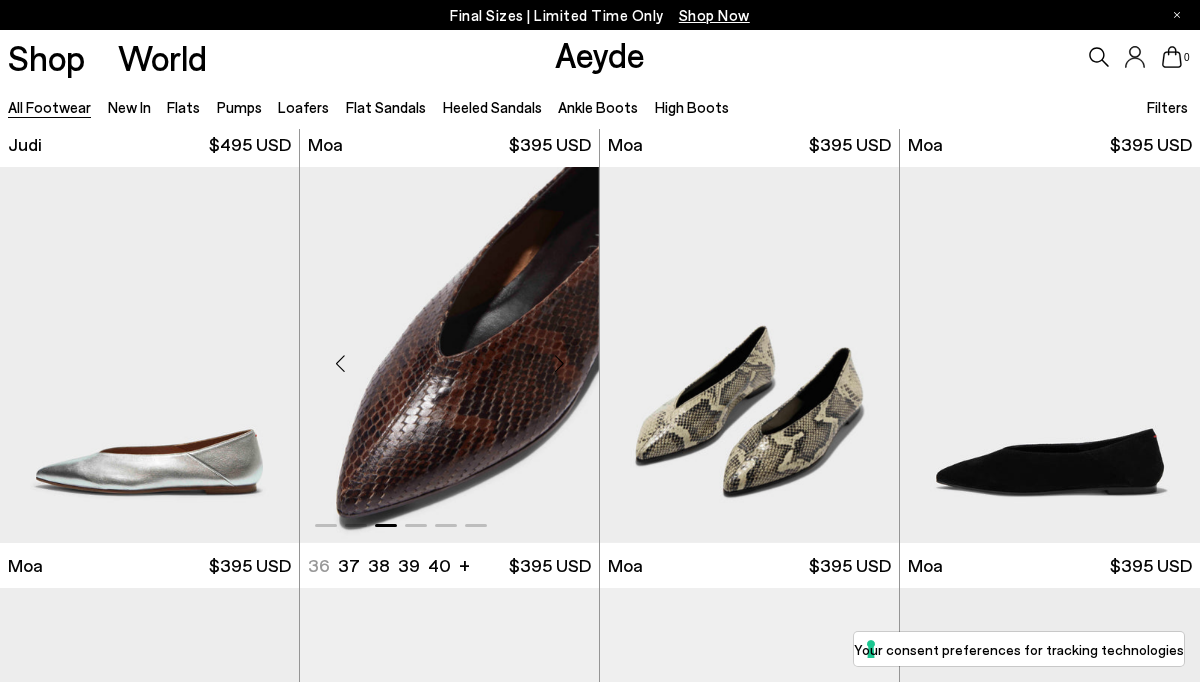 click at bounding box center [559, 363] 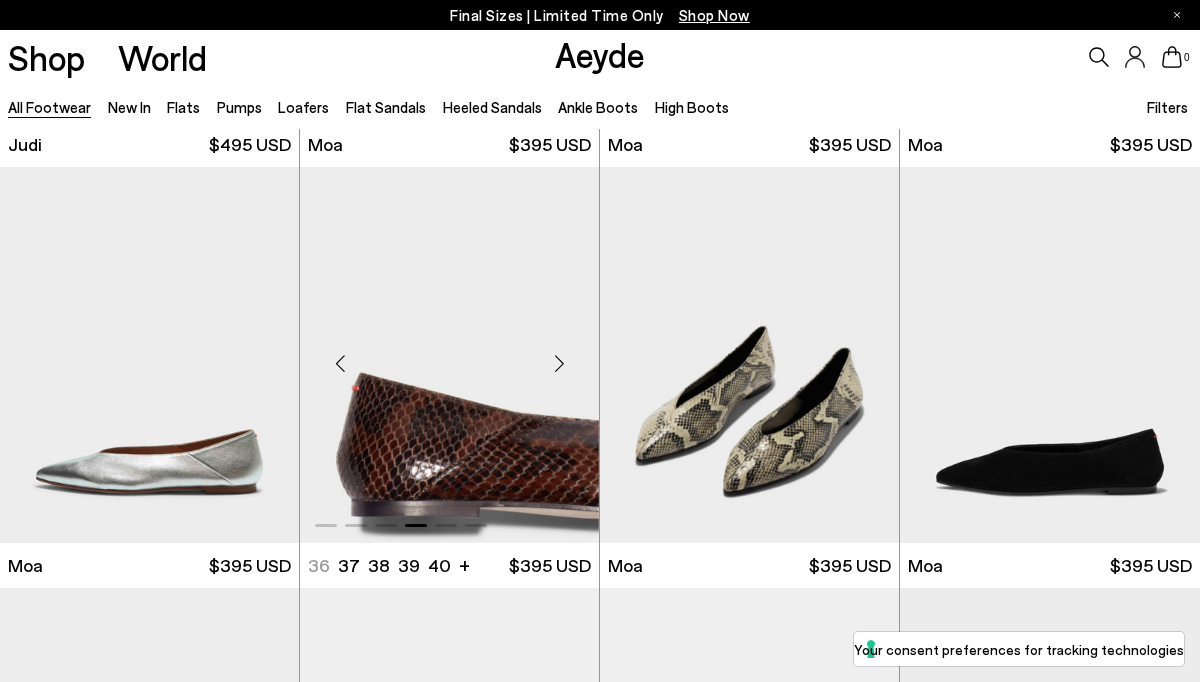 click at bounding box center [559, 363] 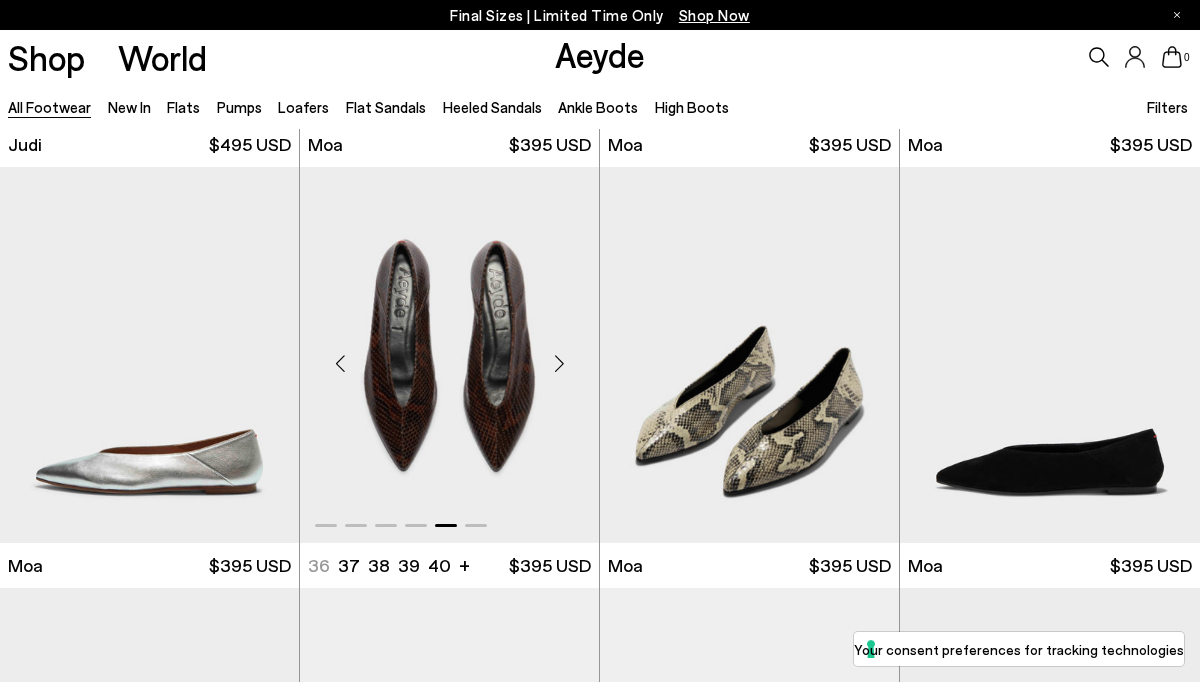 click at bounding box center [559, 363] 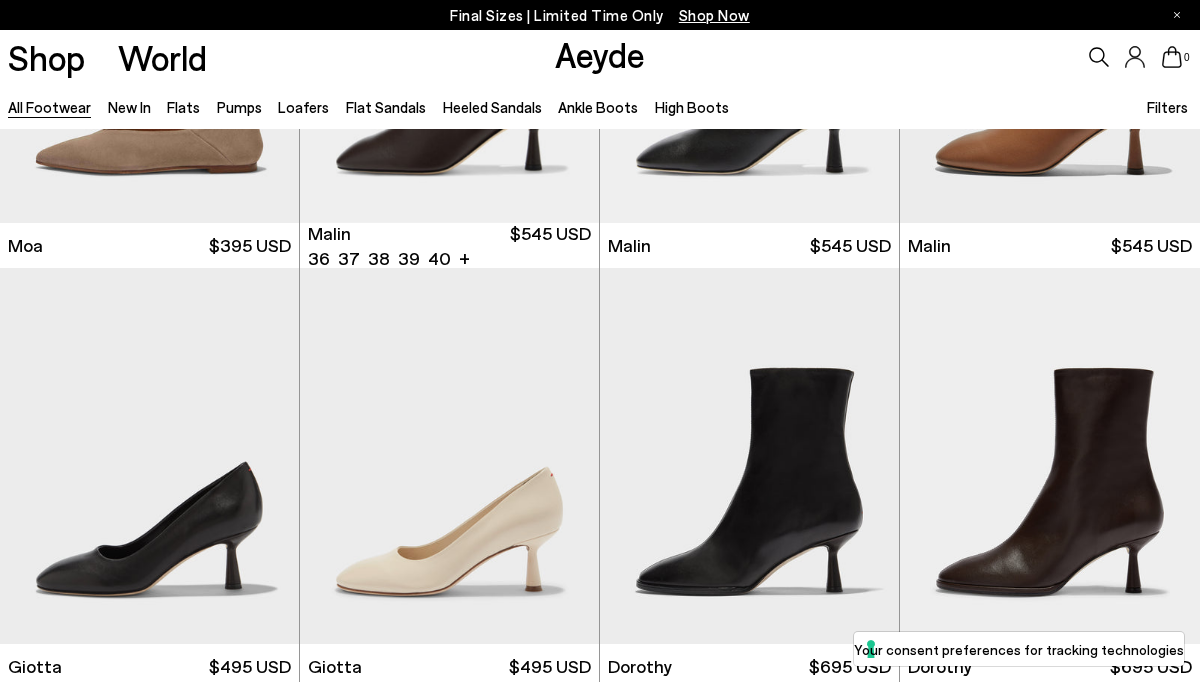 scroll, scrollTop: 5361, scrollLeft: 0, axis: vertical 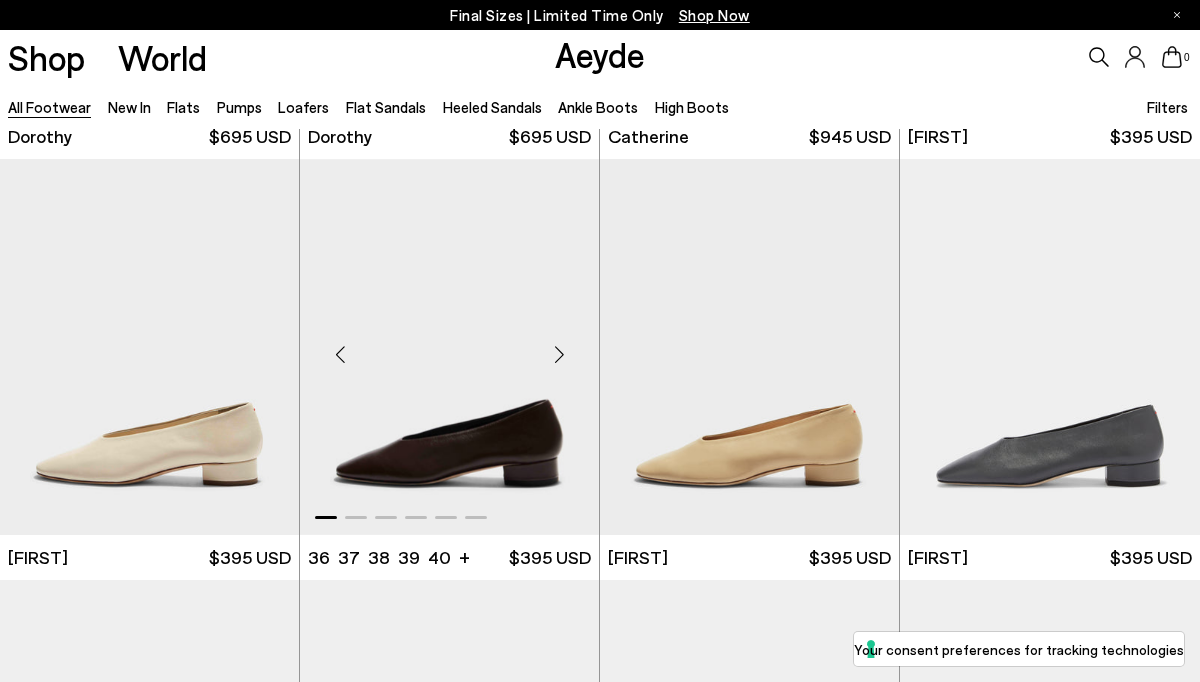 click at bounding box center (559, 355) 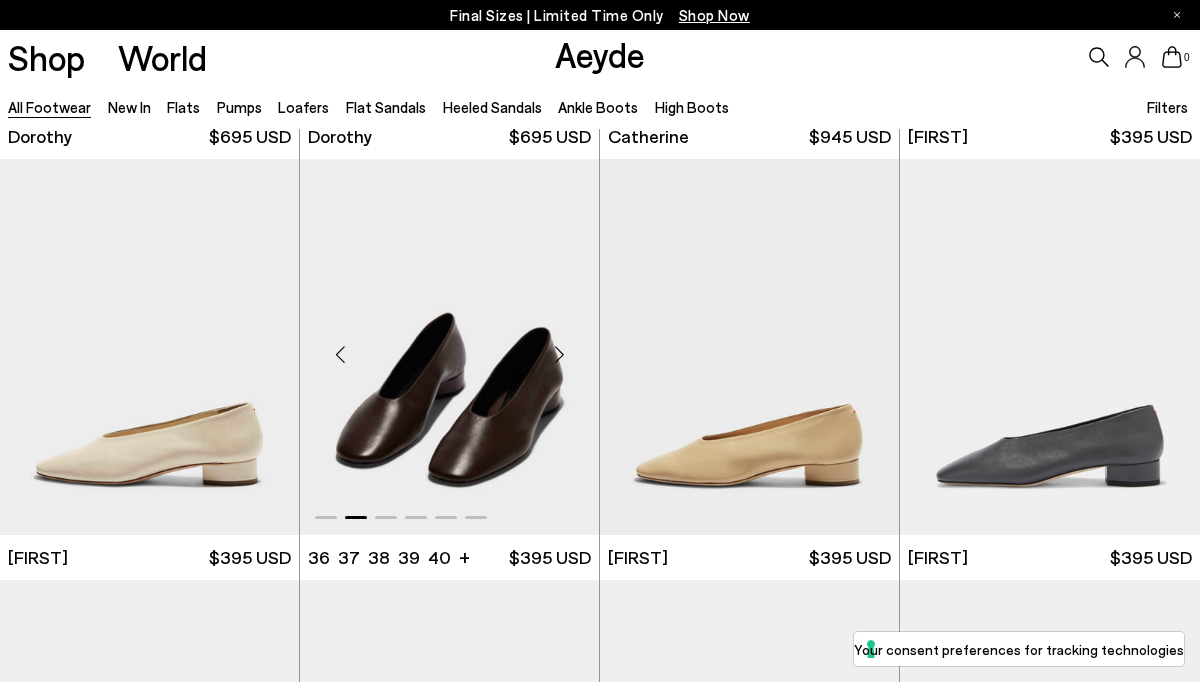 click at bounding box center (559, 355) 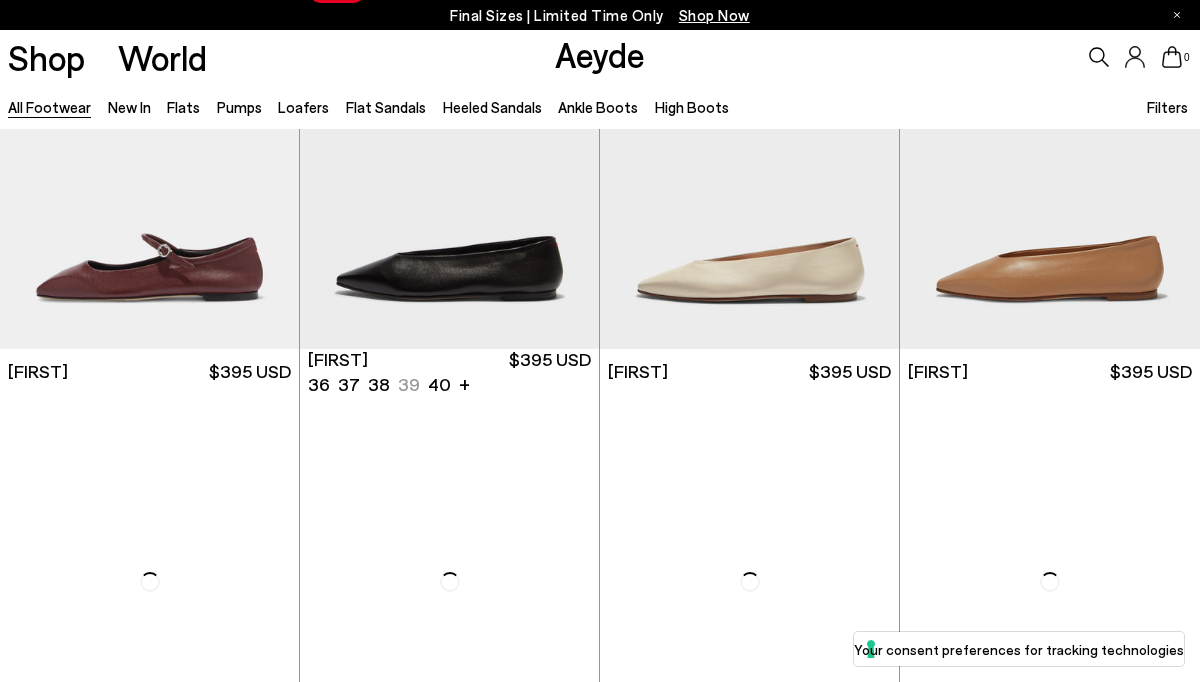 scroll, scrollTop: 10688, scrollLeft: 0, axis: vertical 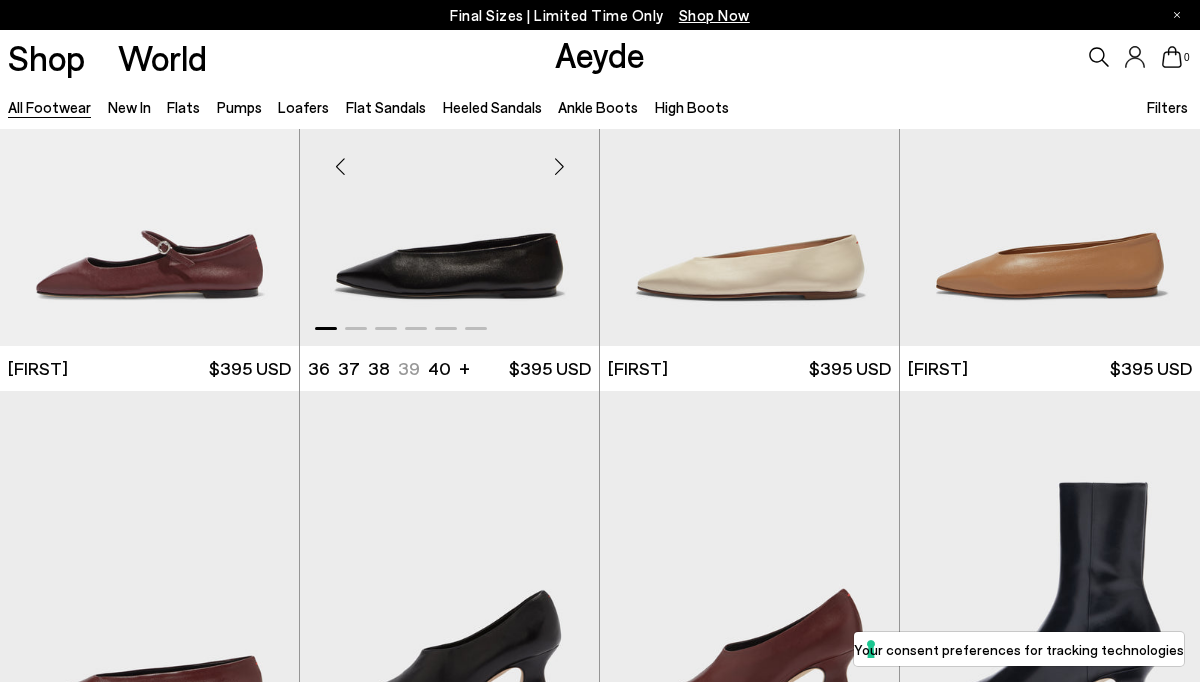 click at bounding box center [559, 166] 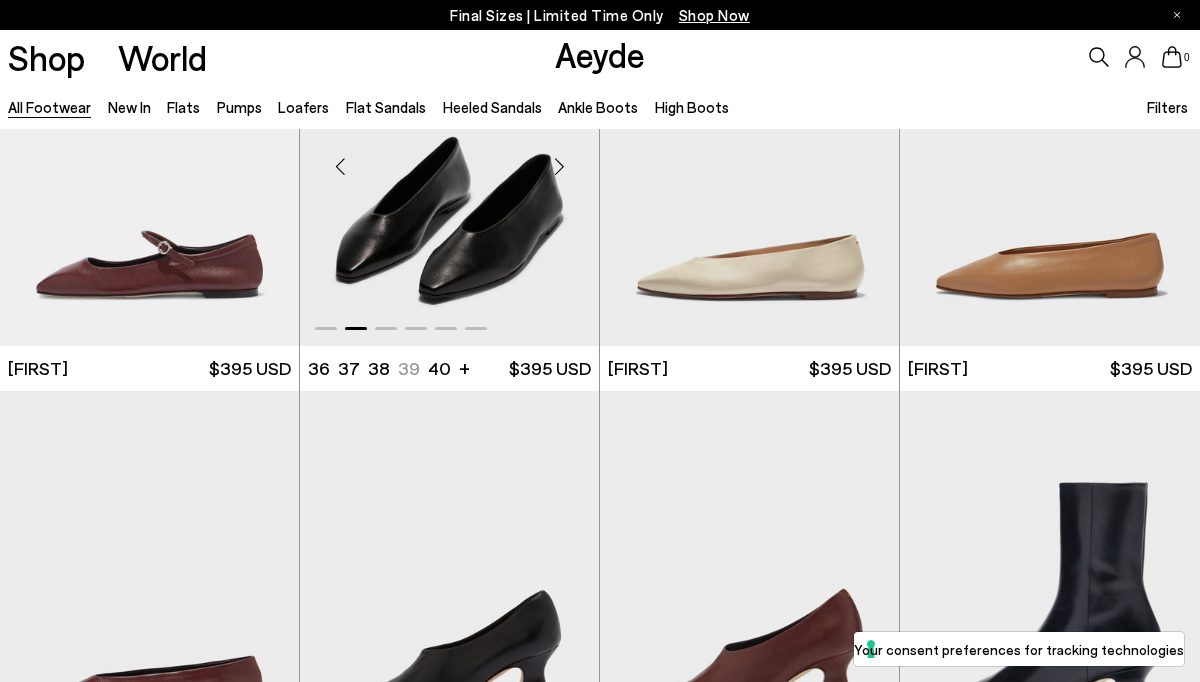 click at bounding box center (559, 166) 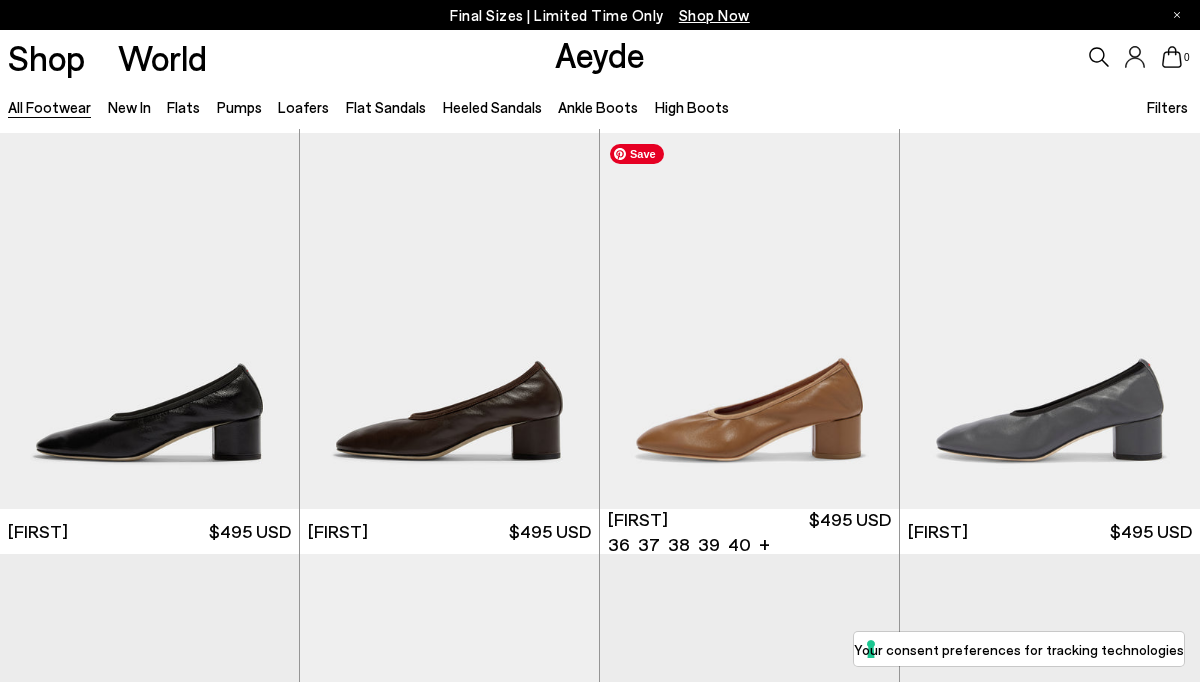 scroll, scrollTop: 13572, scrollLeft: 0, axis: vertical 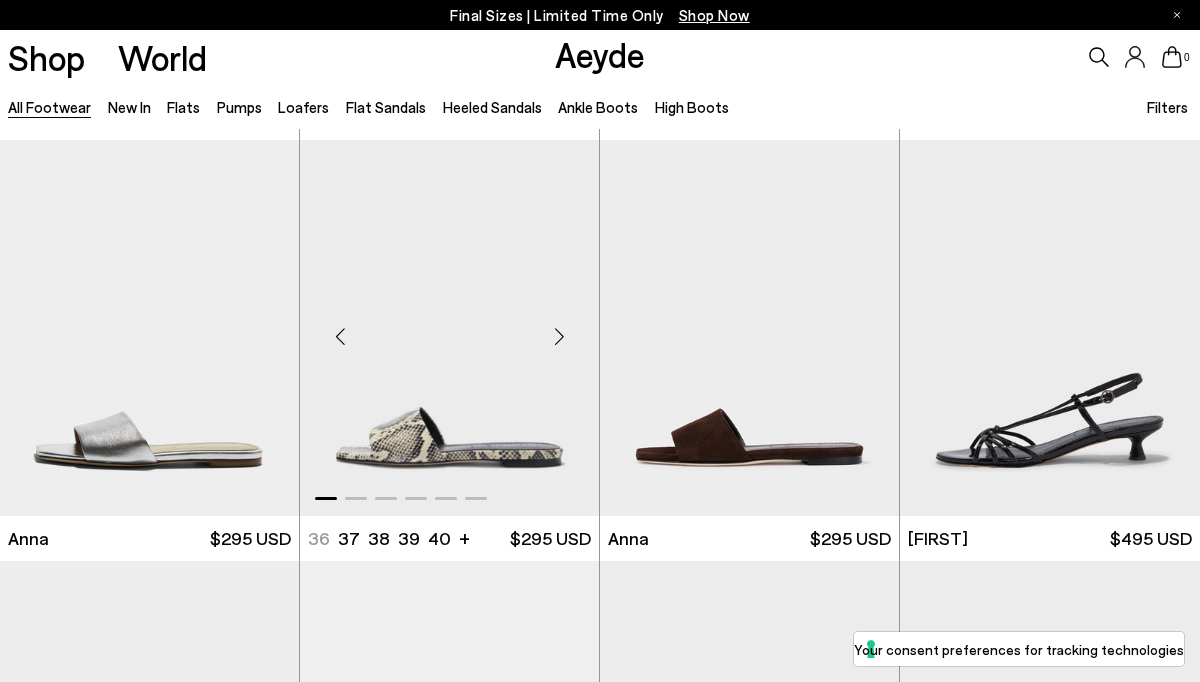 click at bounding box center (559, 336) 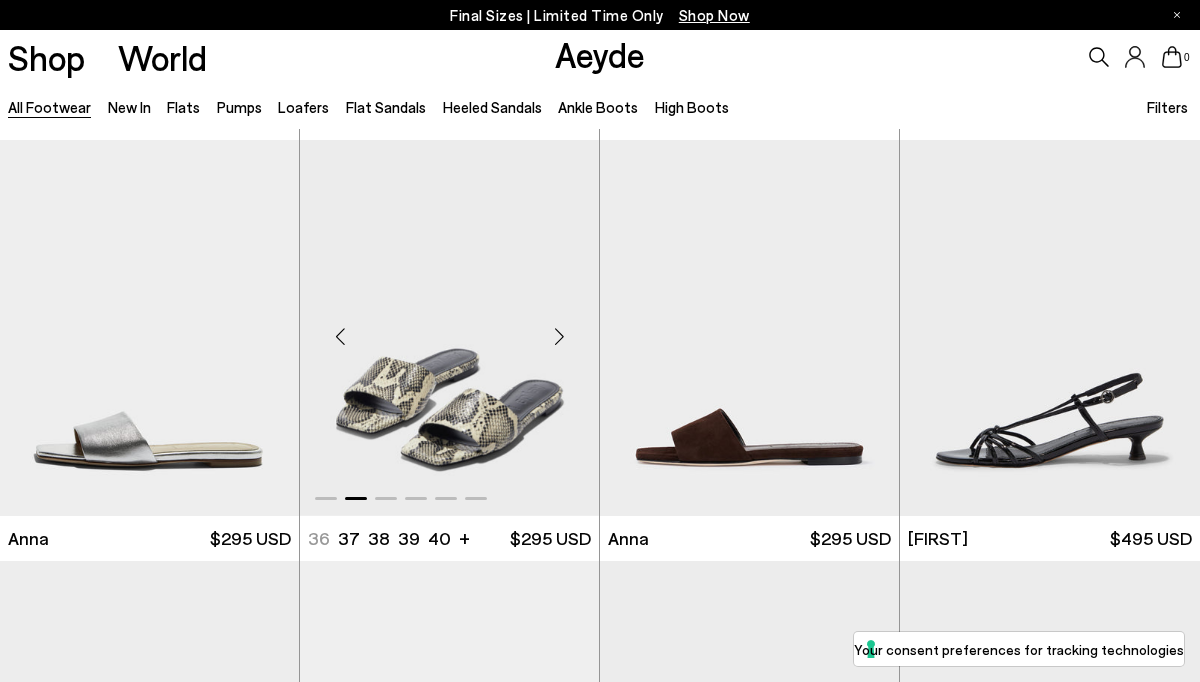 click at bounding box center (559, 336) 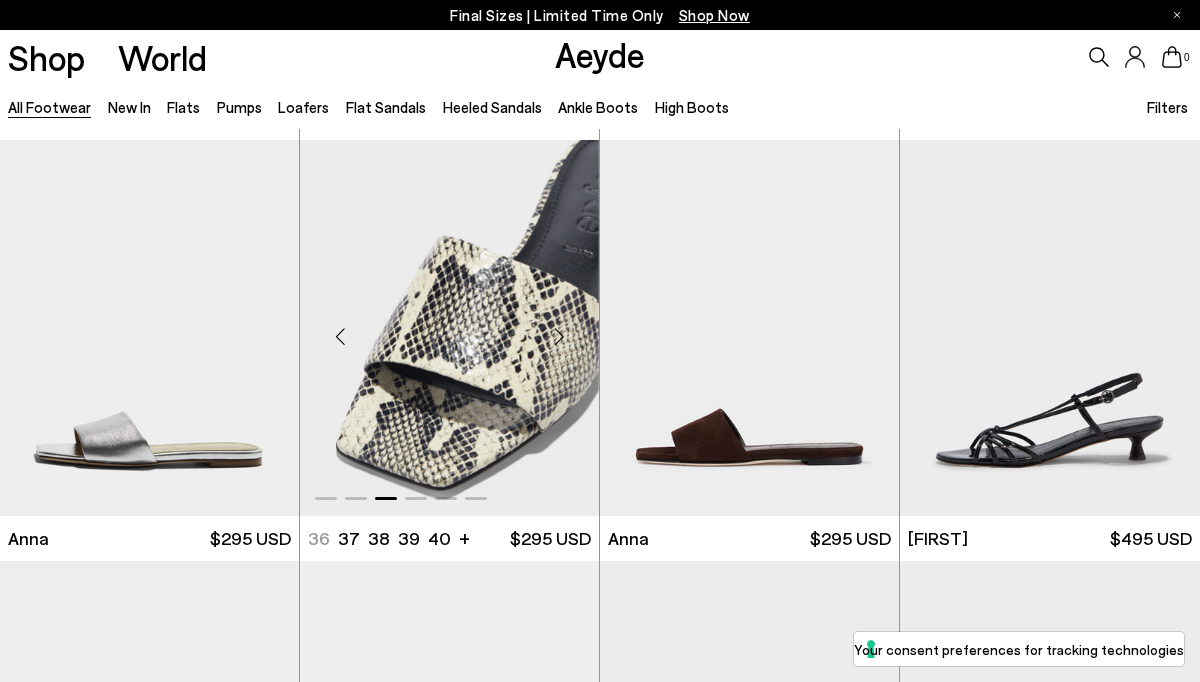 click at bounding box center (559, 336) 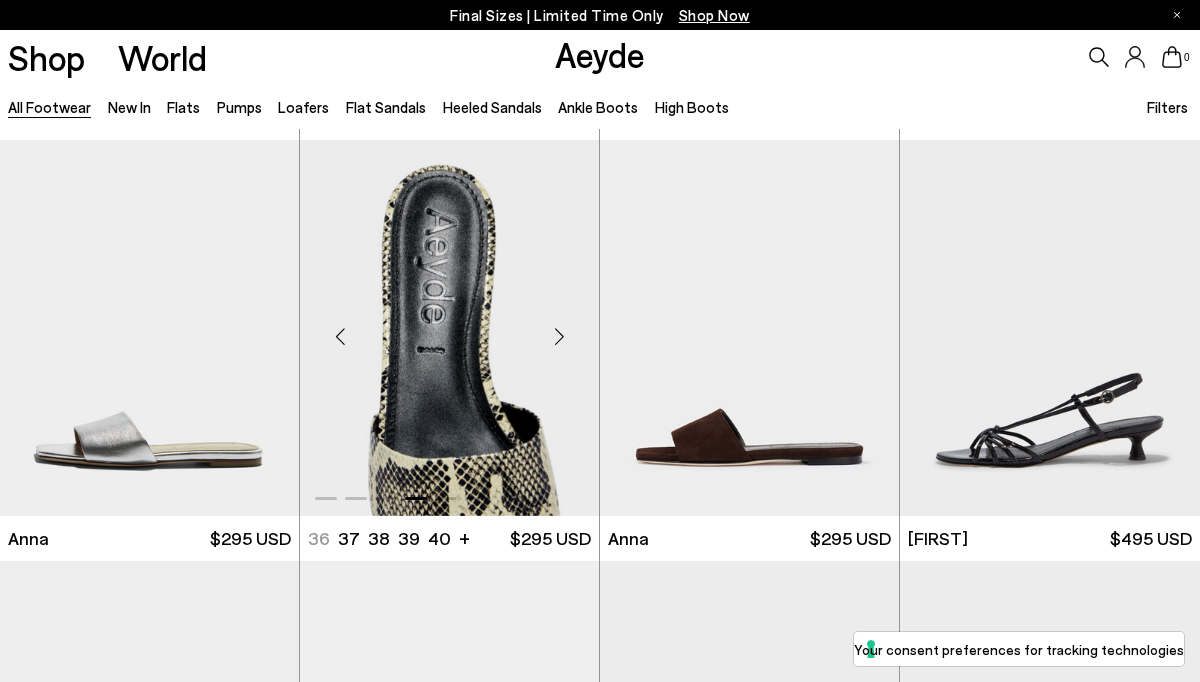 click at bounding box center [559, 336] 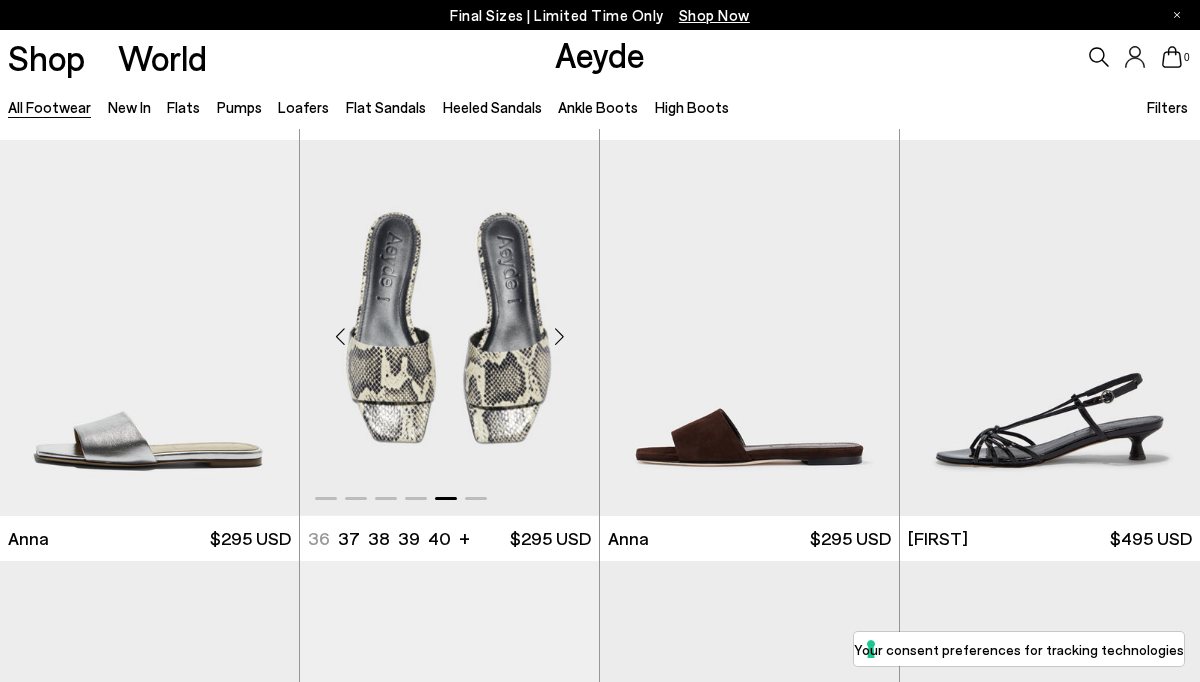 click at bounding box center (559, 336) 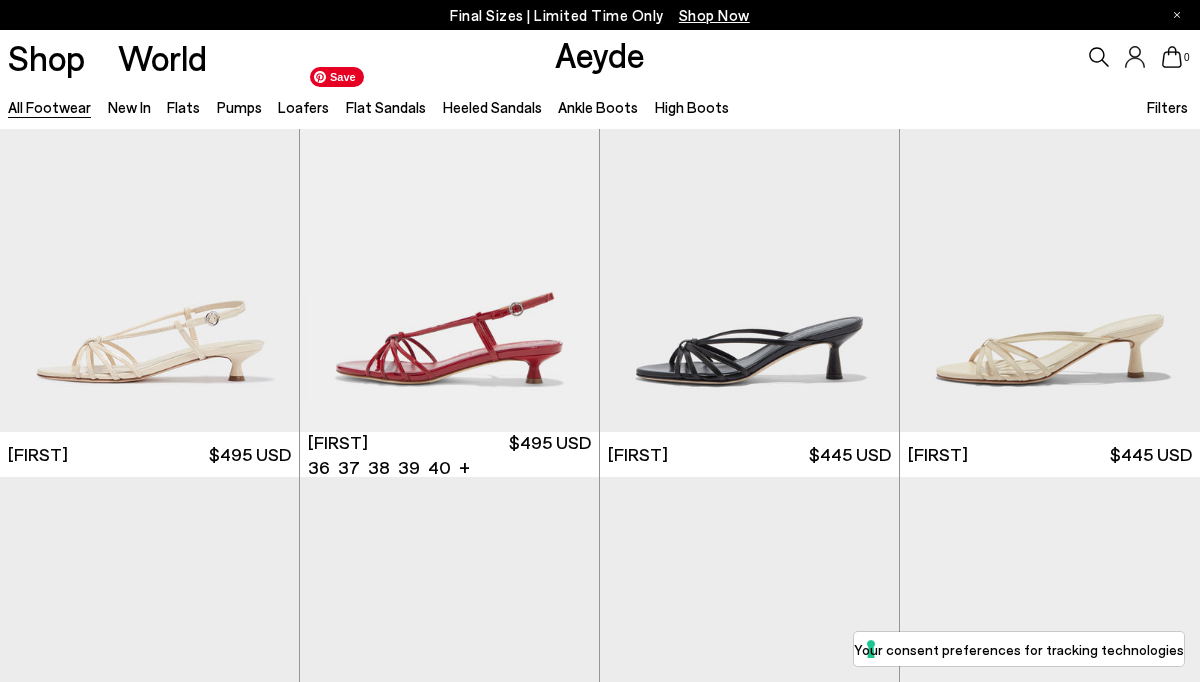 scroll, scrollTop: 21556, scrollLeft: 0, axis: vertical 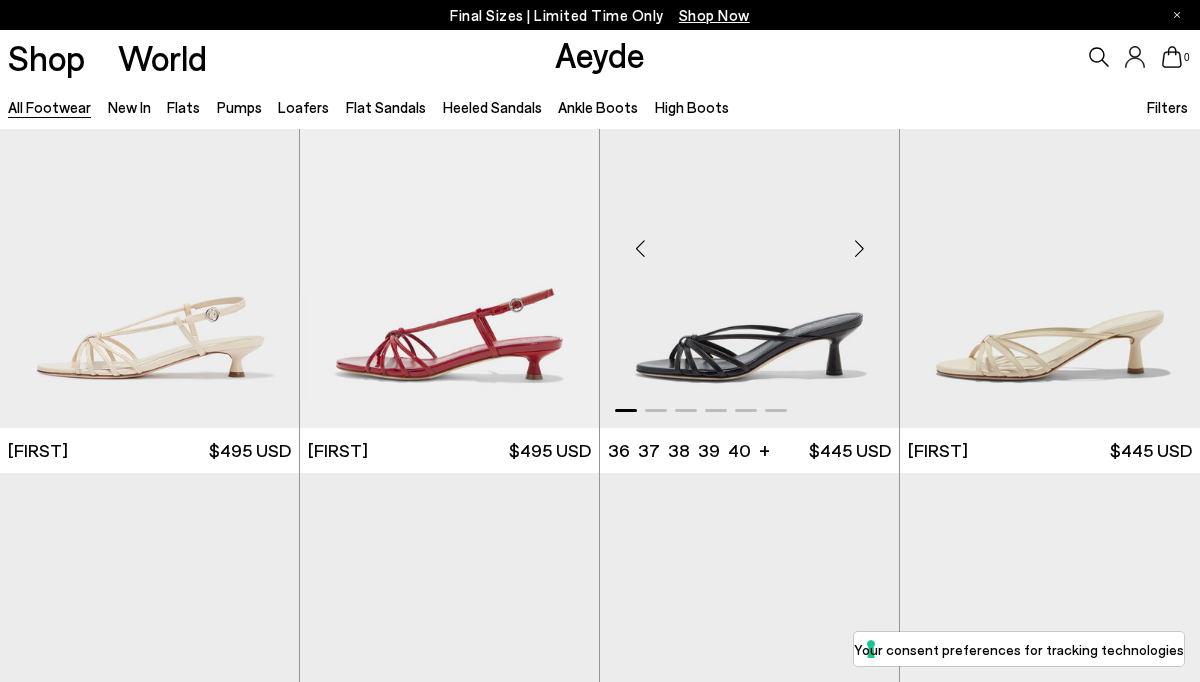 click at bounding box center (859, 248) 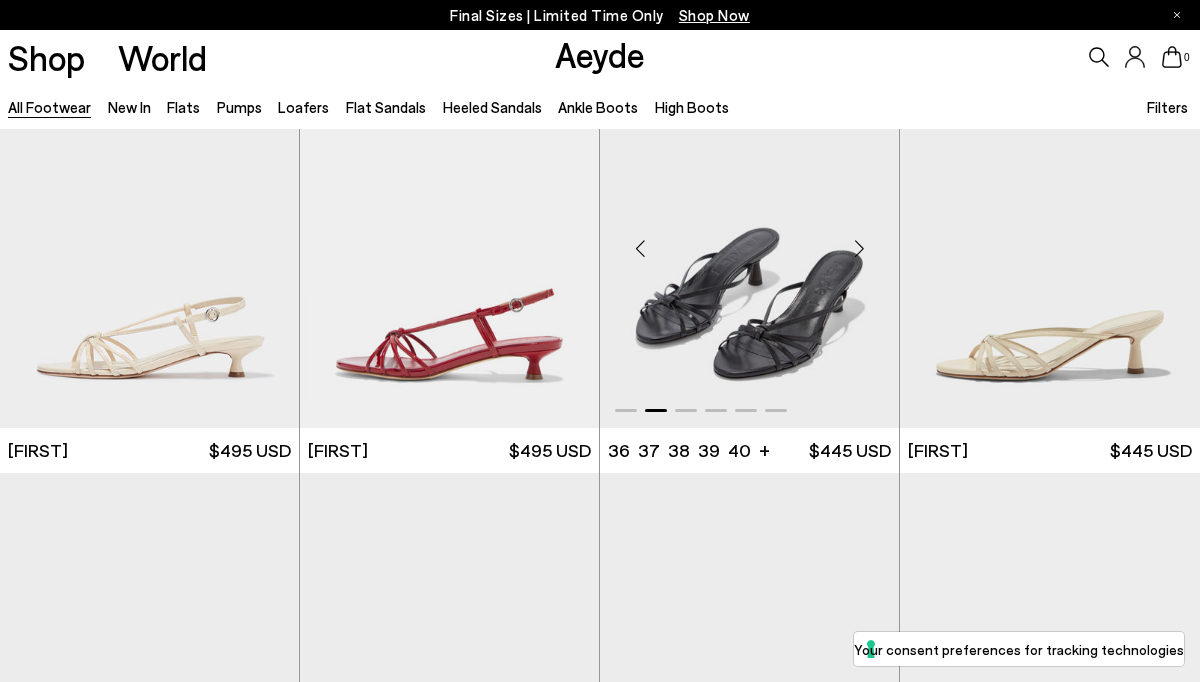 click at bounding box center [859, 248] 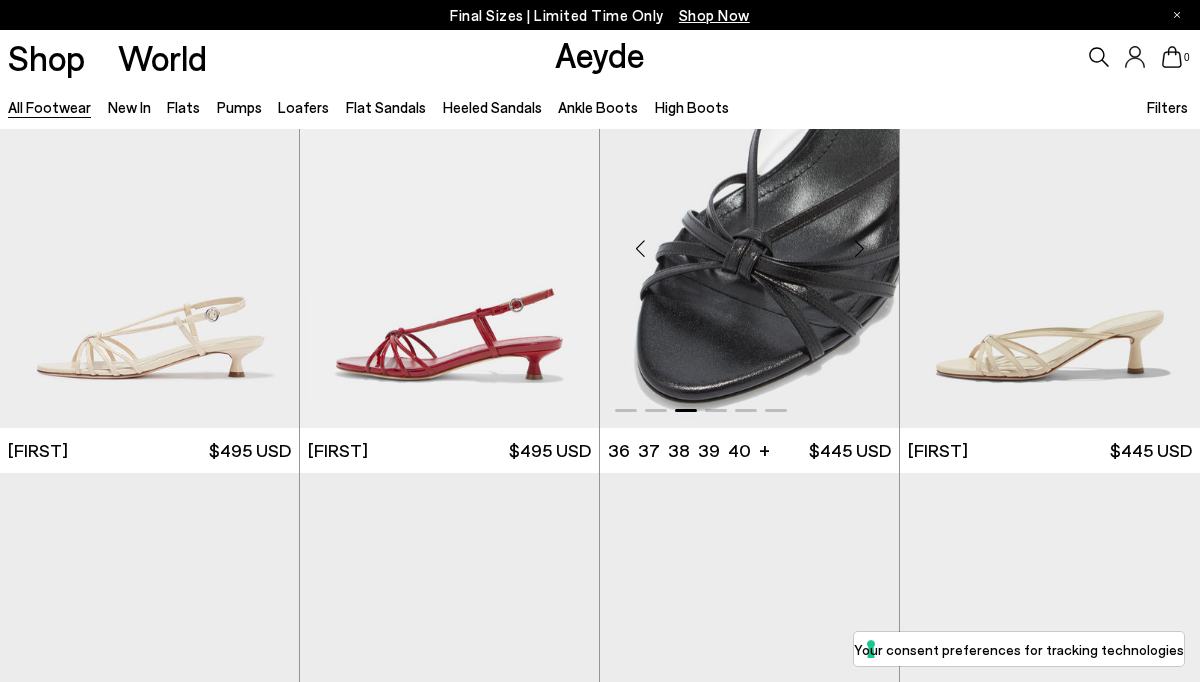 click at bounding box center (859, 248) 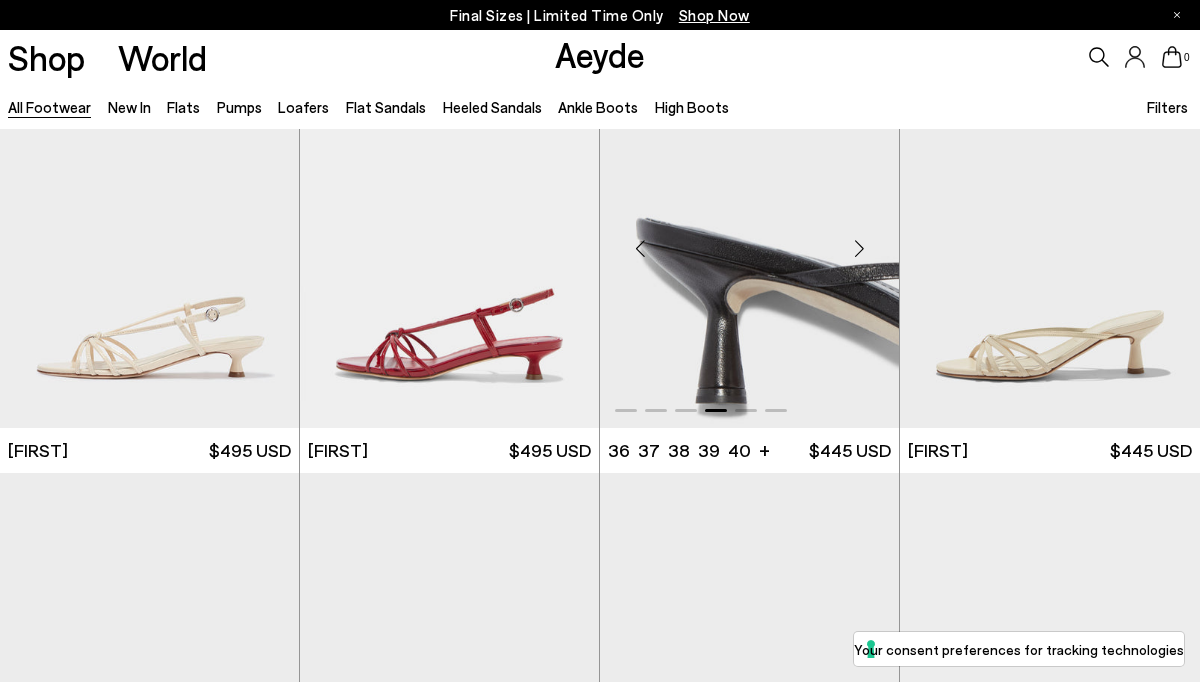 click at bounding box center [859, 248] 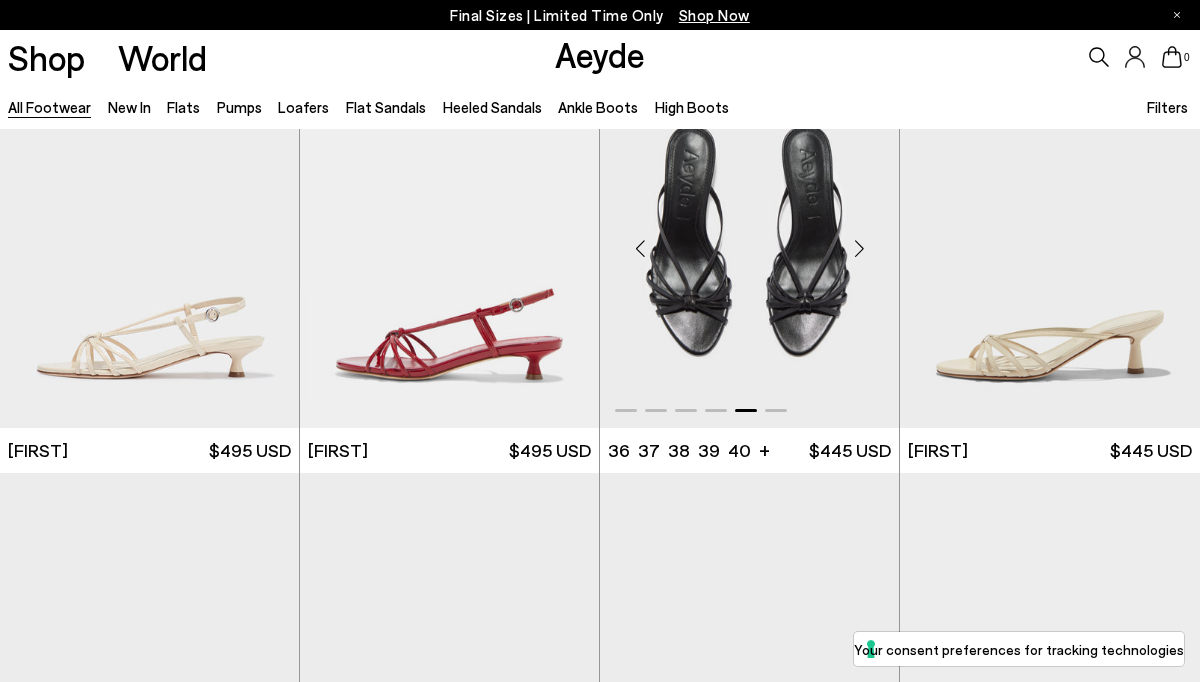 click at bounding box center [859, 248] 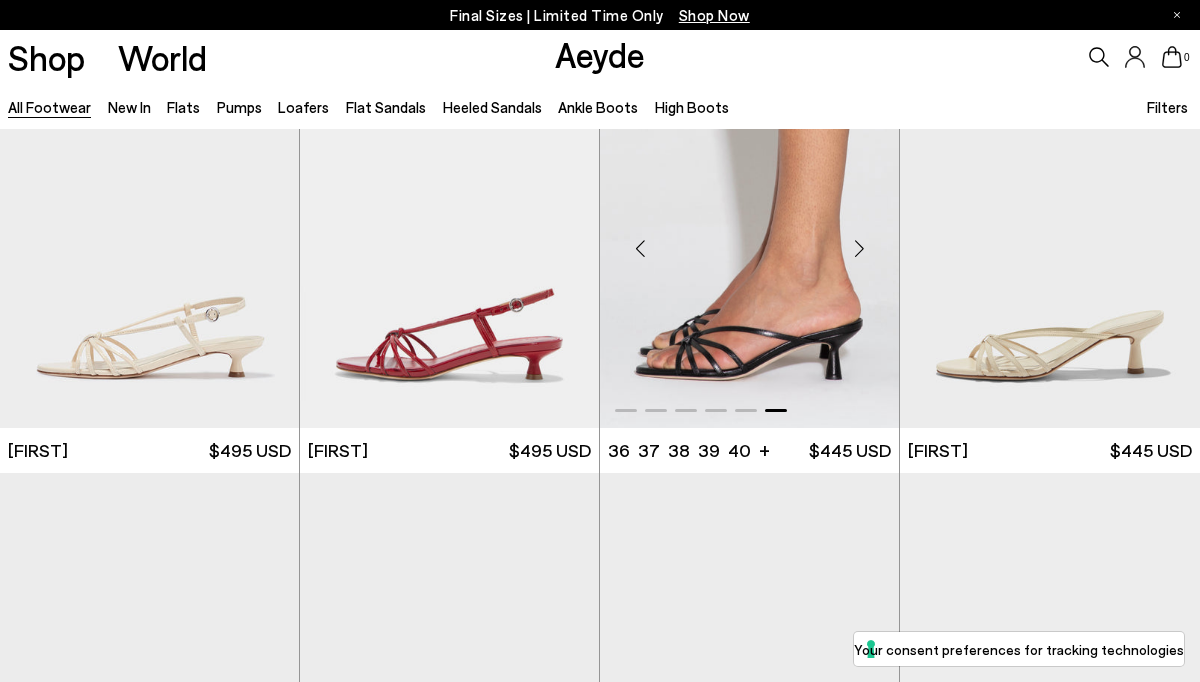 click at bounding box center (859, 248) 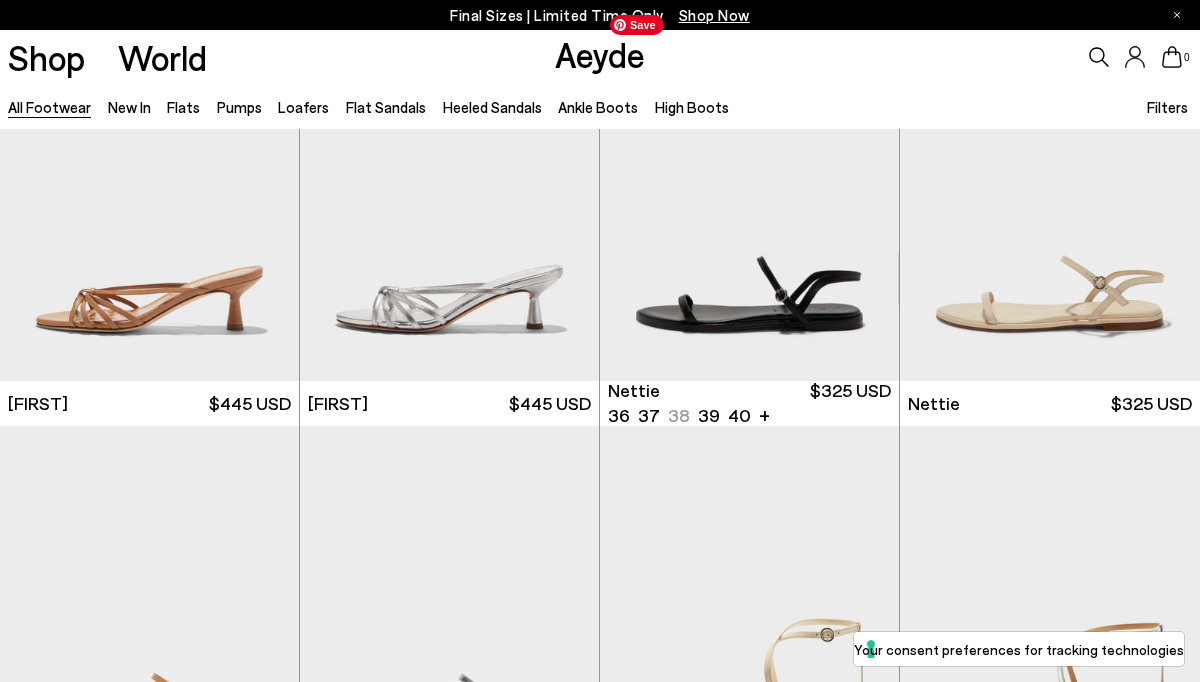 scroll, scrollTop: 22027, scrollLeft: 0, axis: vertical 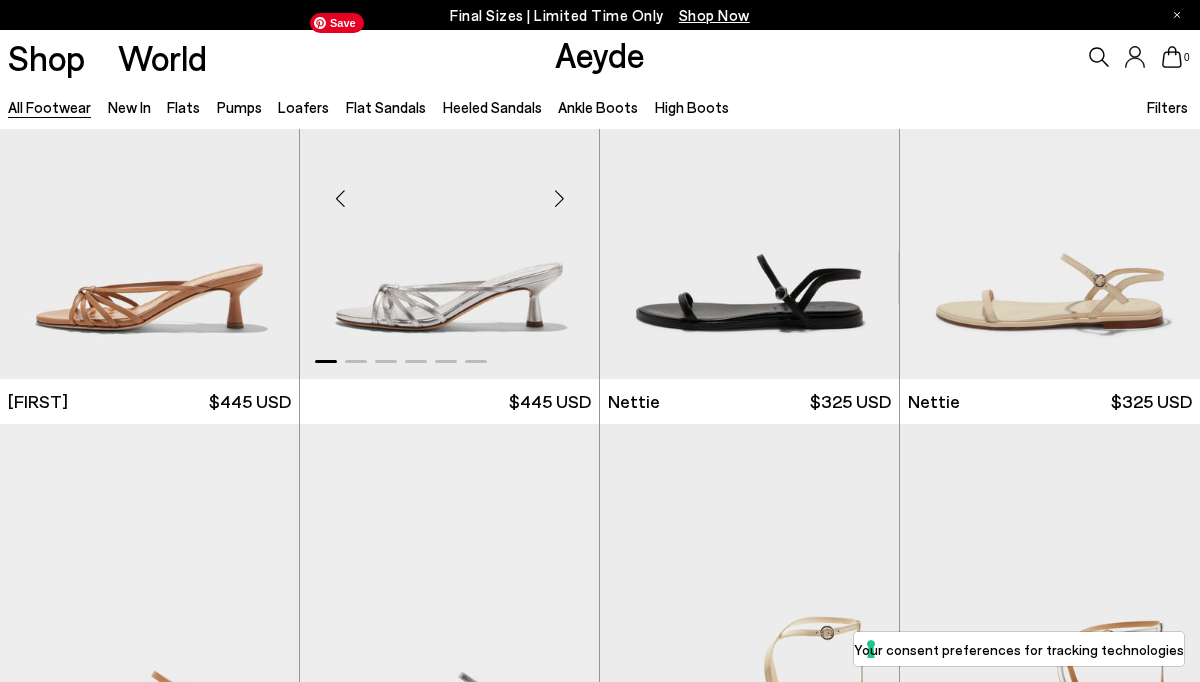 click at bounding box center (559, 199) 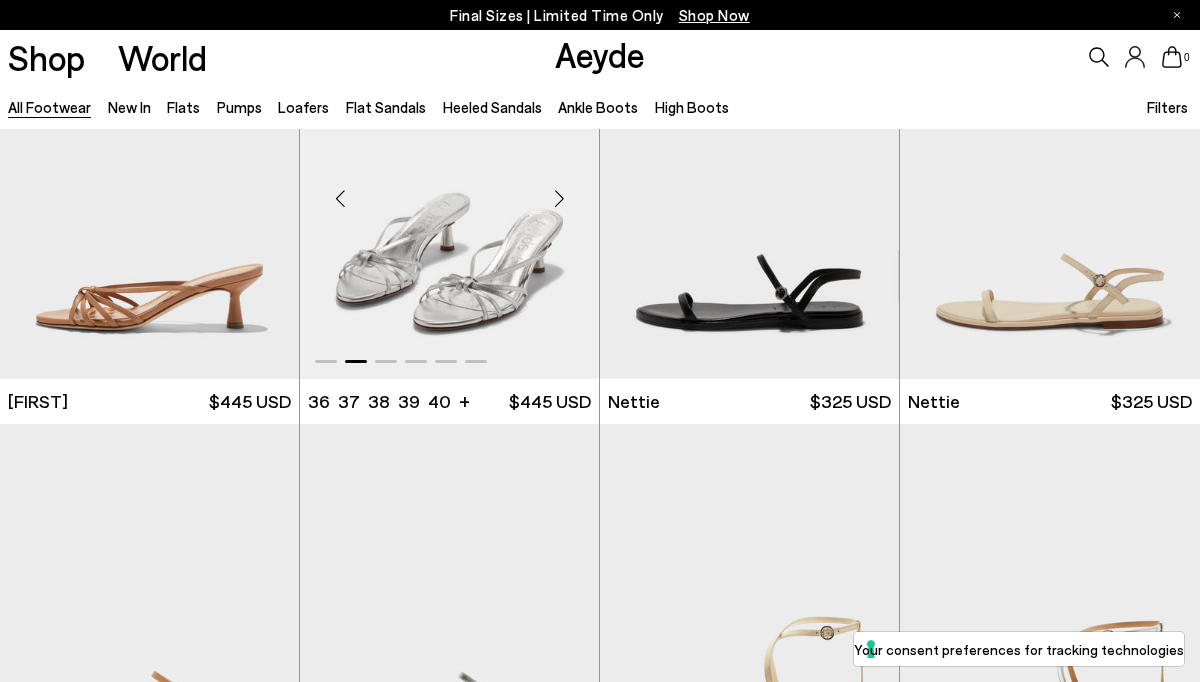 click at bounding box center [559, 199] 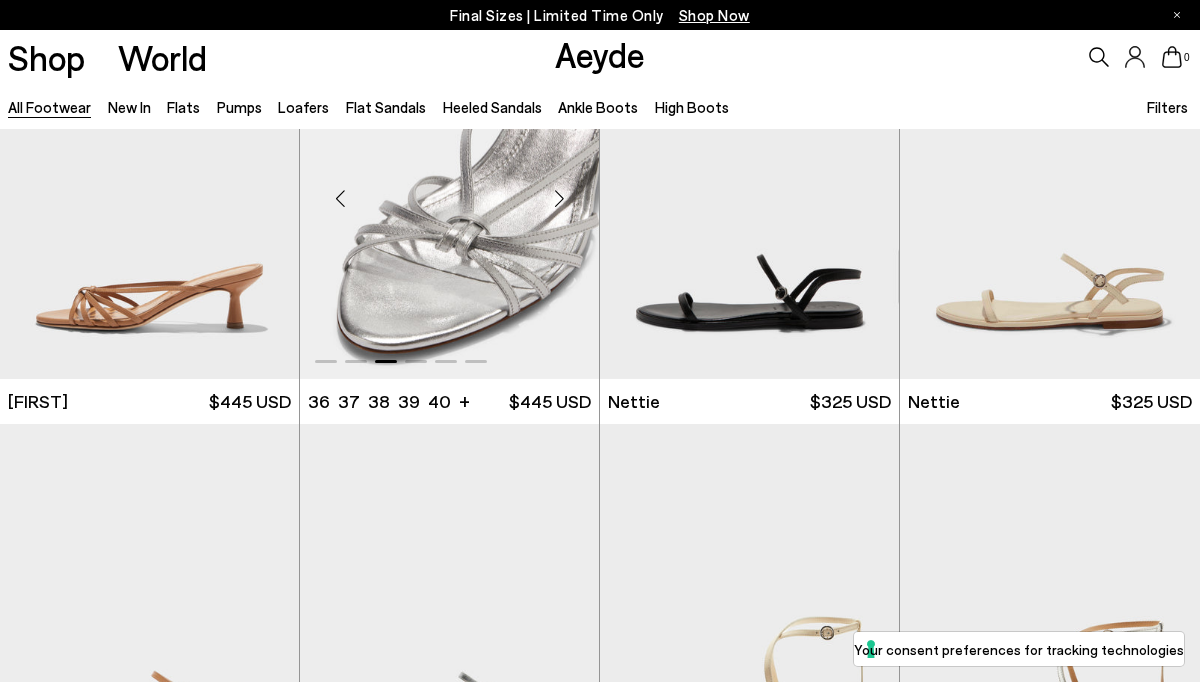 click at bounding box center [559, 199] 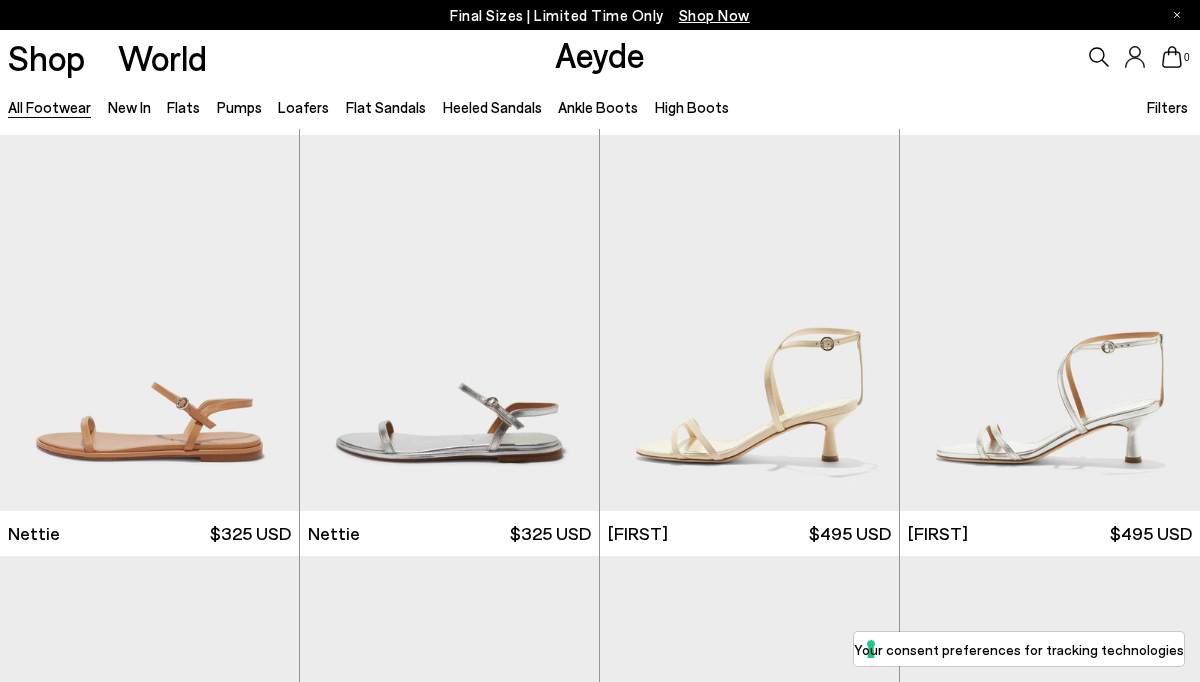 scroll, scrollTop: 22319, scrollLeft: 0, axis: vertical 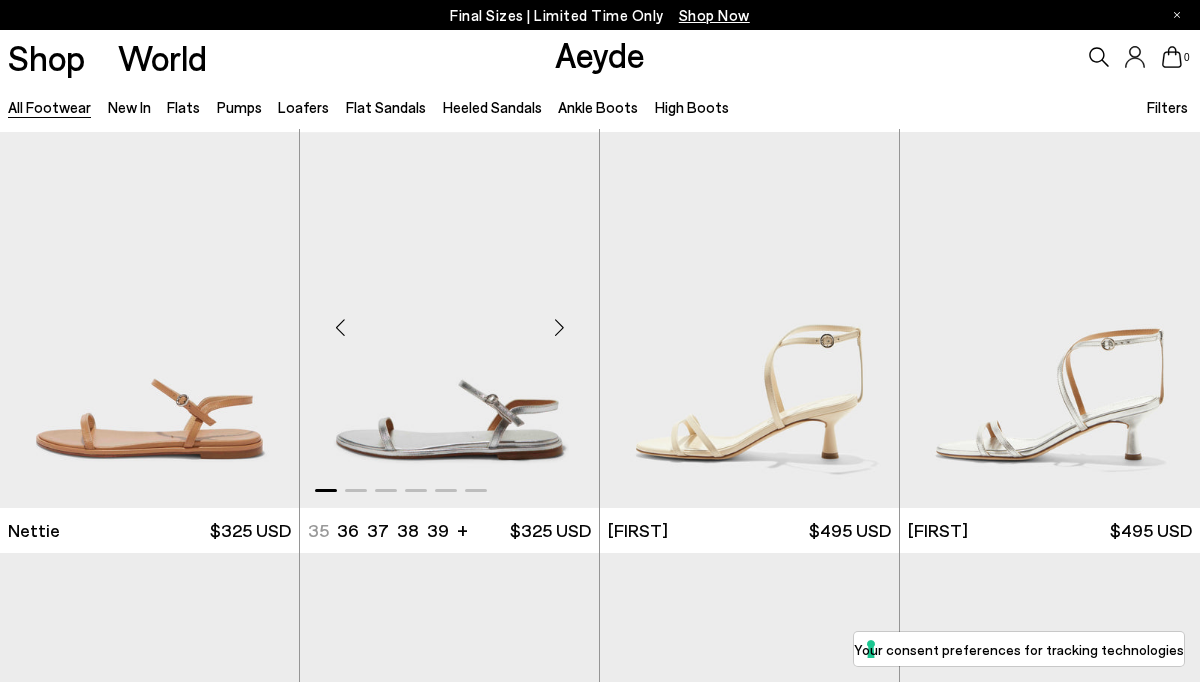 click at bounding box center [559, 328] 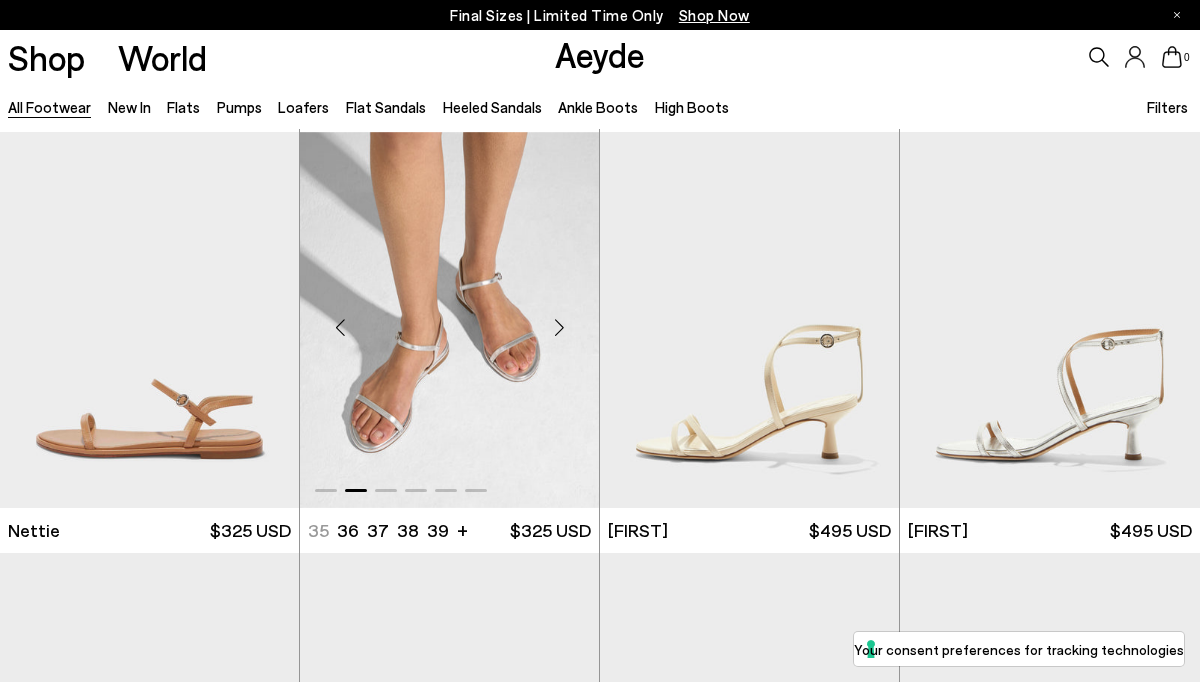 click at bounding box center (559, 328) 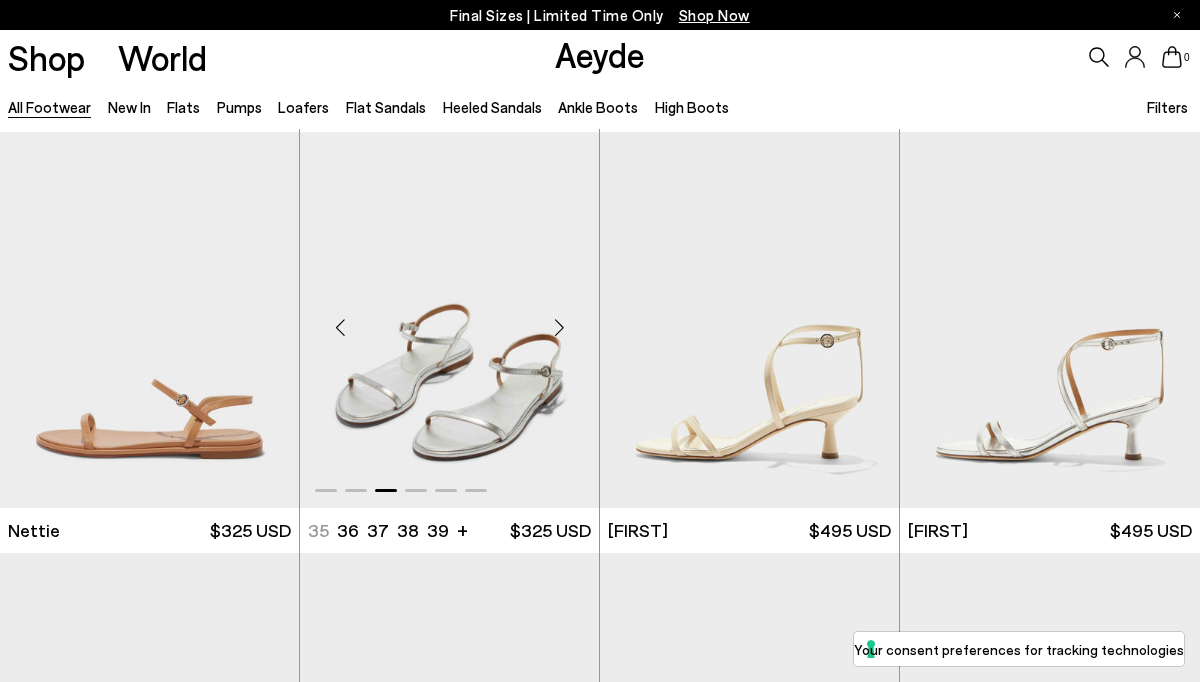 click at bounding box center [559, 328] 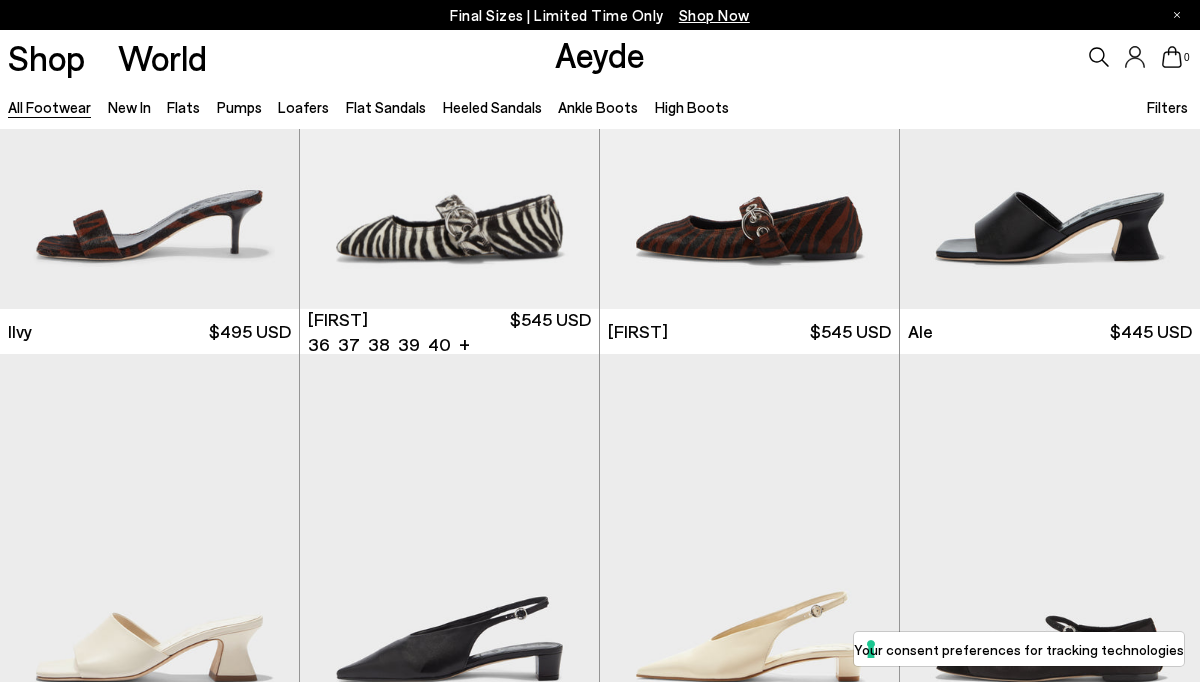scroll, scrollTop: 23361, scrollLeft: 0, axis: vertical 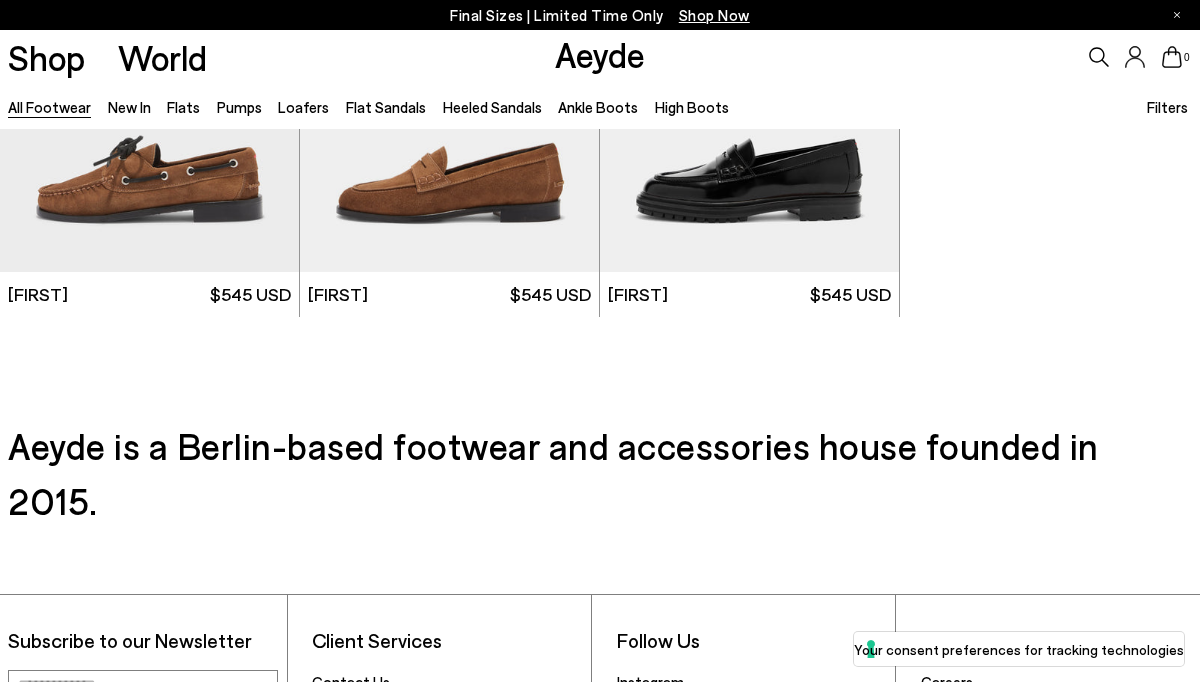 click on "Shop Now" at bounding box center [714, 15] 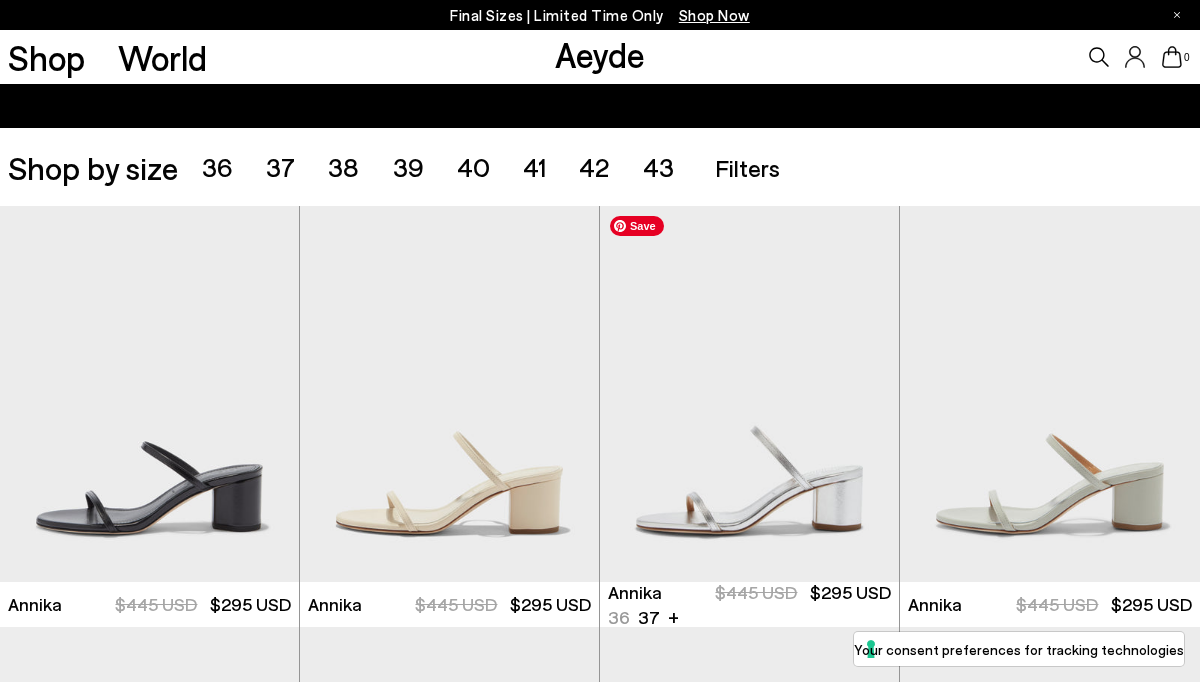 scroll, scrollTop: 289, scrollLeft: 0, axis: vertical 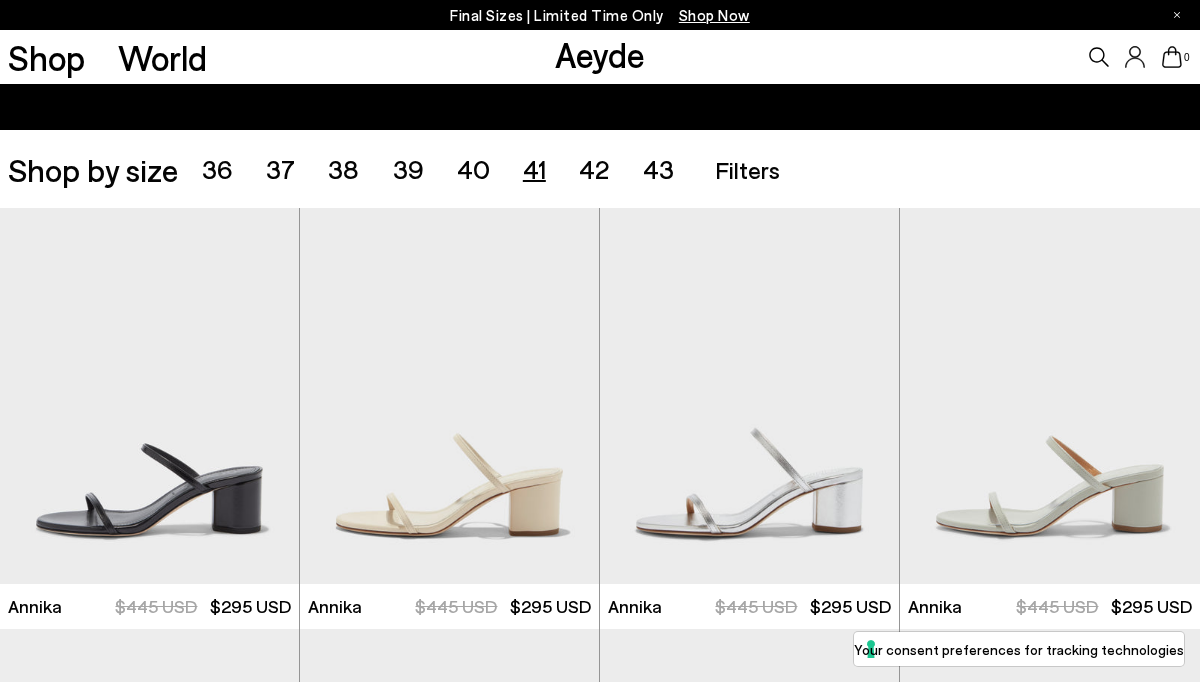 click on "41" at bounding box center [534, 168] 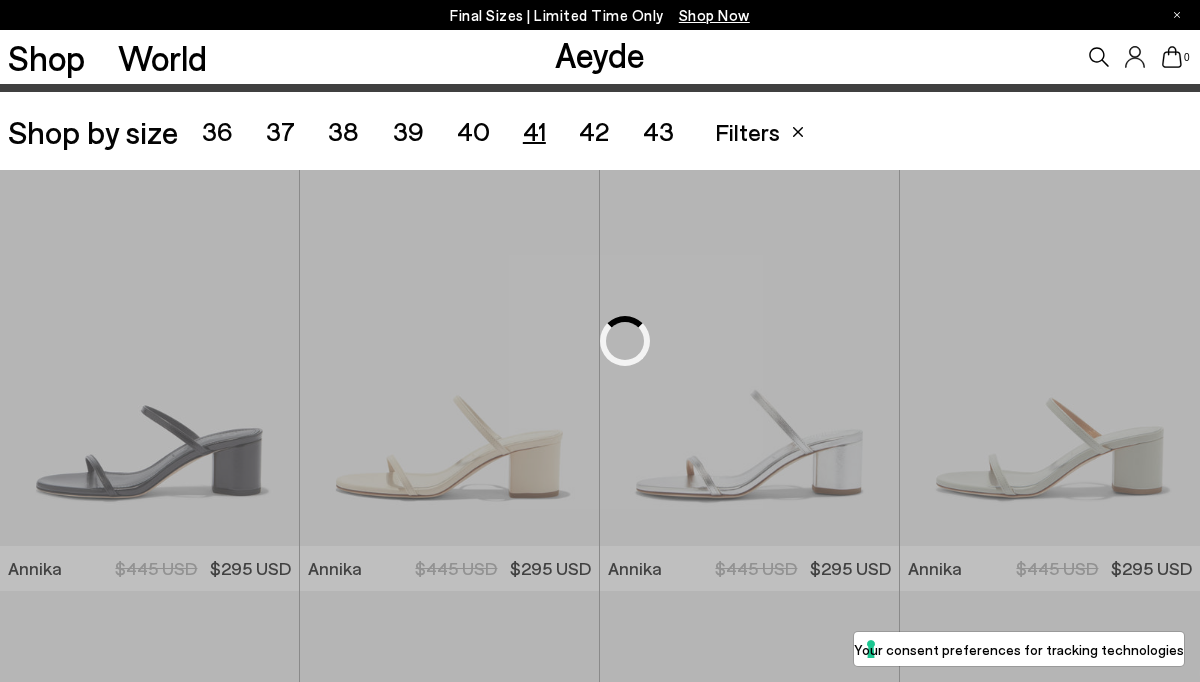 scroll, scrollTop: 334, scrollLeft: 0, axis: vertical 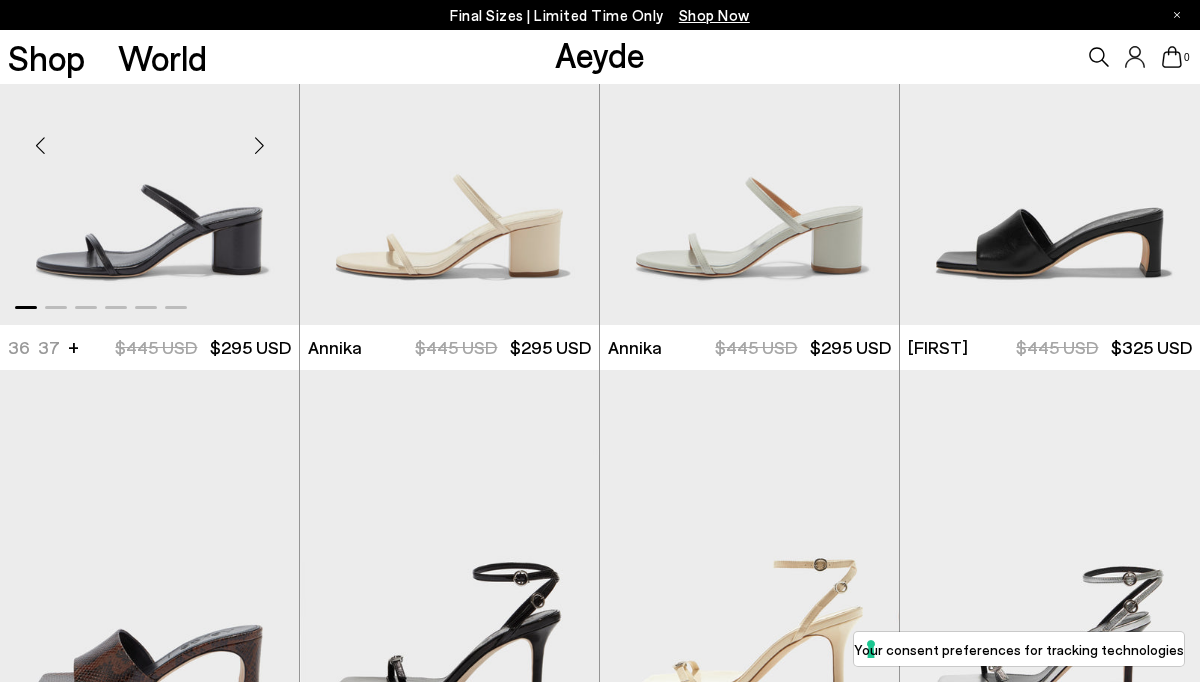 click at bounding box center (259, 145) 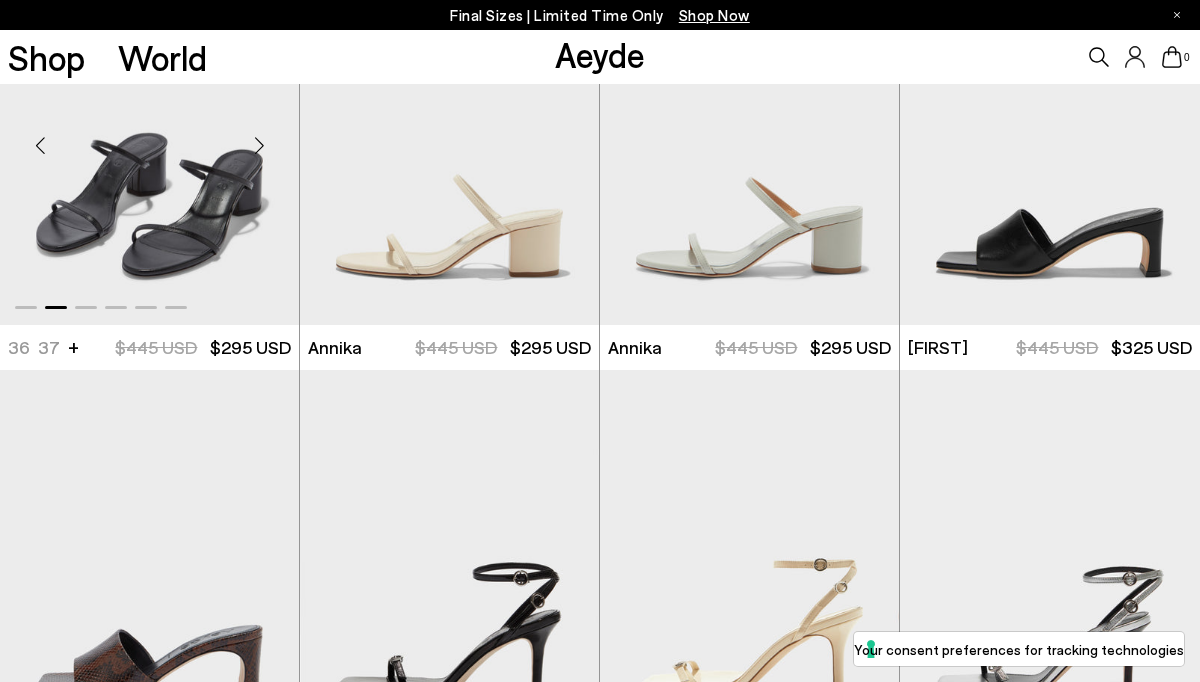 click at bounding box center [259, 145] 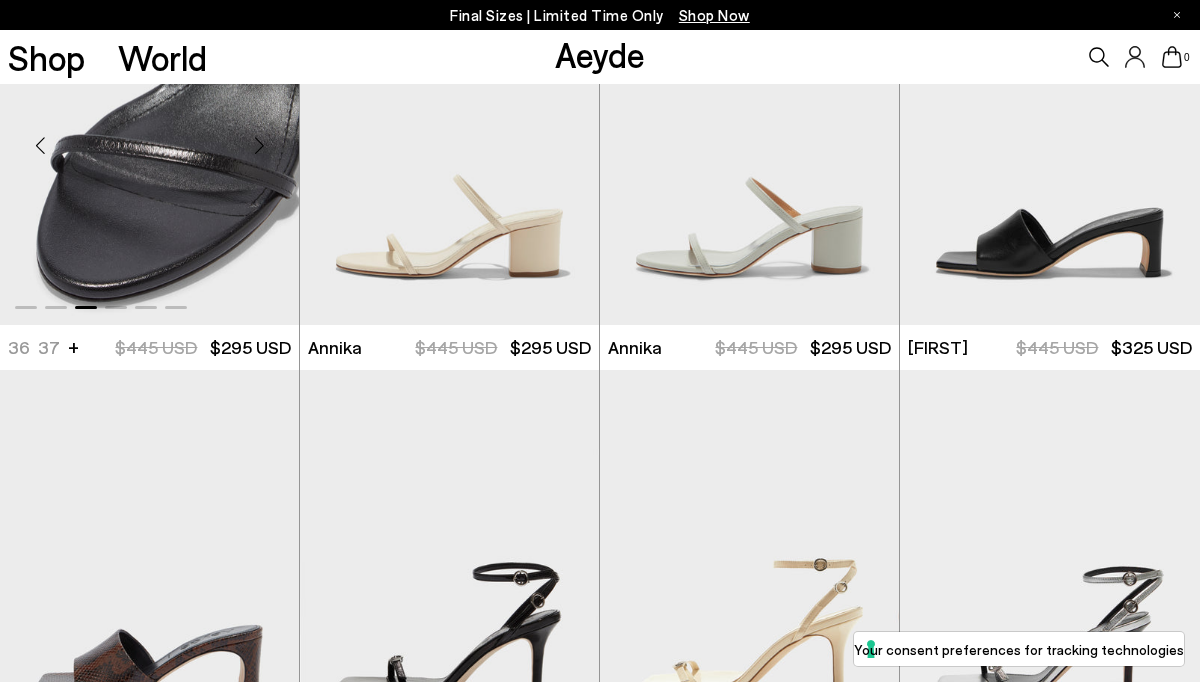 click at bounding box center (259, 145) 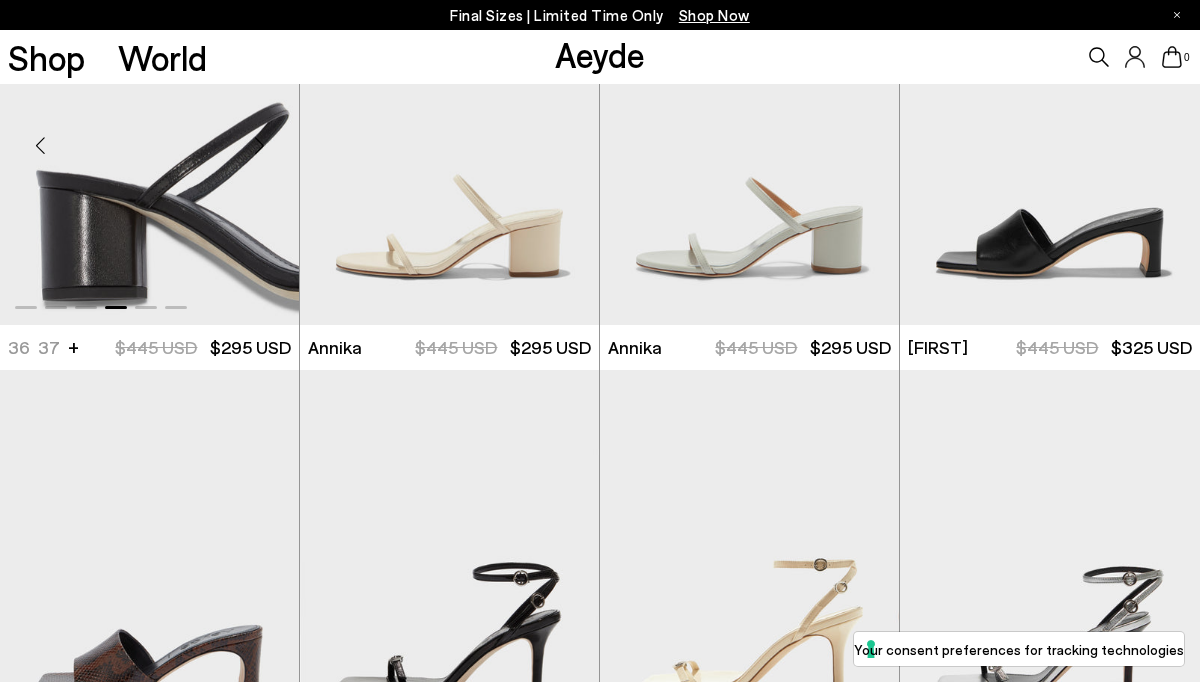 click at bounding box center (259, 145) 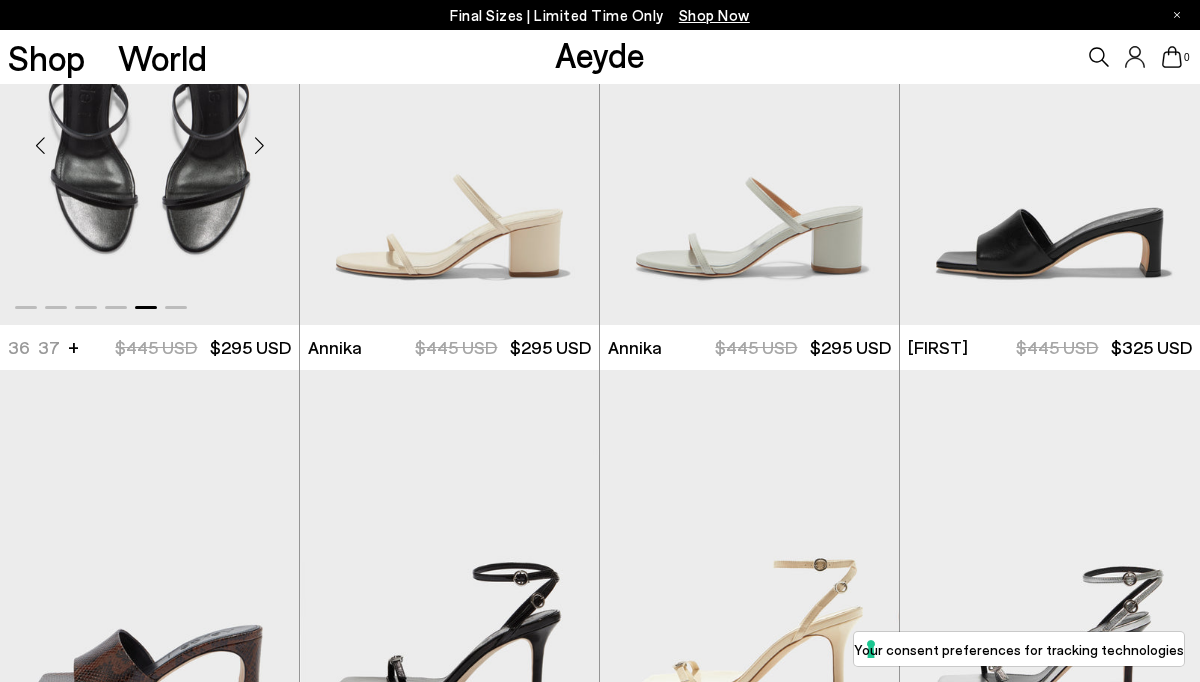 click at bounding box center [259, 145] 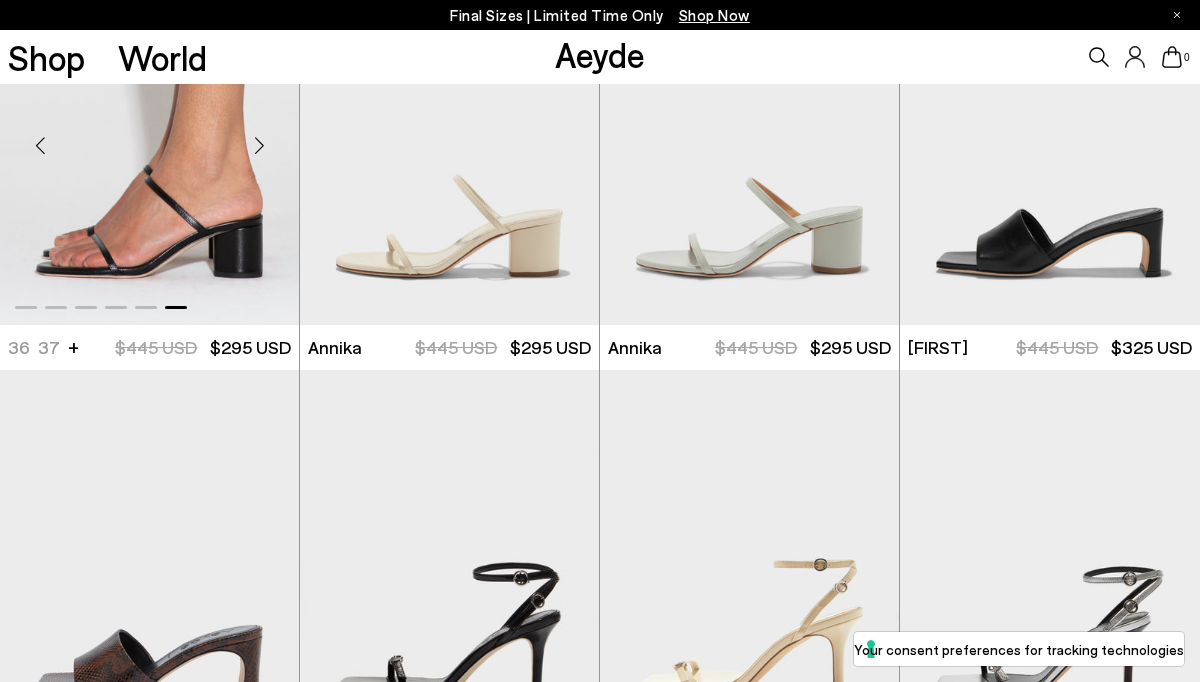 click at bounding box center (259, 145) 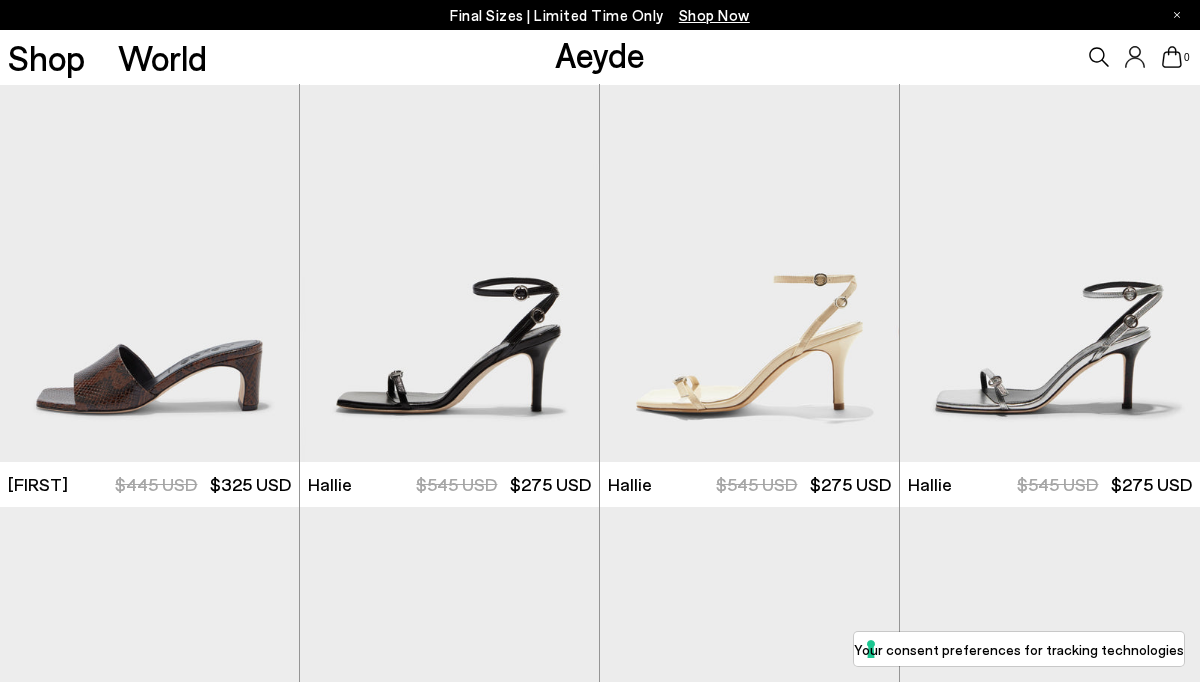 scroll, scrollTop: 841, scrollLeft: 0, axis: vertical 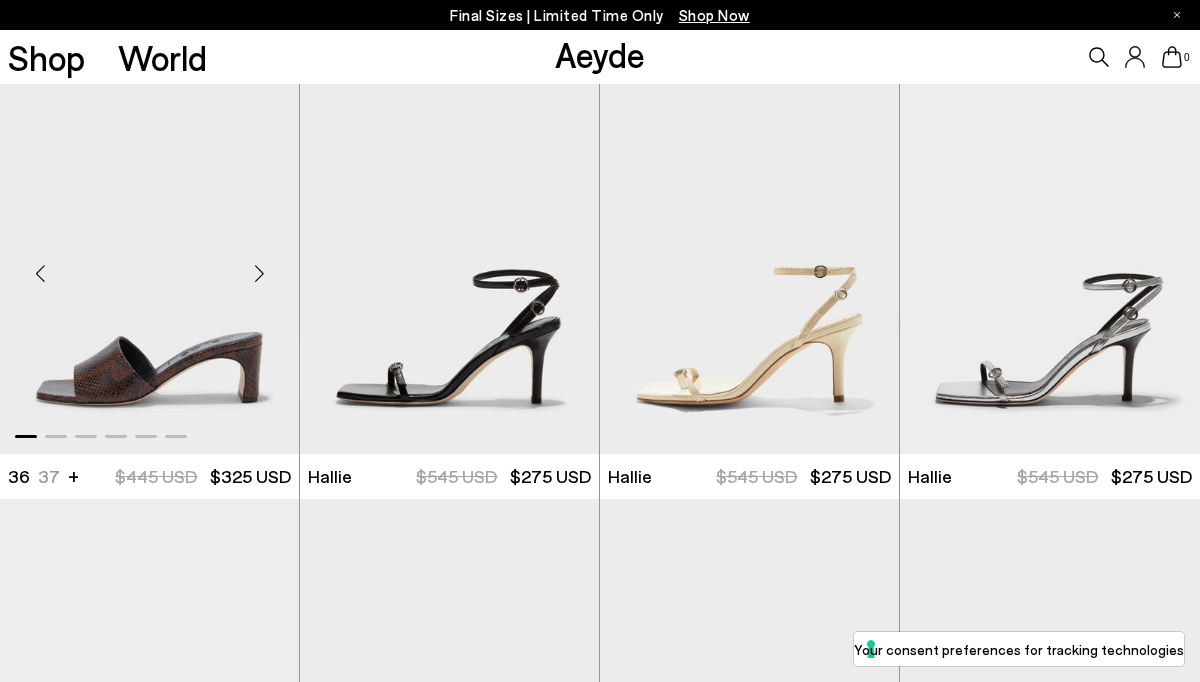 click at bounding box center (259, 273) 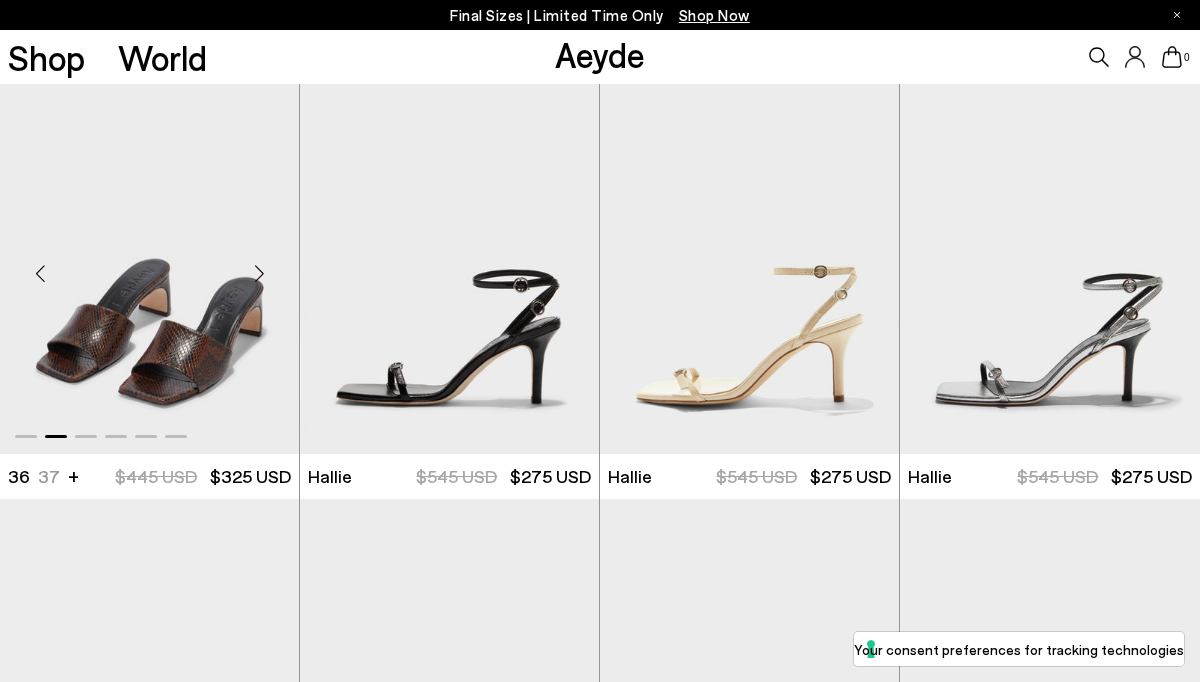 click at bounding box center [259, 273] 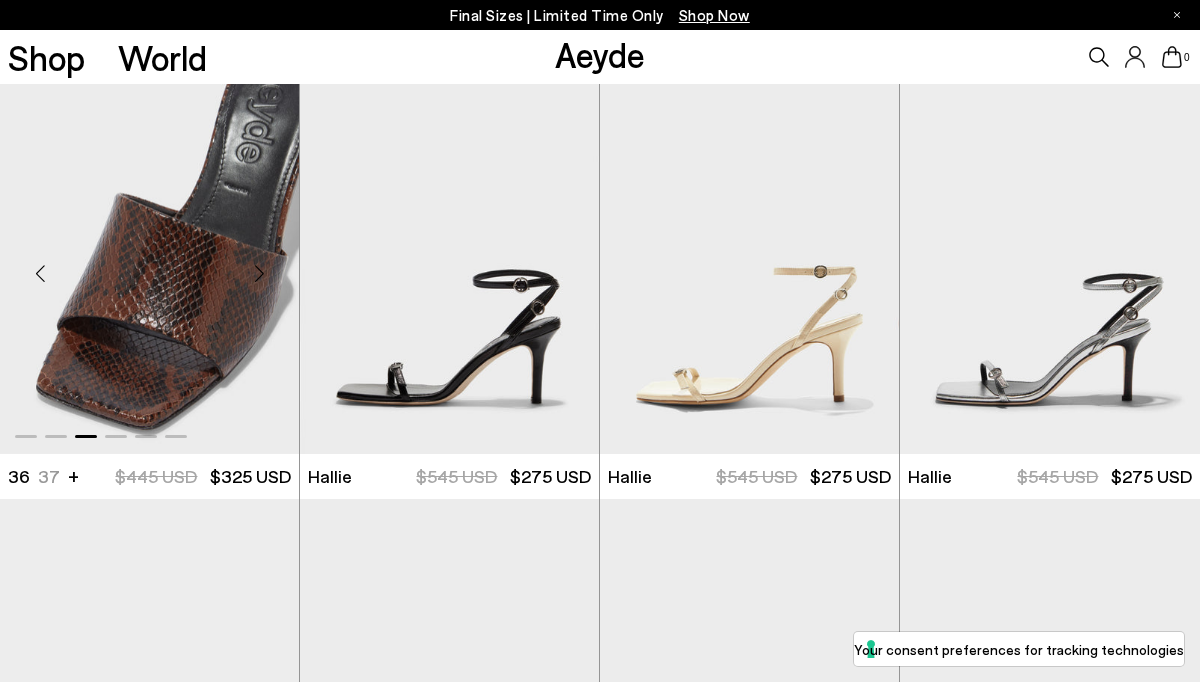 click at bounding box center [259, 273] 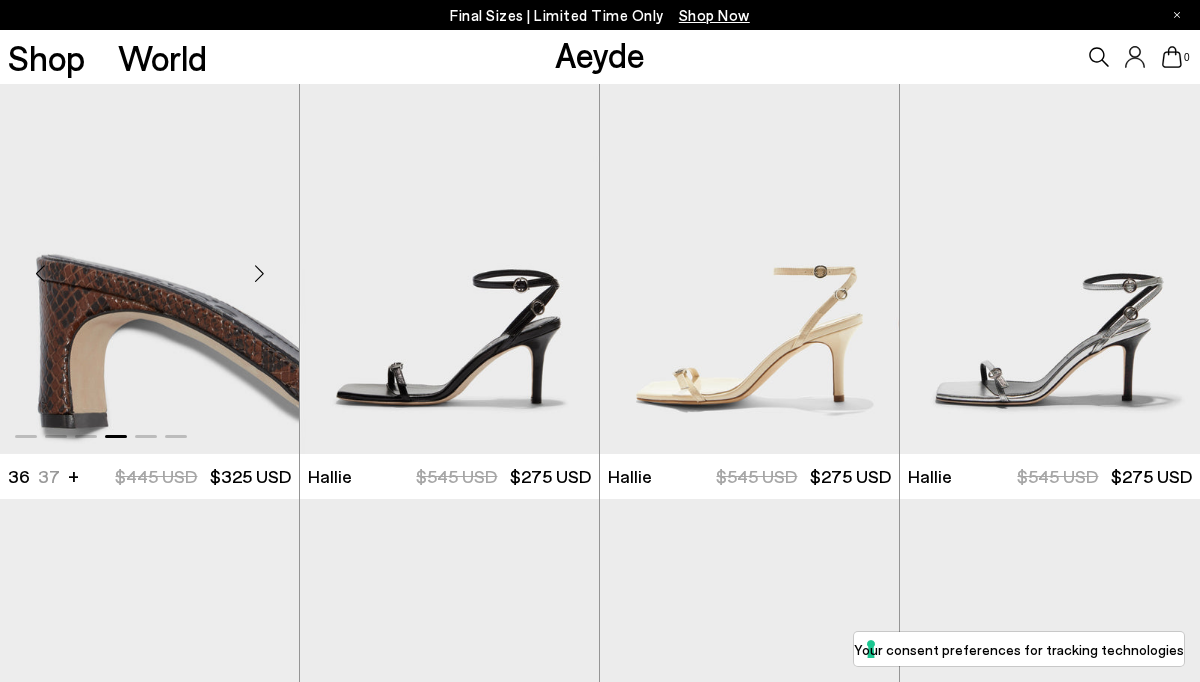 click at bounding box center [259, 273] 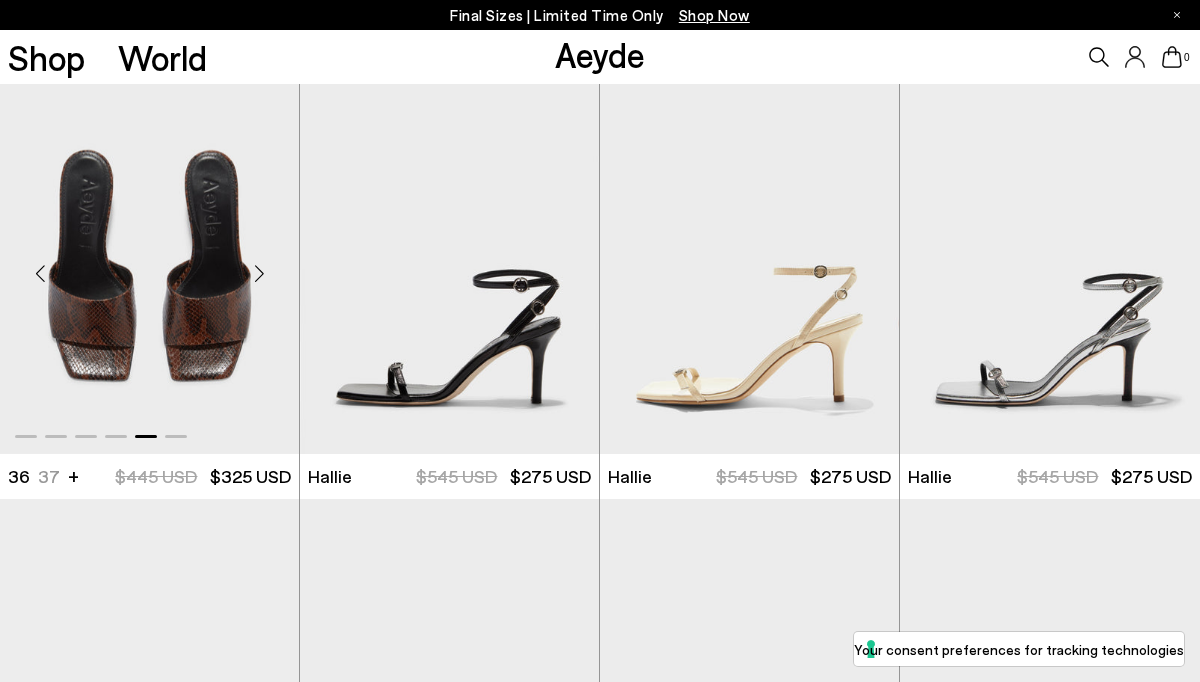 click at bounding box center [259, 273] 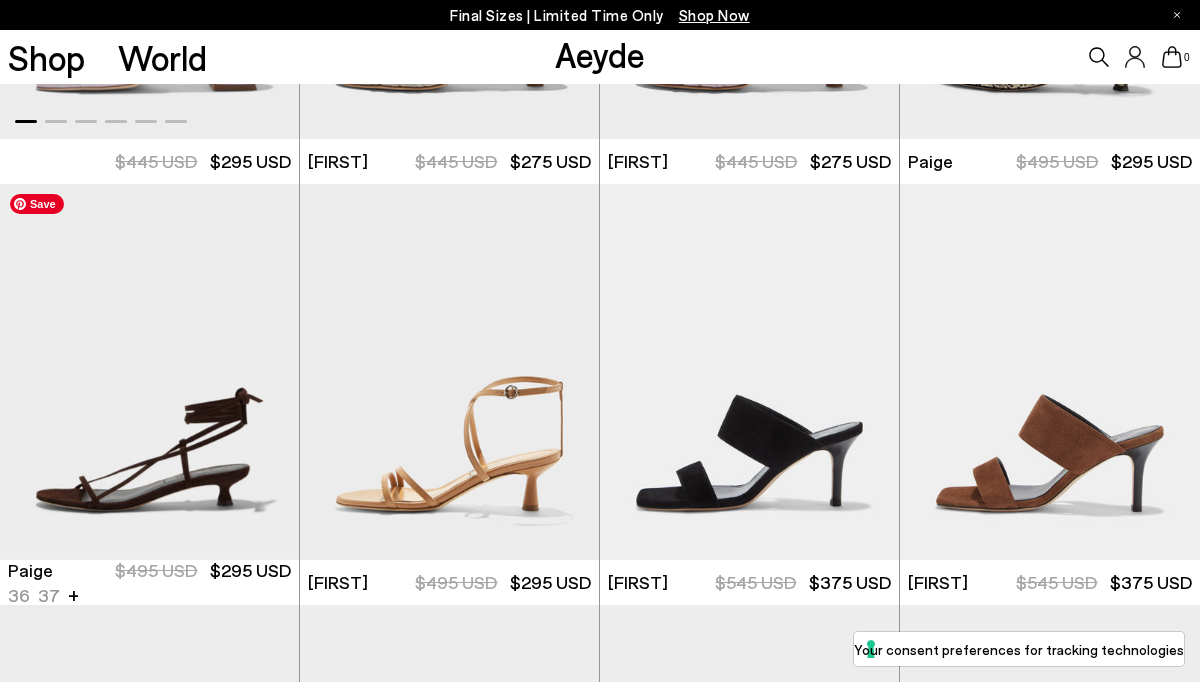 scroll, scrollTop: 2847, scrollLeft: 0, axis: vertical 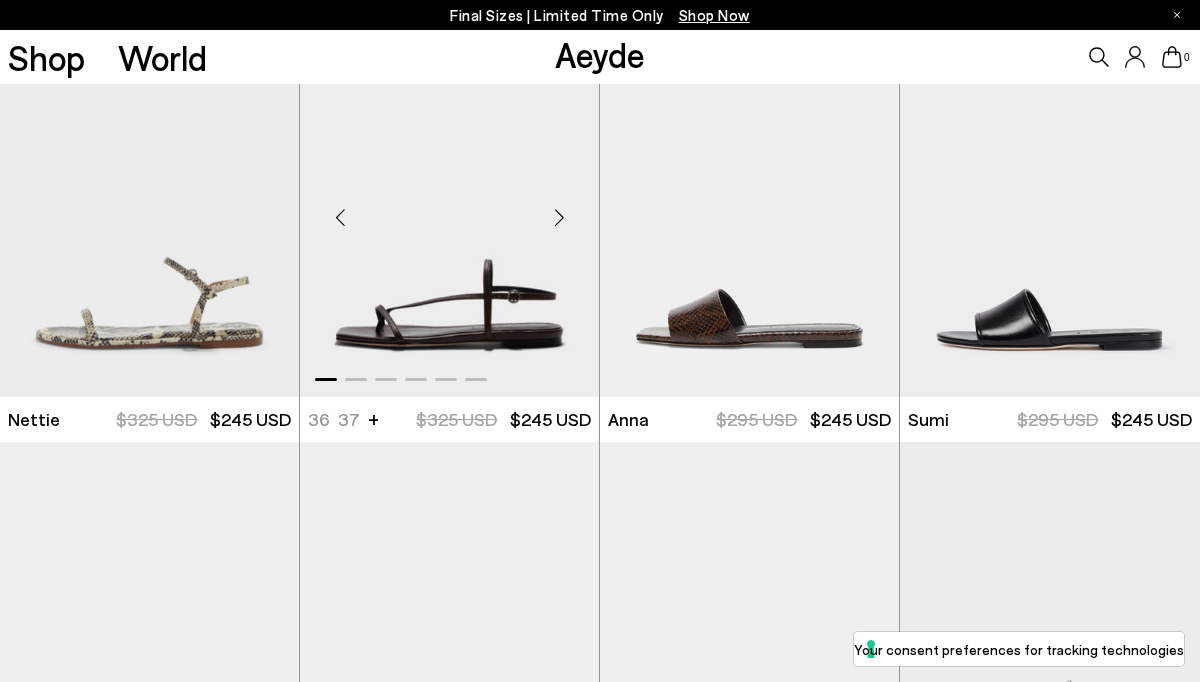 click at bounding box center [559, 217] 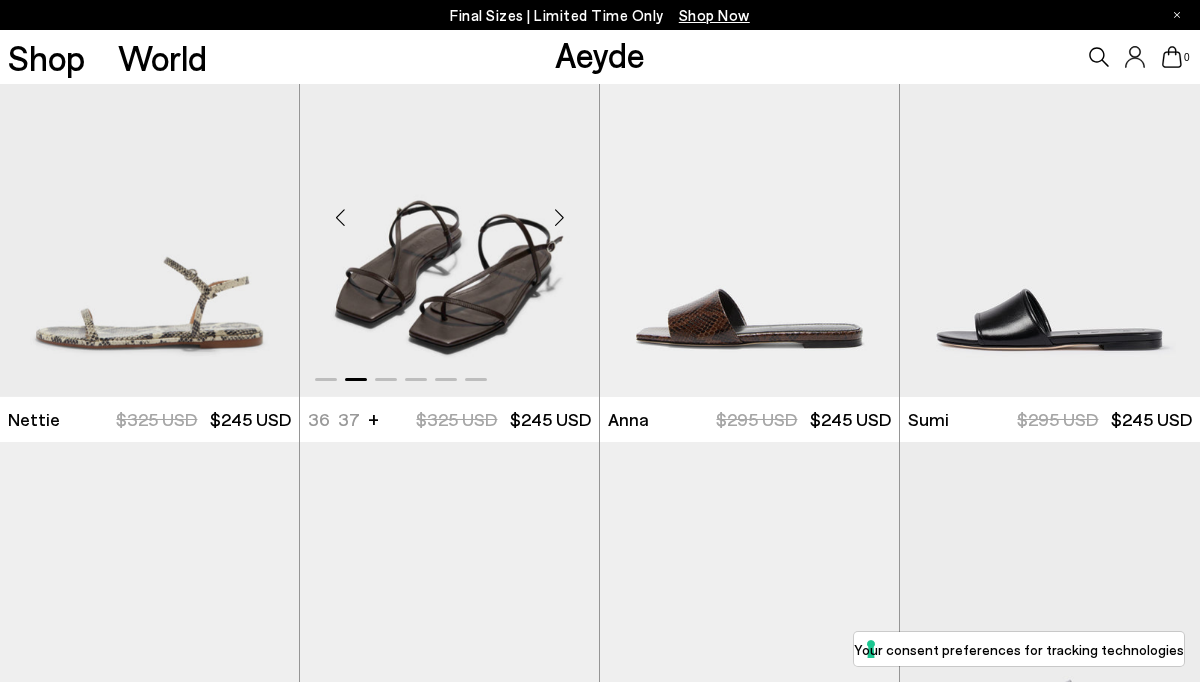 click at bounding box center [559, 217] 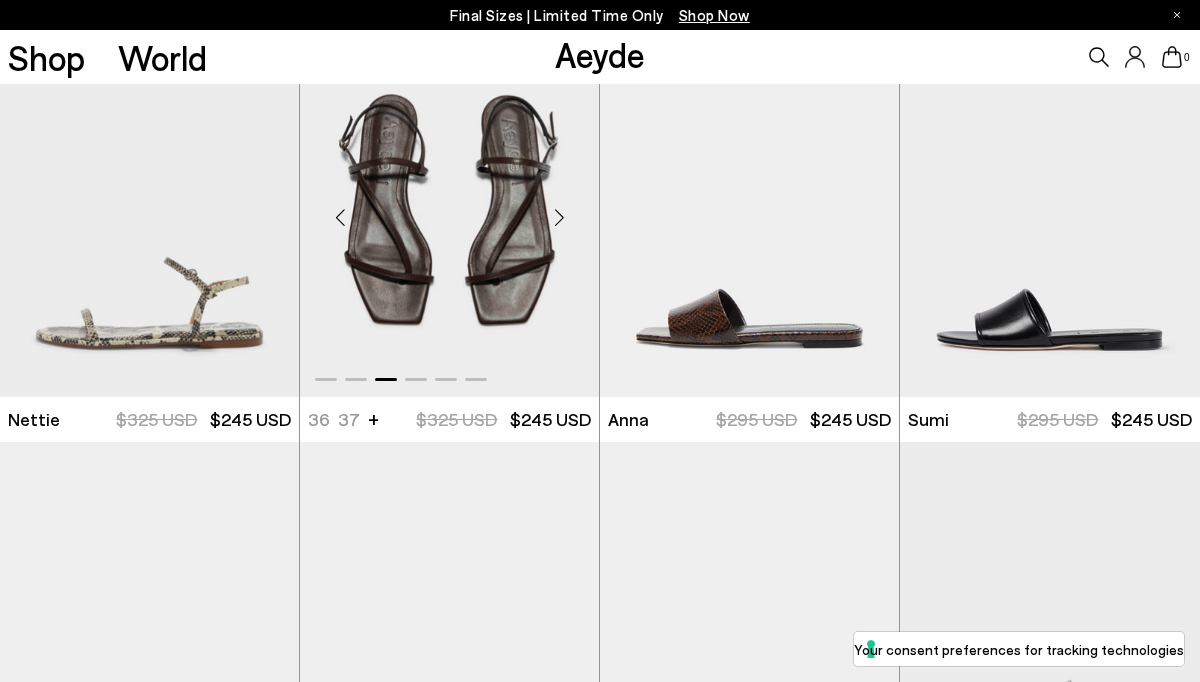 click at bounding box center (559, 217) 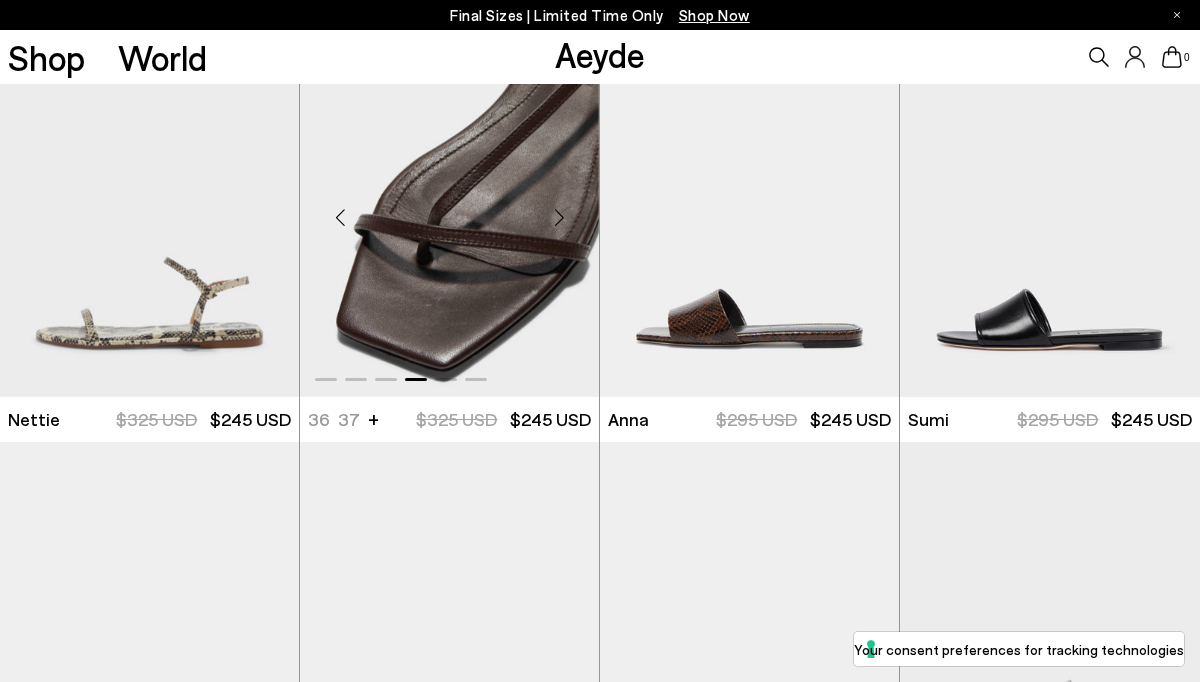 click at bounding box center [559, 217] 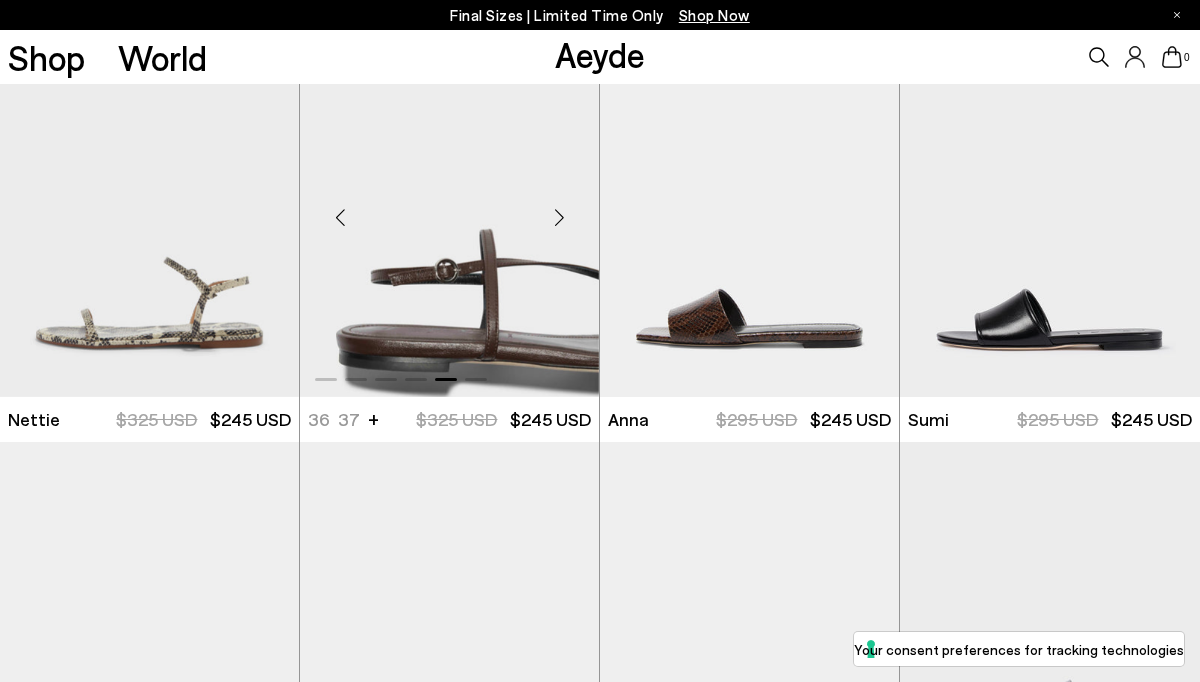click at bounding box center (559, 217) 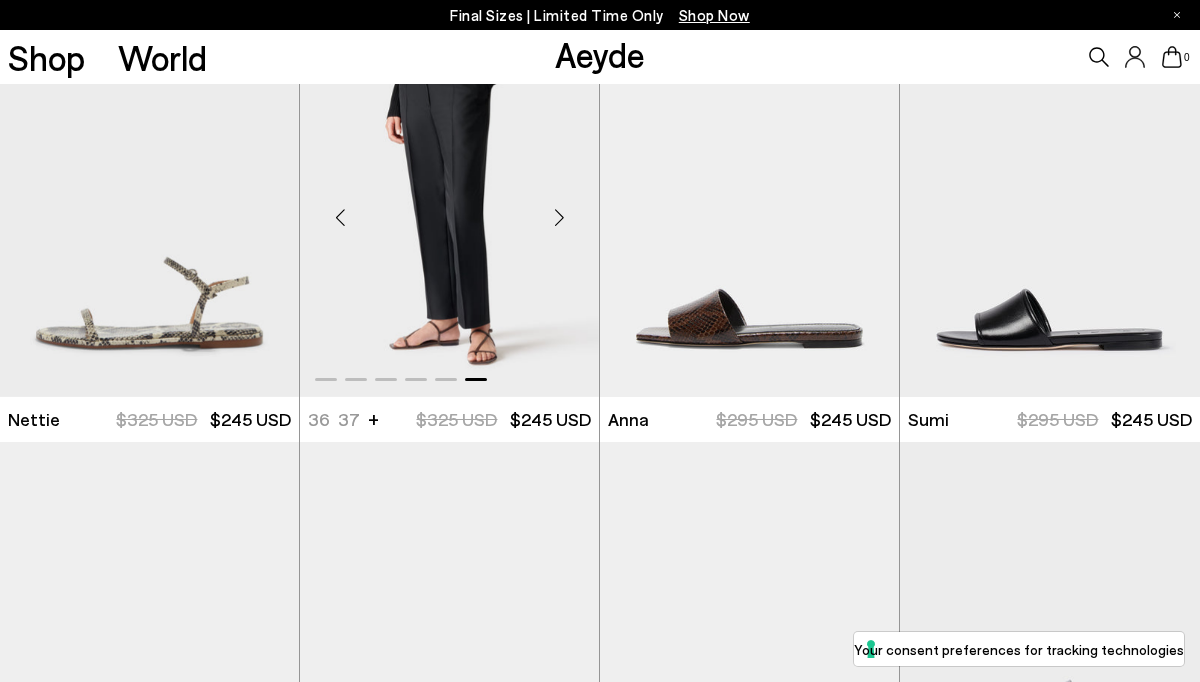 click at bounding box center [559, 217] 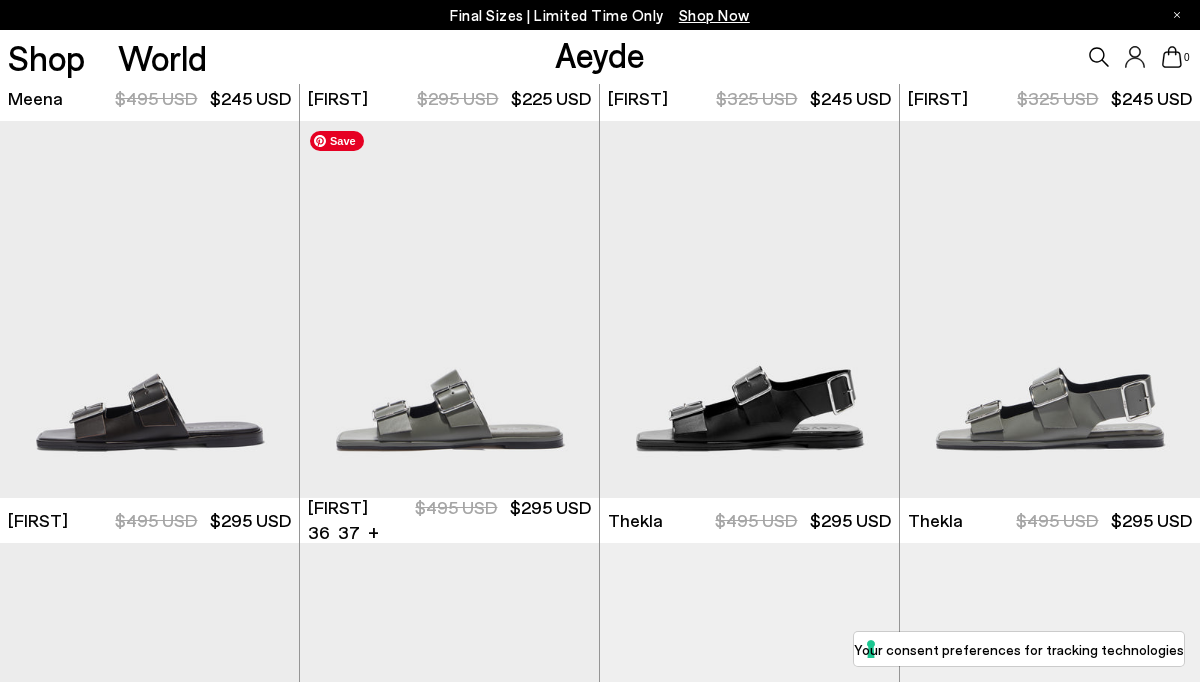 scroll, scrollTop: 6273, scrollLeft: 0, axis: vertical 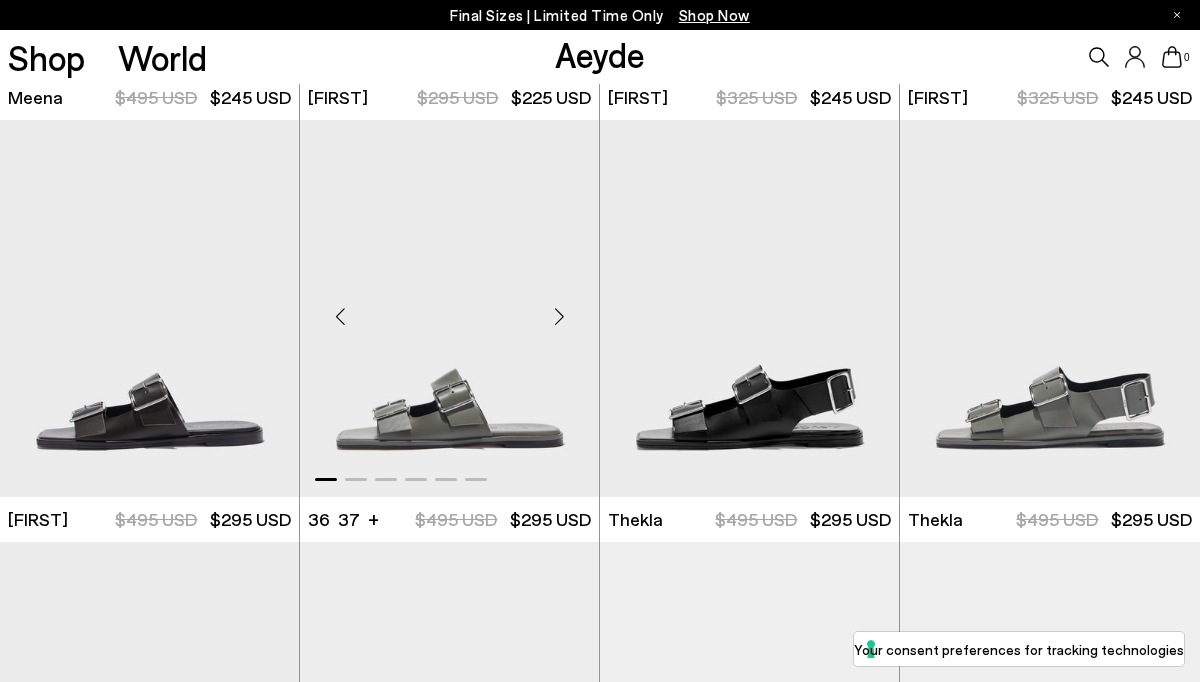 click at bounding box center (559, 316) 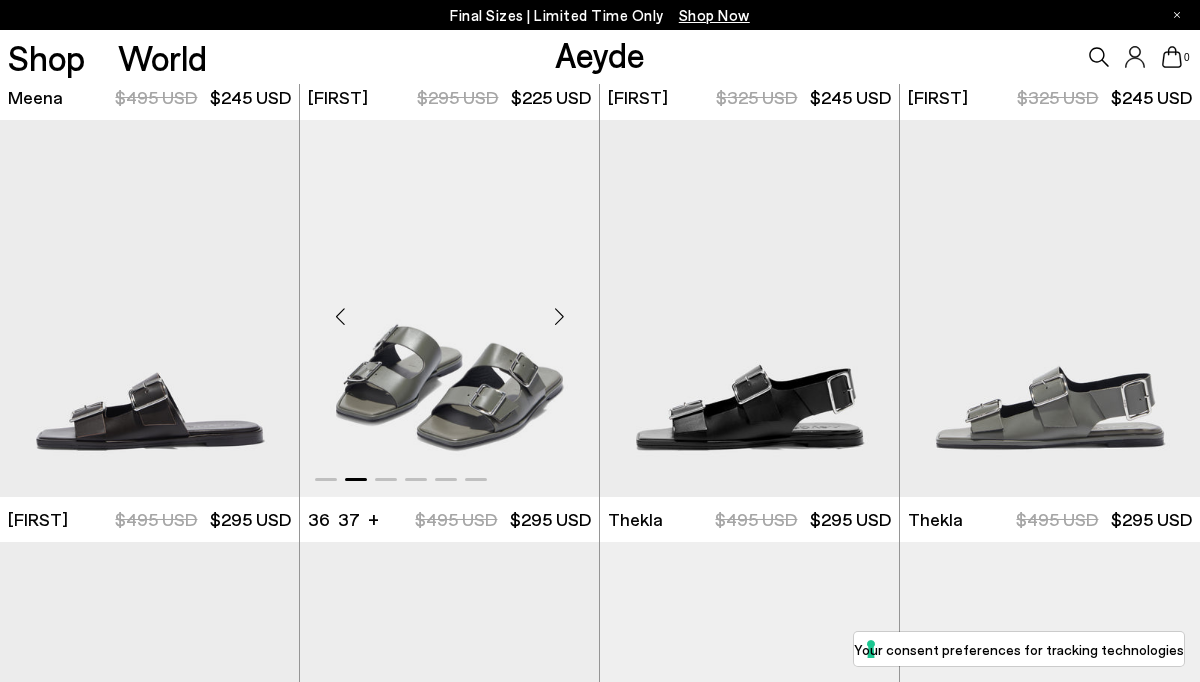 click at bounding box center (559, 316) 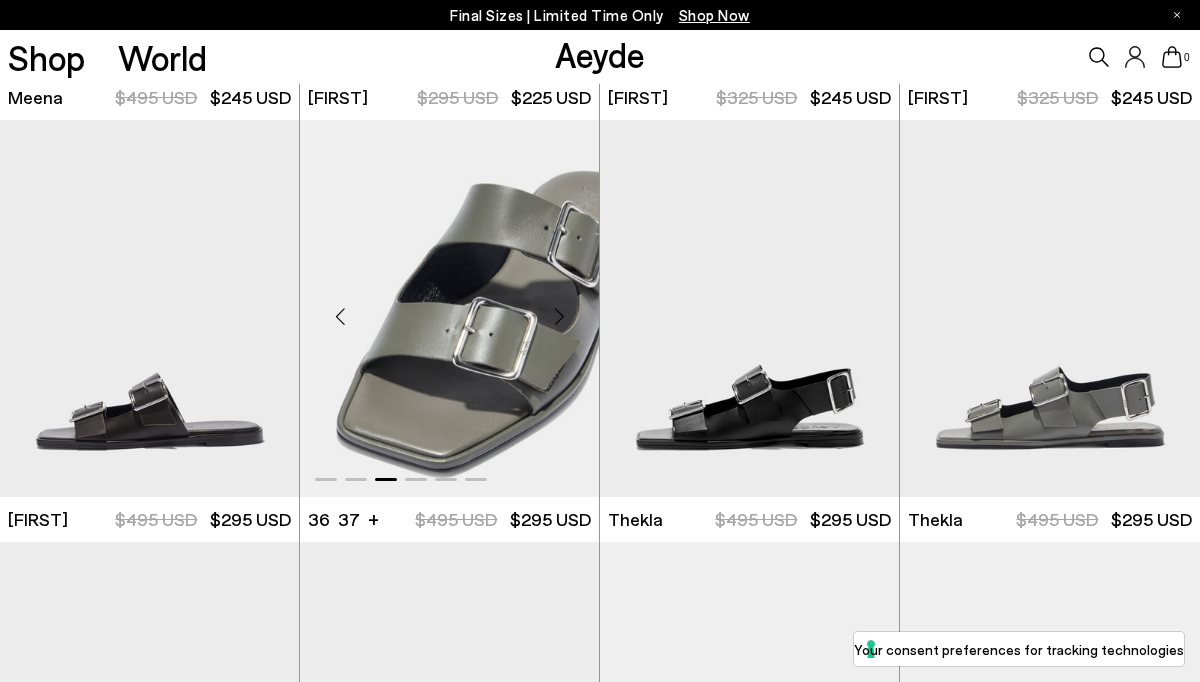 click at bounding box center (559, 316) 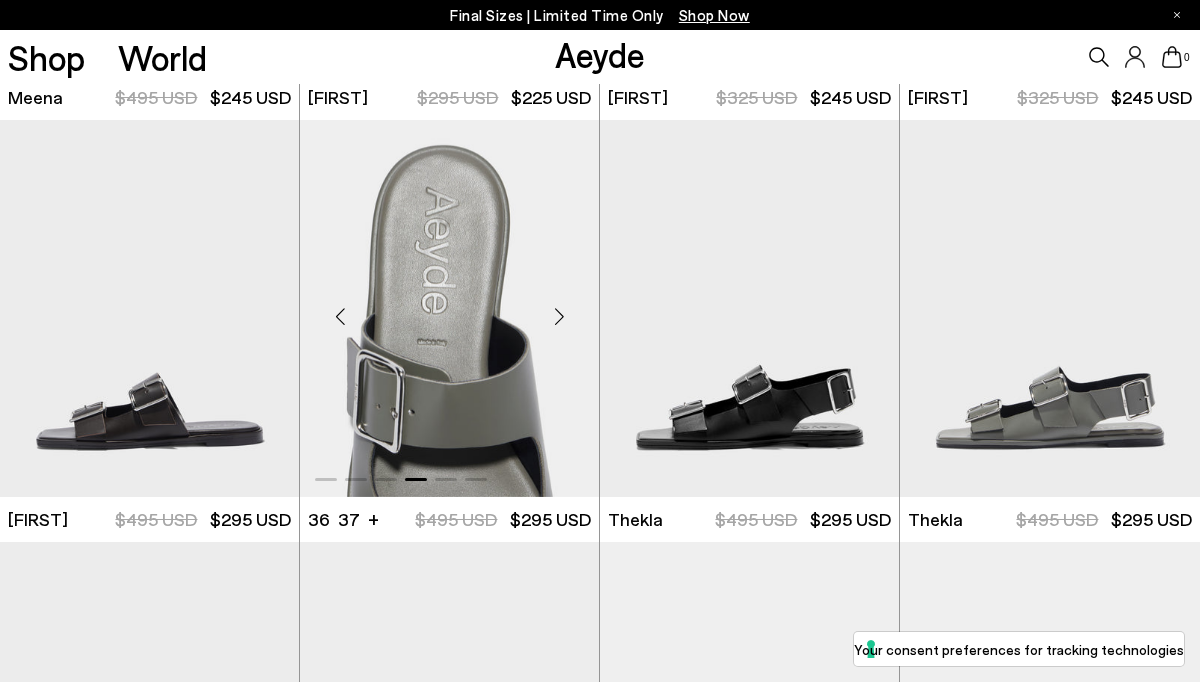 click at bounding box center (559, 316) 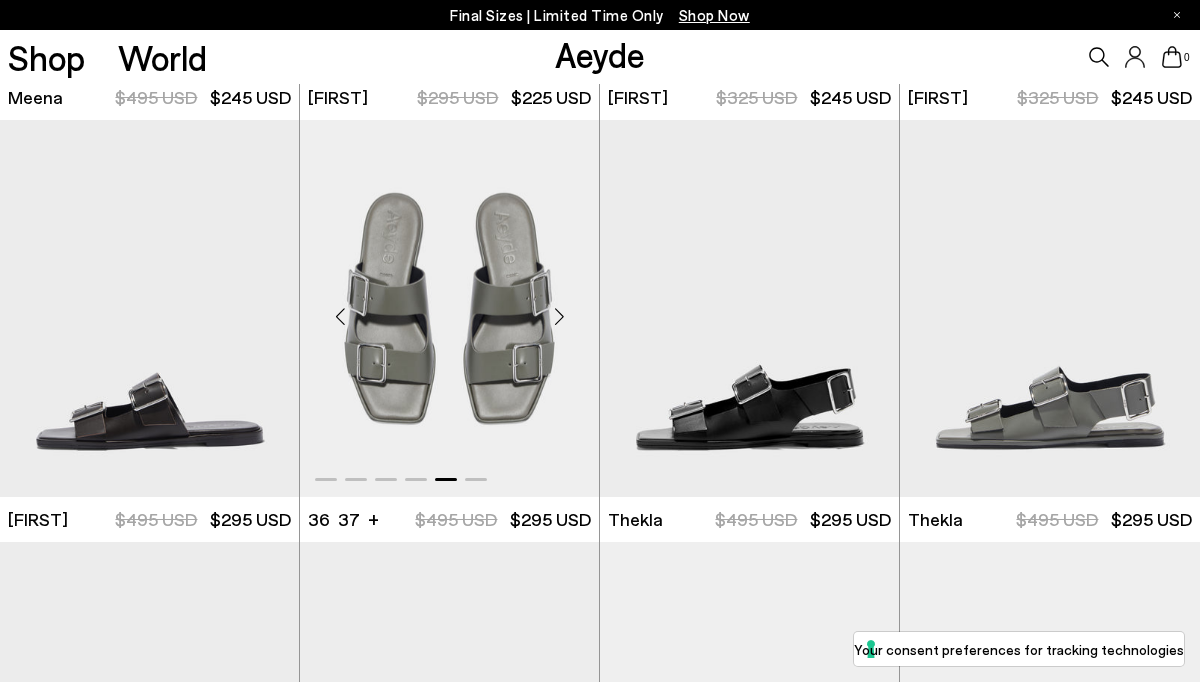 click at bounding box center (559, 316) 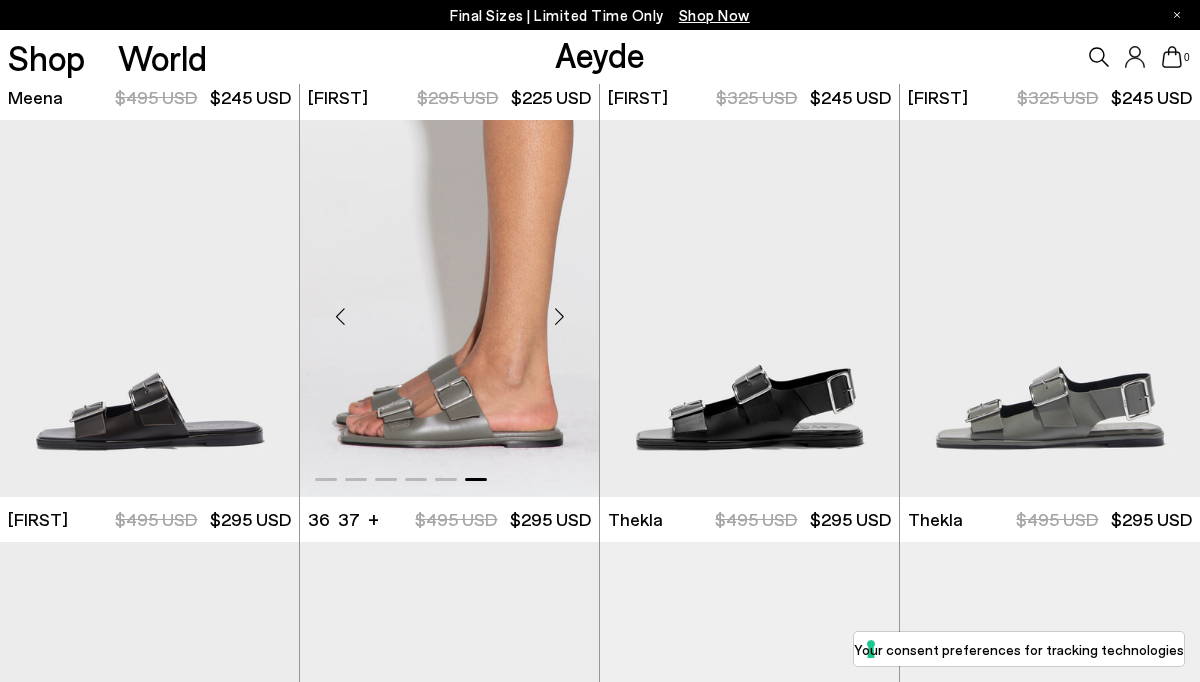 click at bounding box center (559, 316) 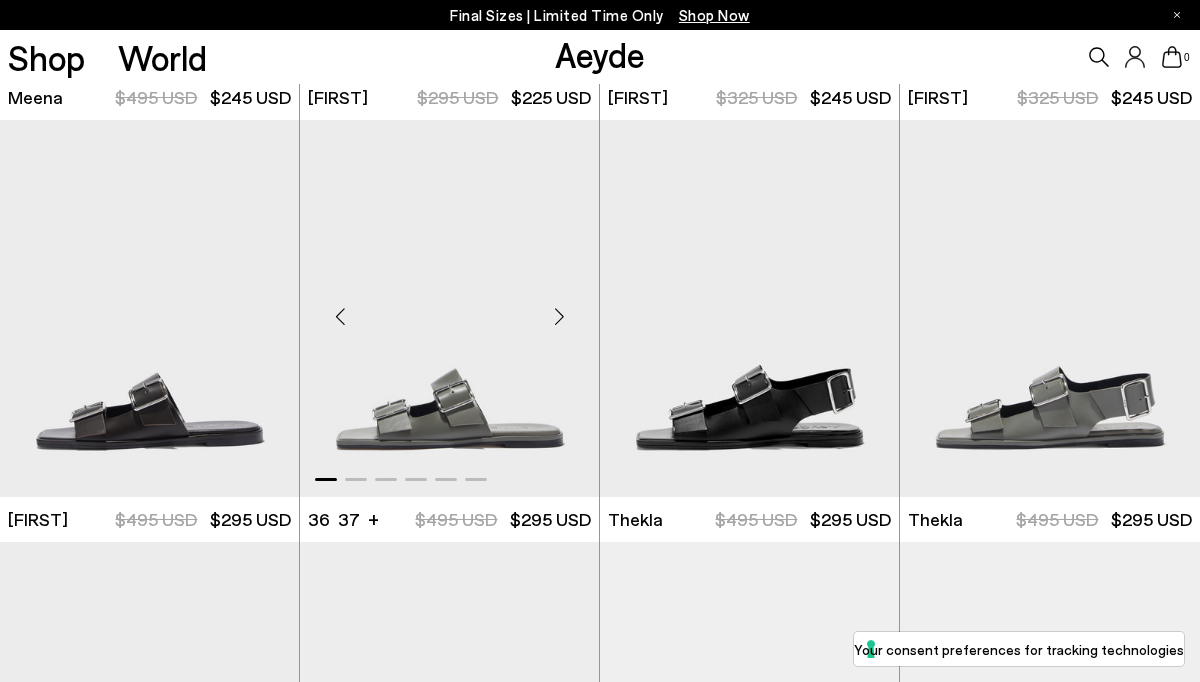 click at bounding box center (559, 316) 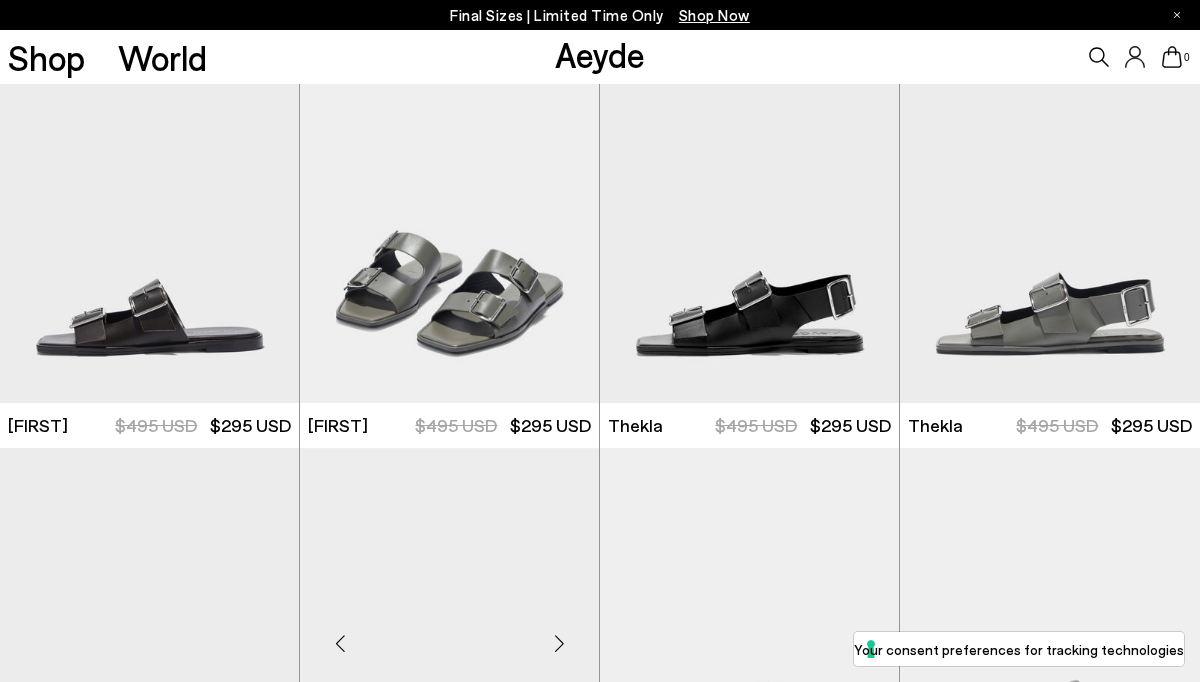 scroll, scrollTop: 6244, scrollLeft: 0, axis: vertical 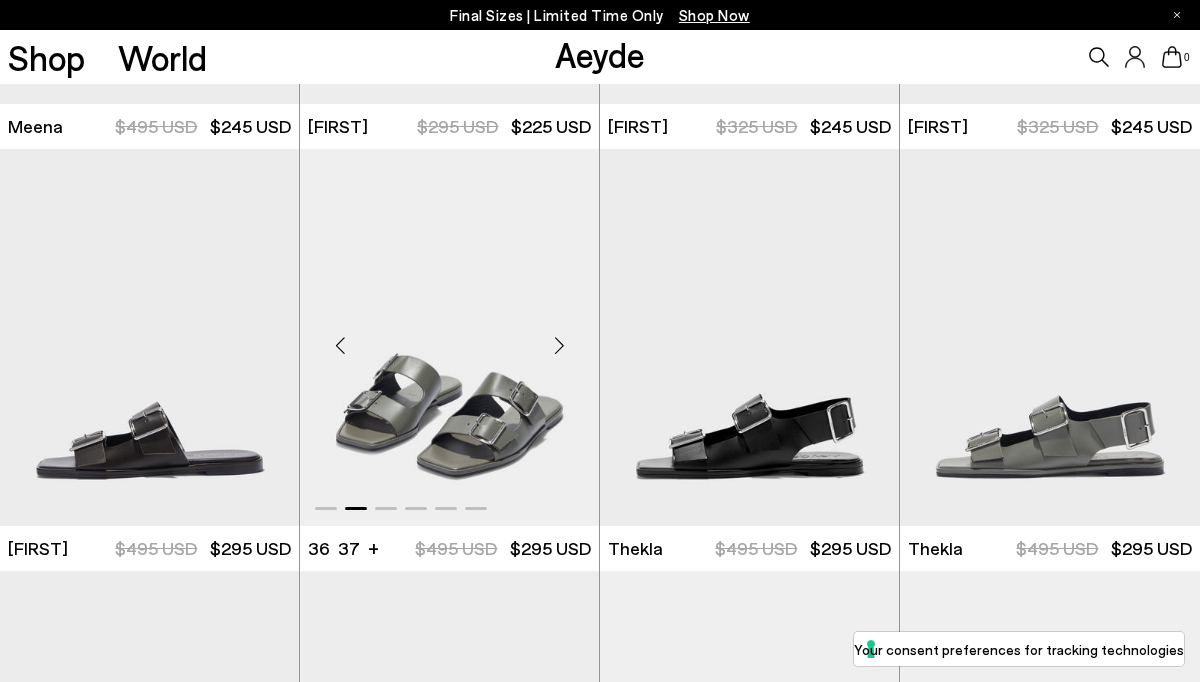 click at bounding box center (559, 345) 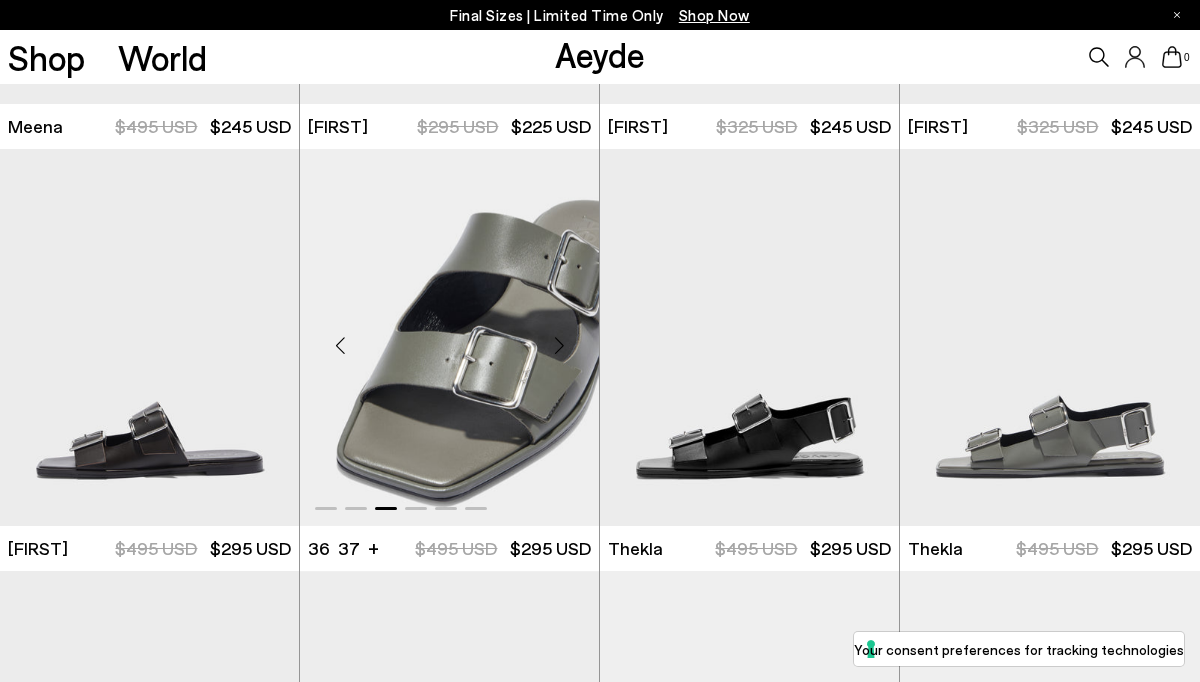 click at bounding box center [559, 345] 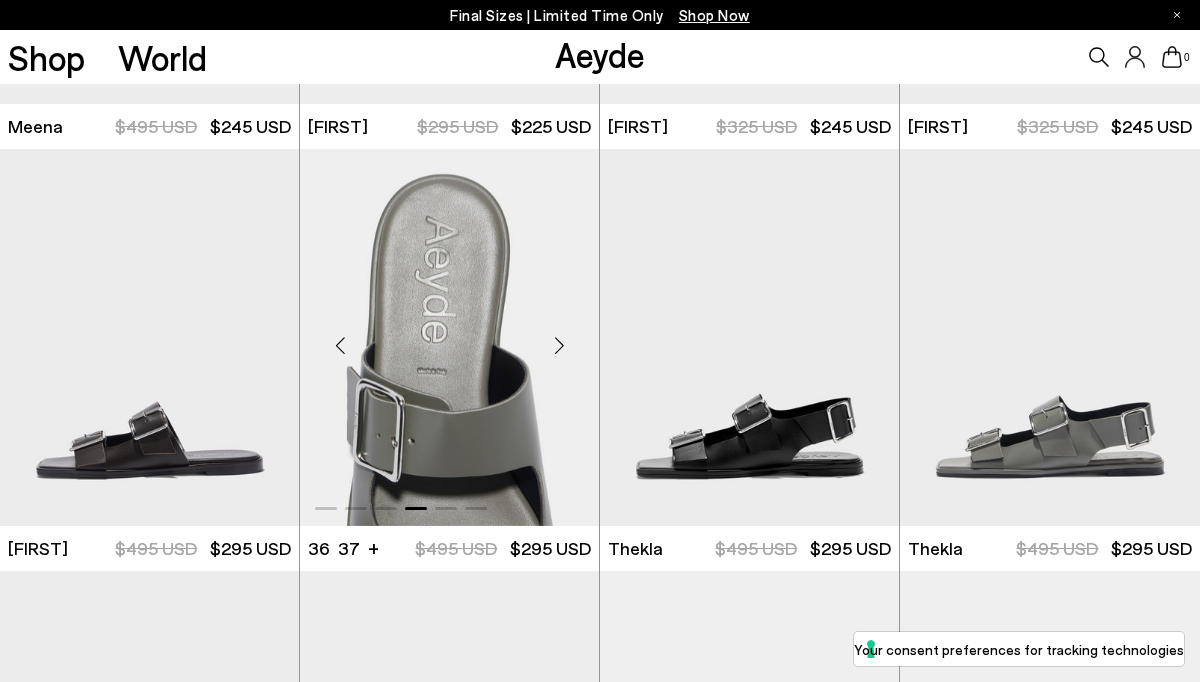 click at bounding box center (559, 345) 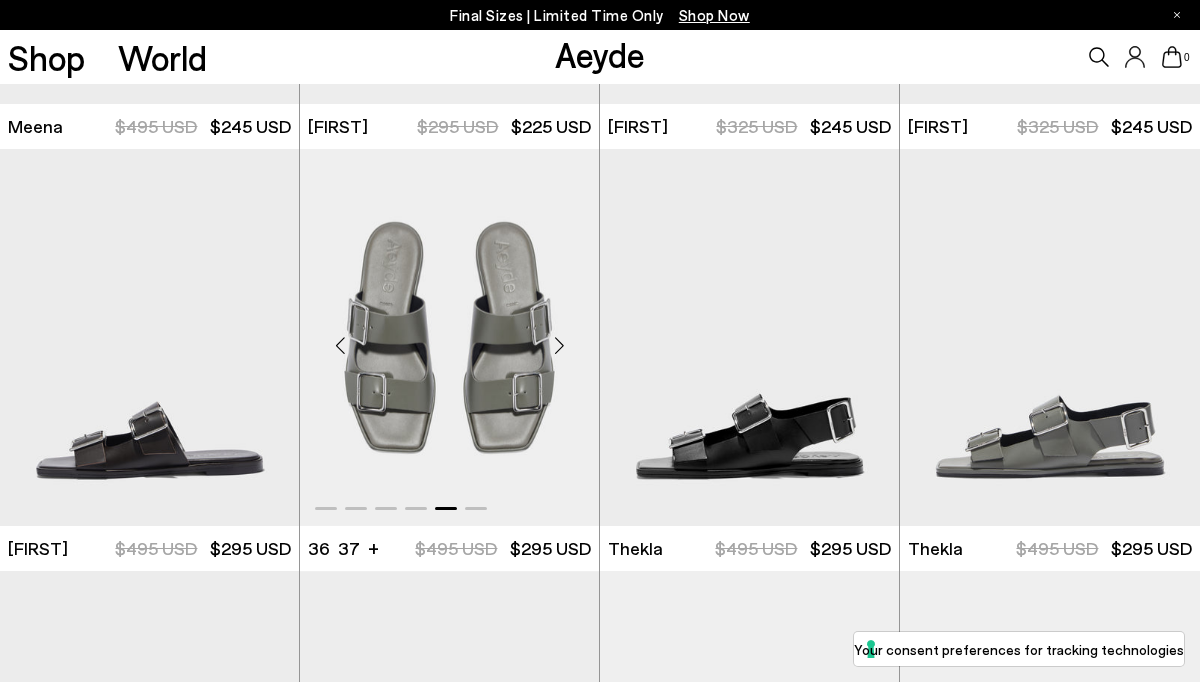 click at bounding box center [559, 345] 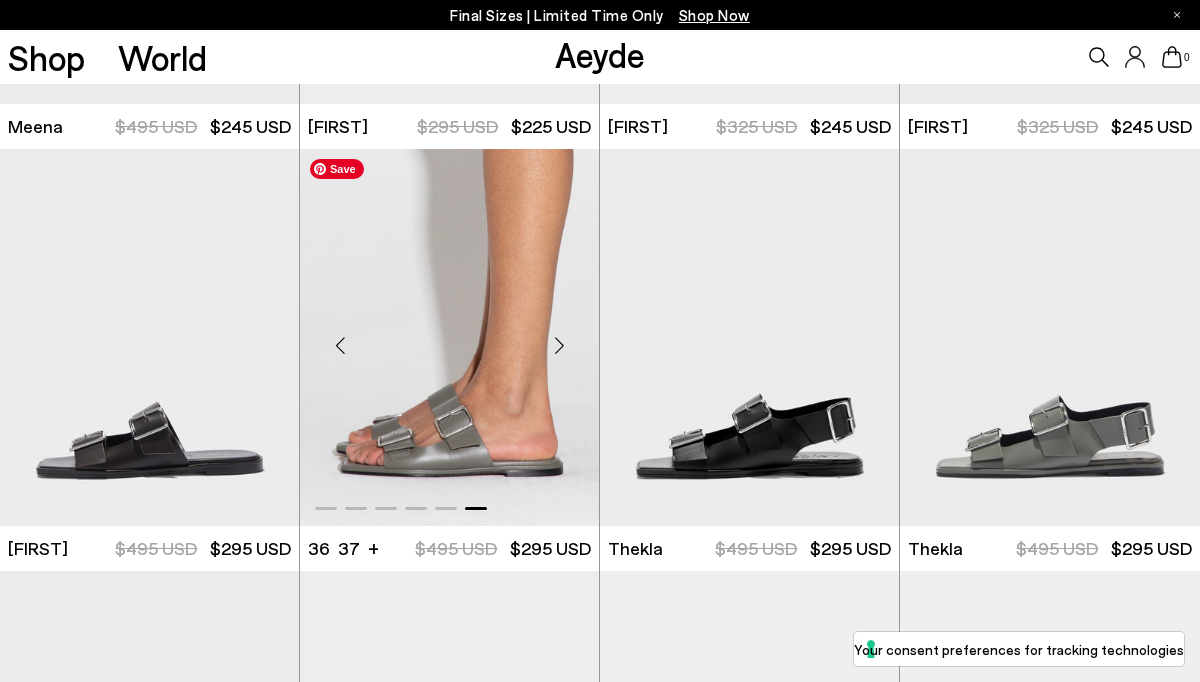 click at bounding box center [449, 337] 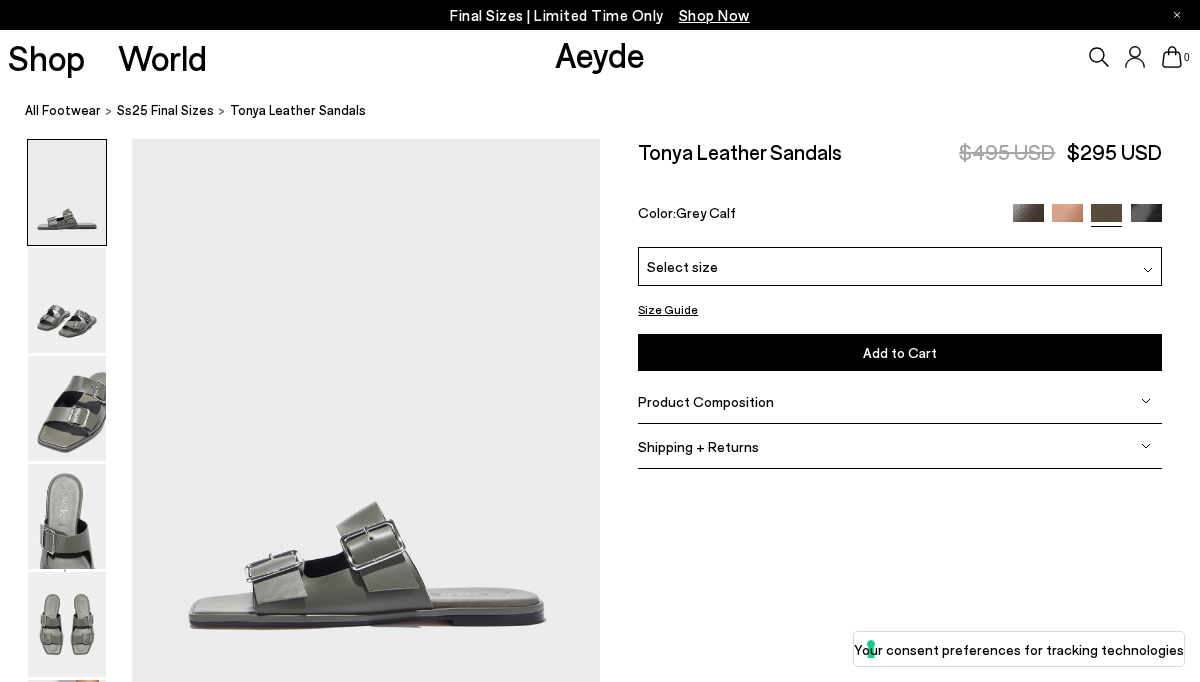 scroll, scrollTop: 105, scrollLeft: 0, axis: vertical 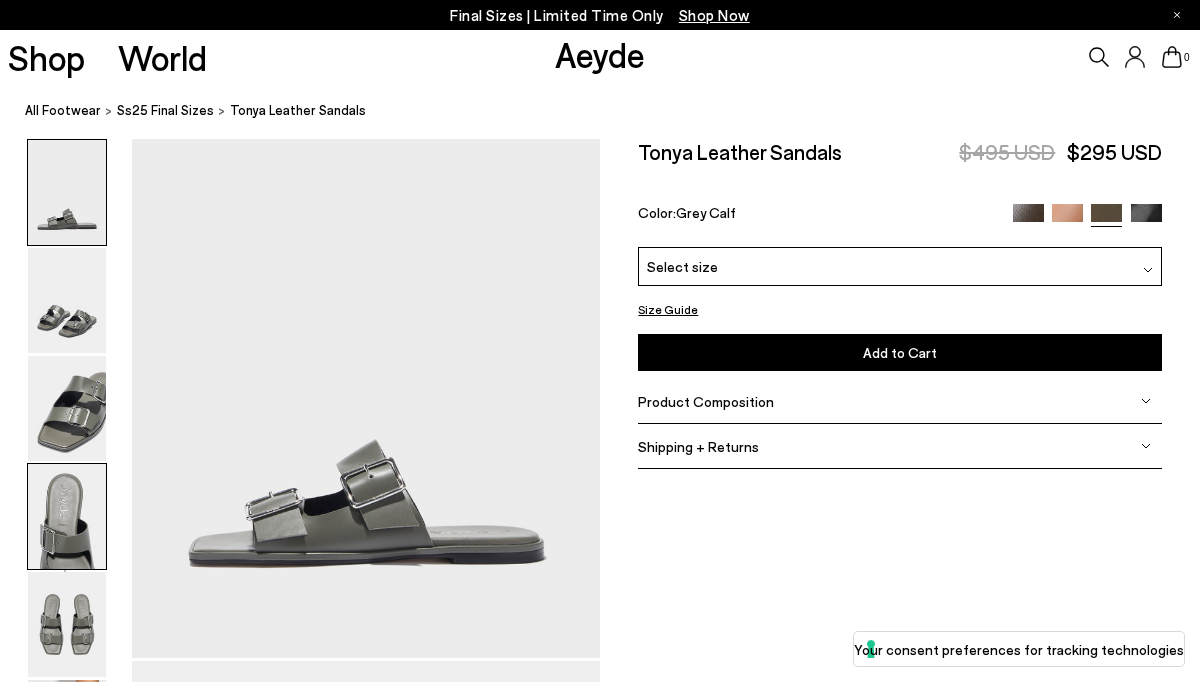 click at bounding box center (67, 516) 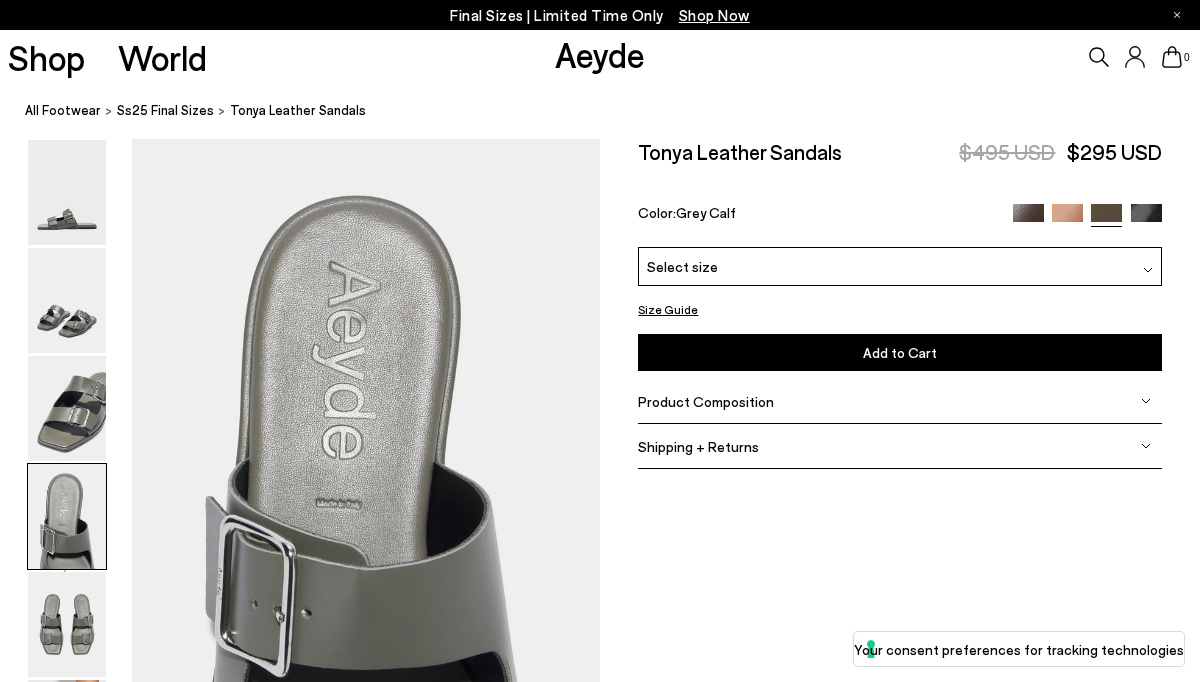 scroll, scrollTop: 1883, scrollLeft: 0, axis: vertical 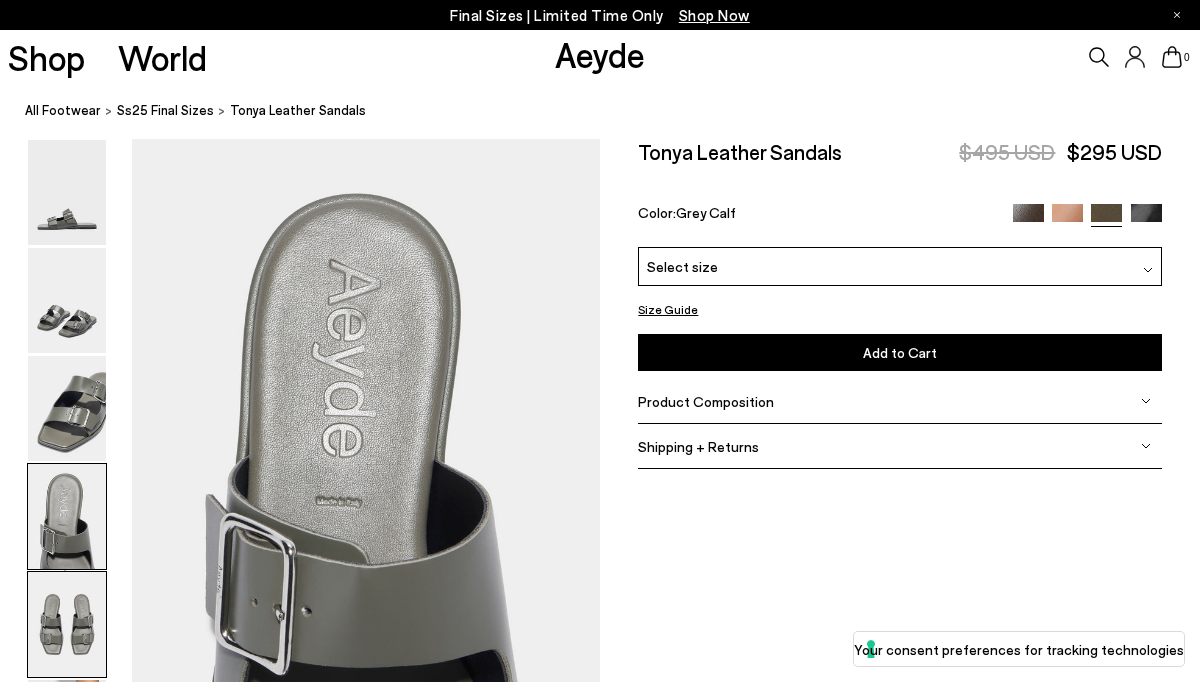 click at bounding box center [67, 624] 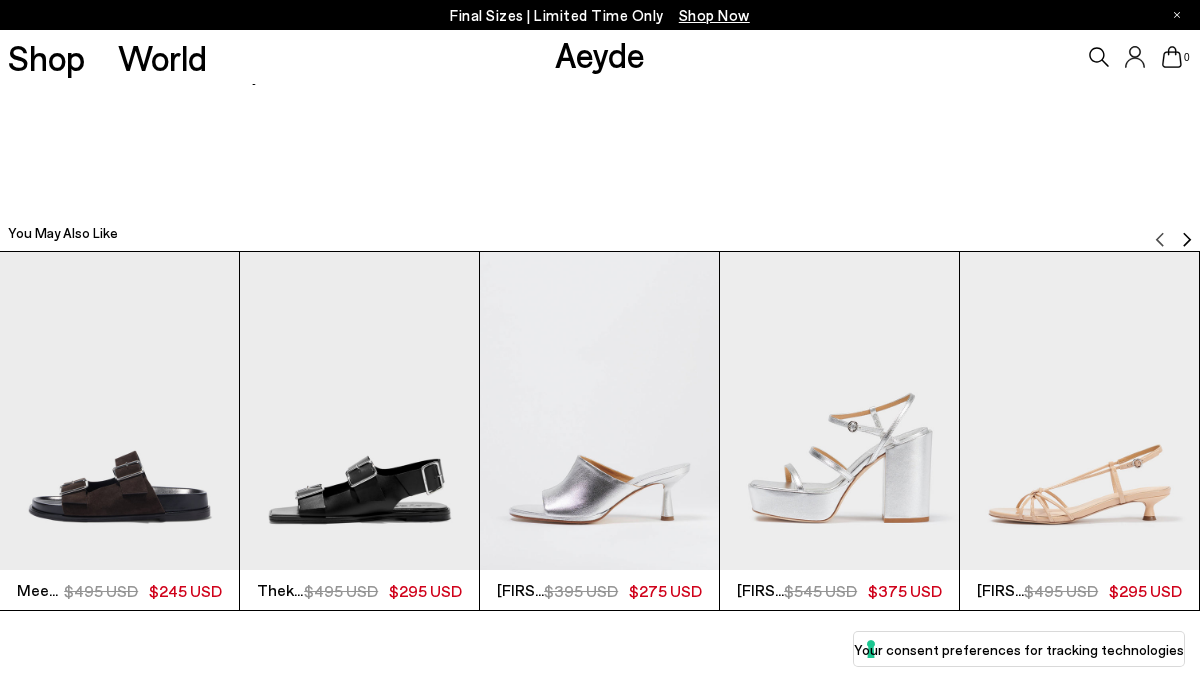 scroll, scrollTop: 3787, scrollLeft: 0, axis: vertical 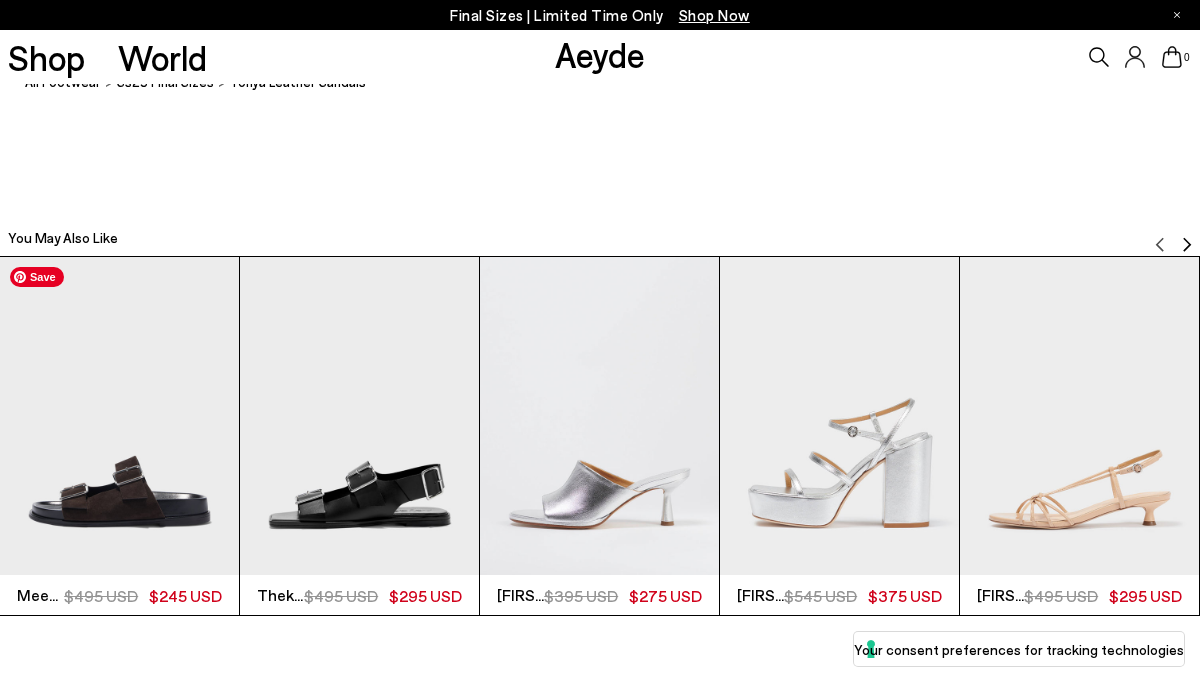 click at bounding box center [119, 416] 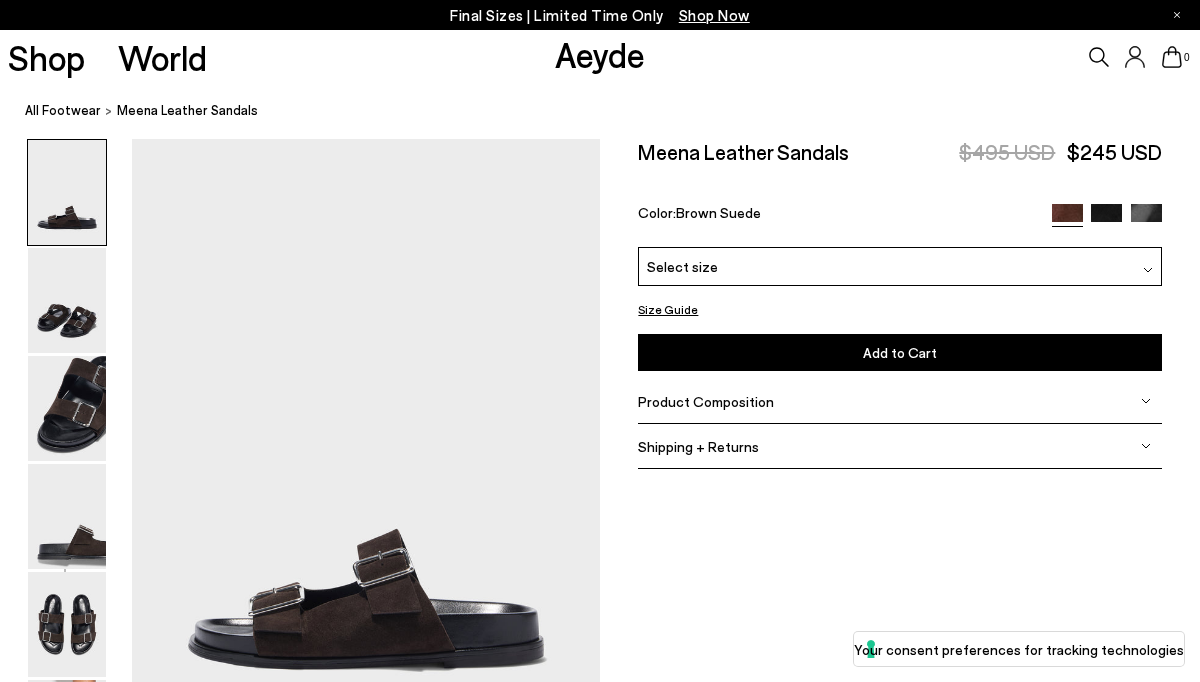 scroll, scrollTop: 0, scrollLeft: 0, axis: both 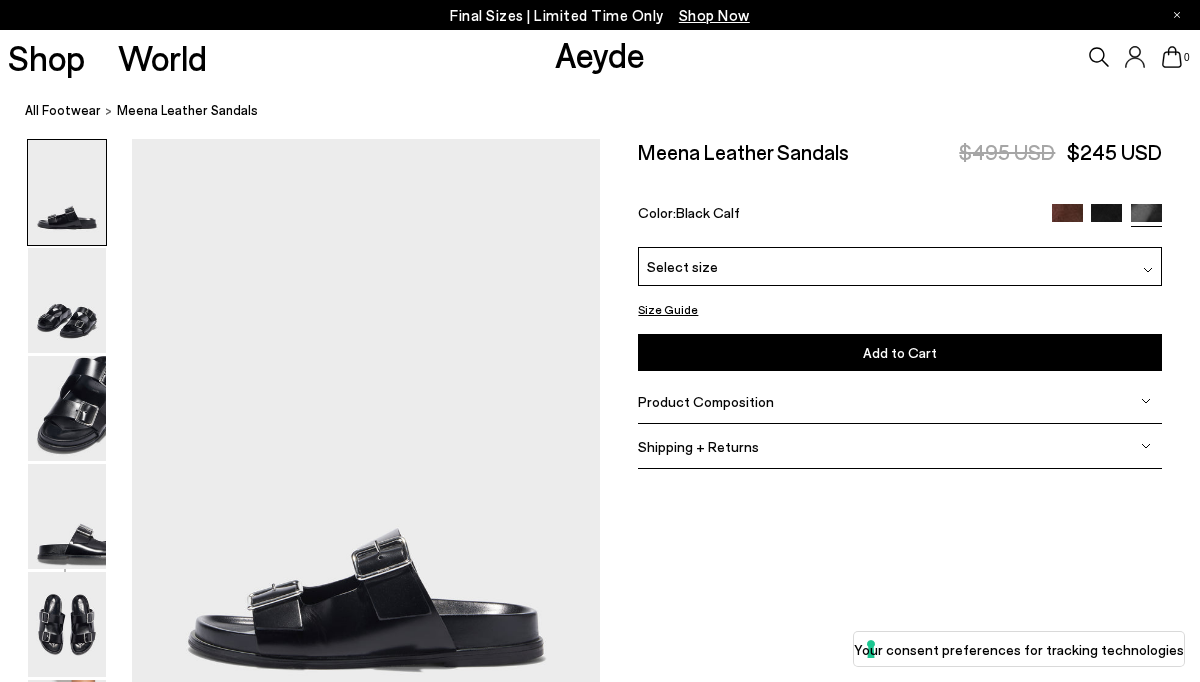 click at bounding box center (1106, 219) 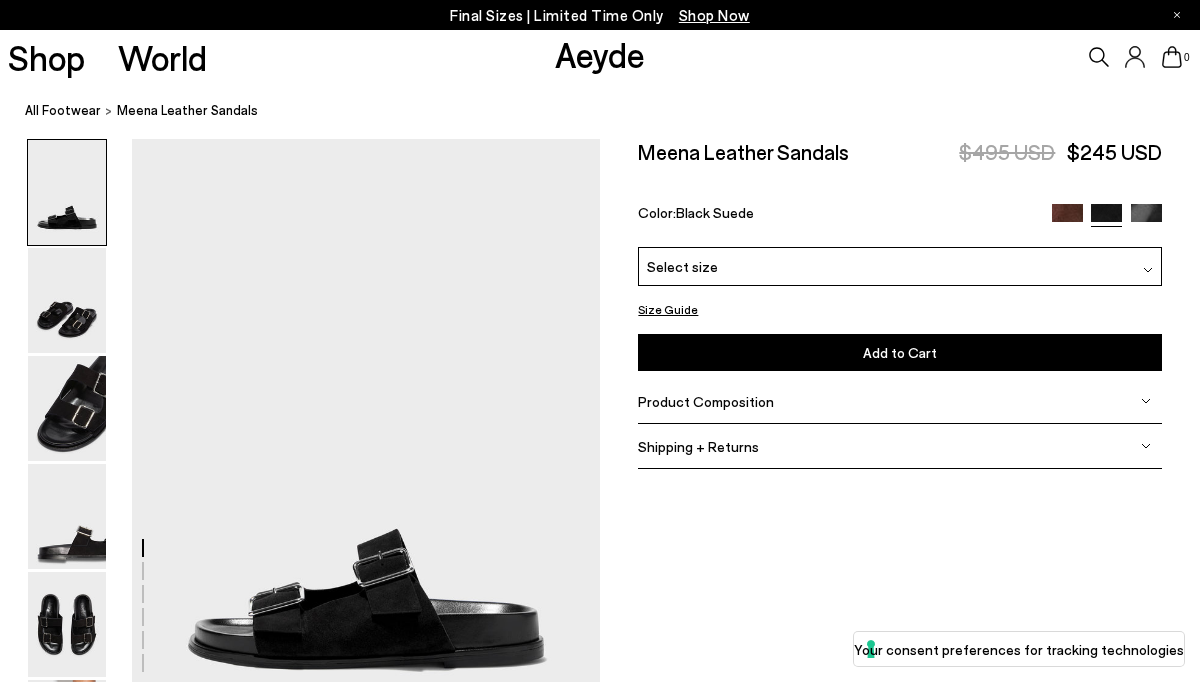scroll, scrollTop: 0, scrollLeft: 0, axis: both 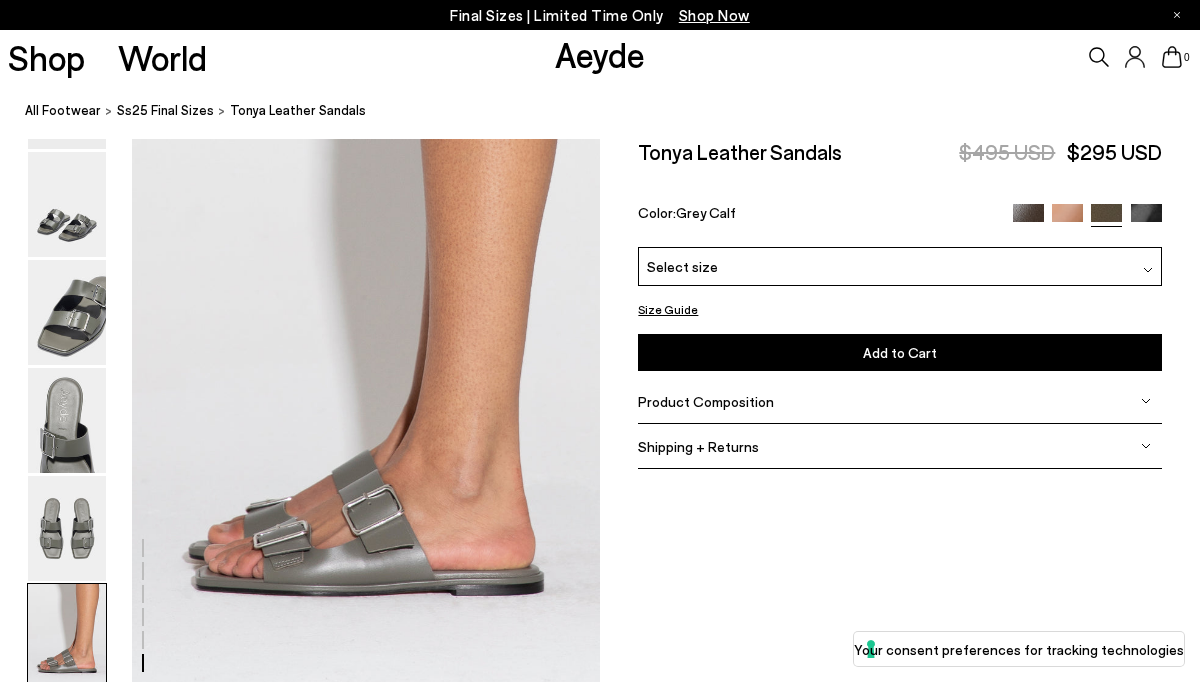 click on "Shipping + Returns" at bounding box center [698, 446] 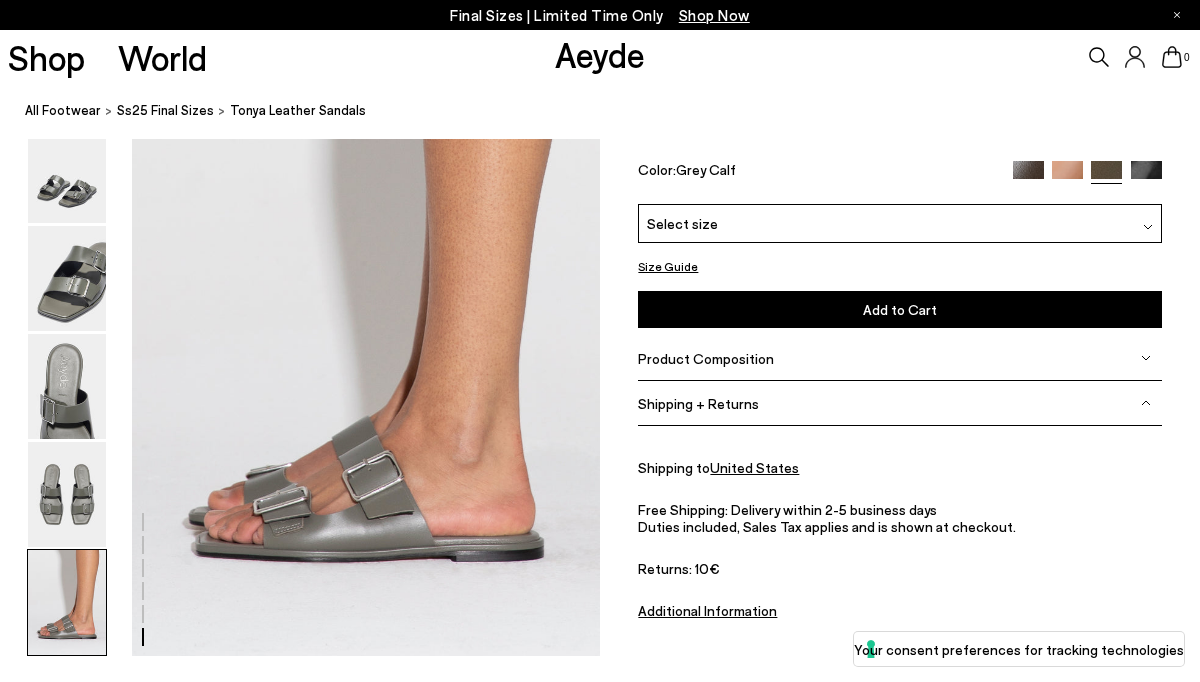 scroll, scrollTop: 3243, scrollLeft: 0, axis: vertical 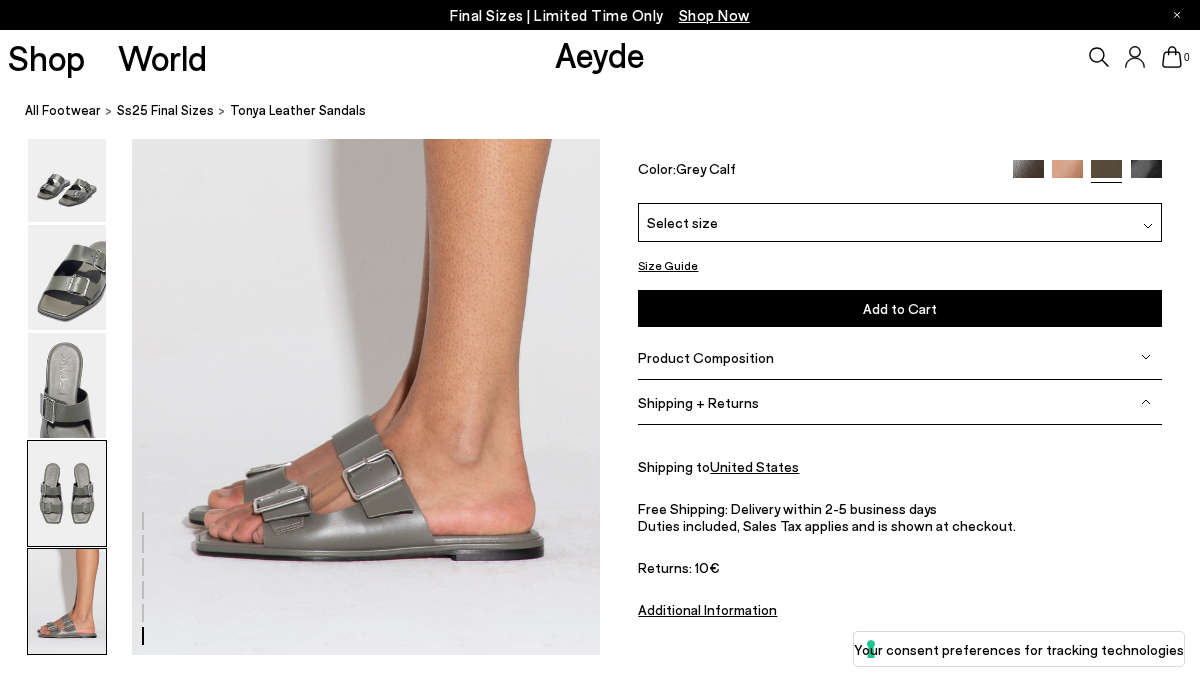 click at bounding box center (67, 493) 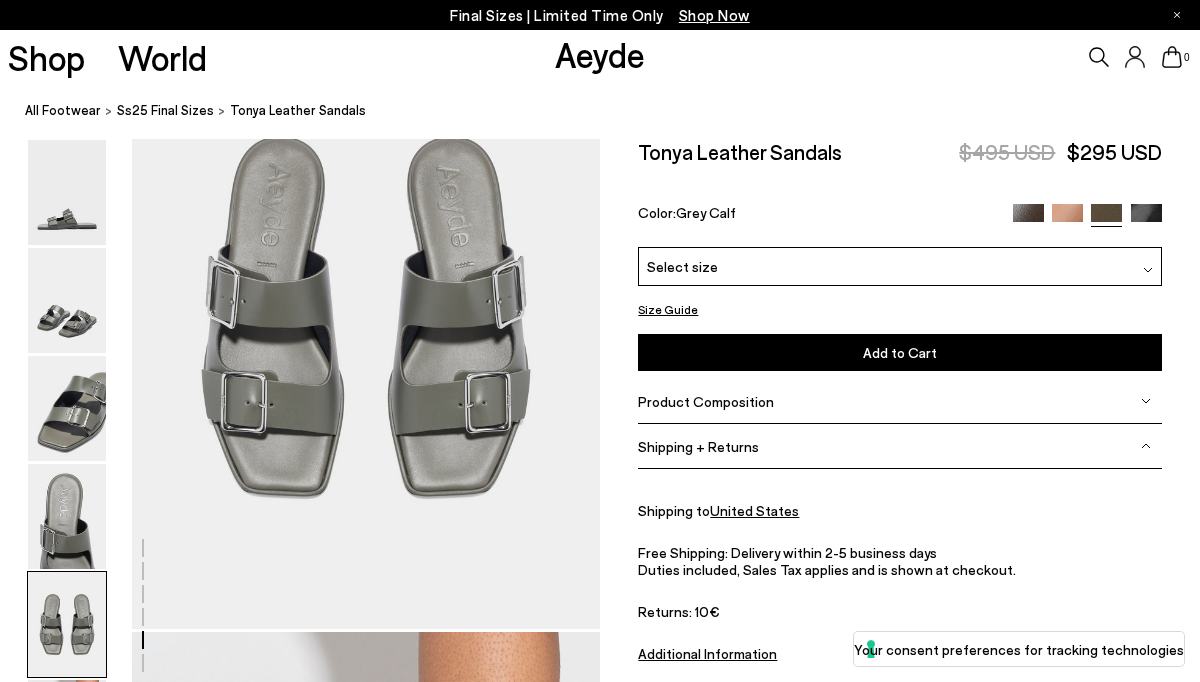 scroll, scrollTop: 2510, scrollLeft: 0, axis: vertical 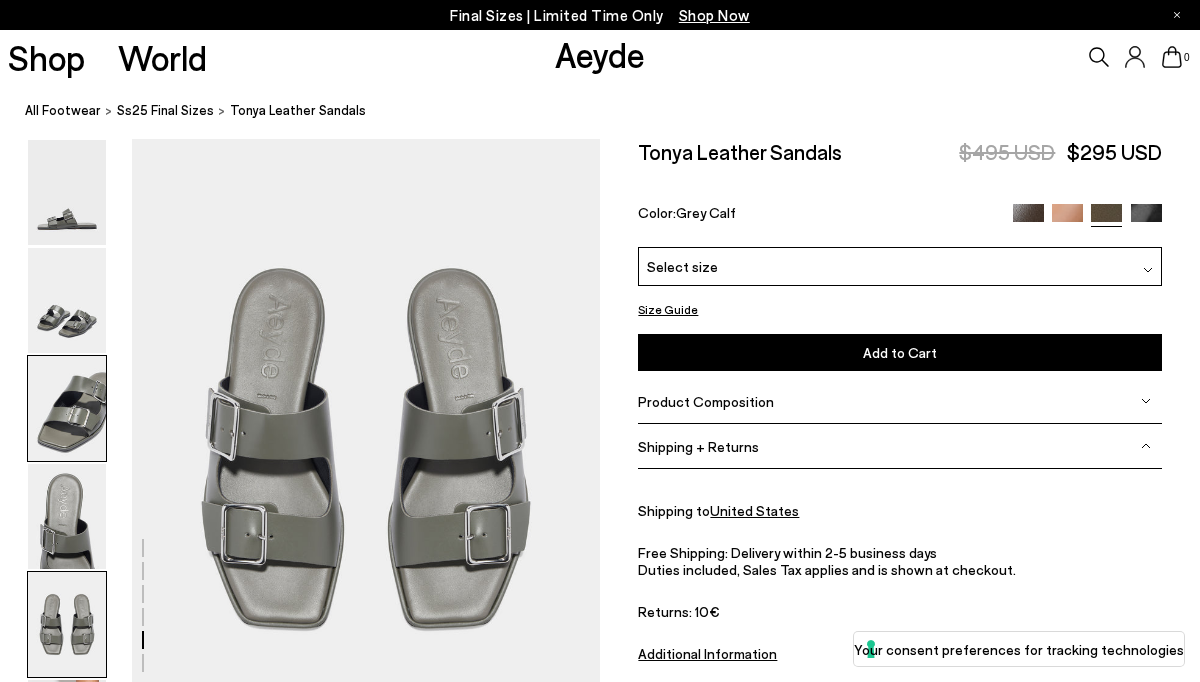 click at bounding box center (67, 408) 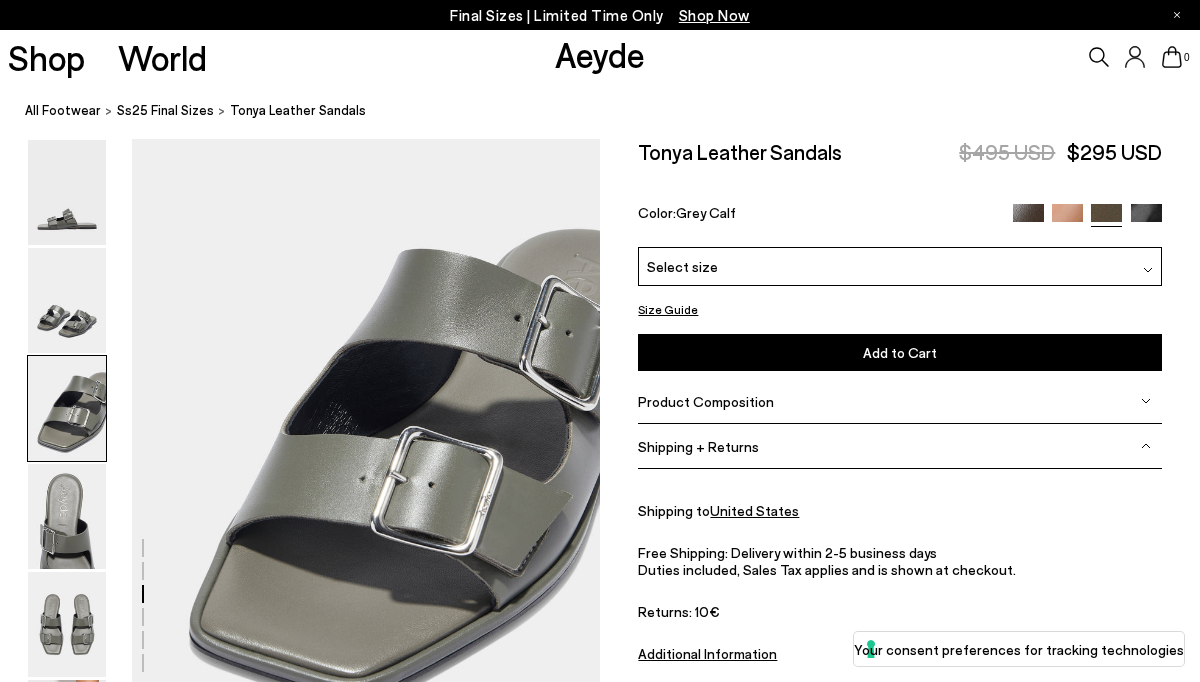 scroll, scrollTop: 1256, scrollLeft: 0, axis: vertical 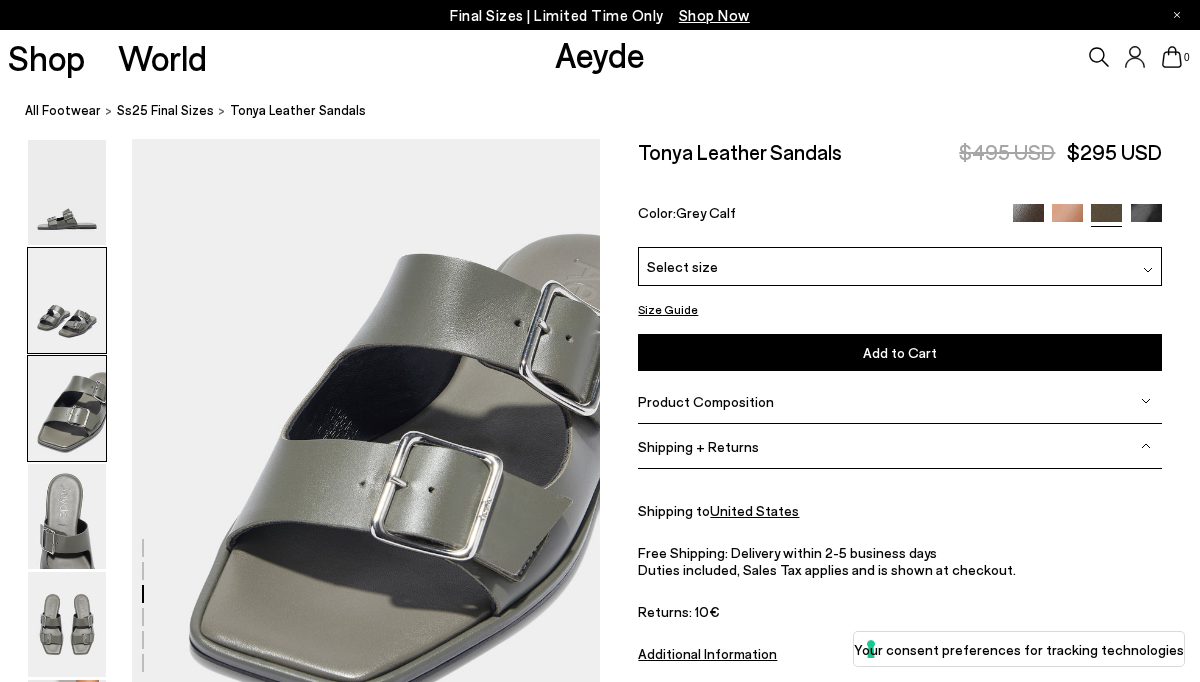 click at bounding box center [67, 300] 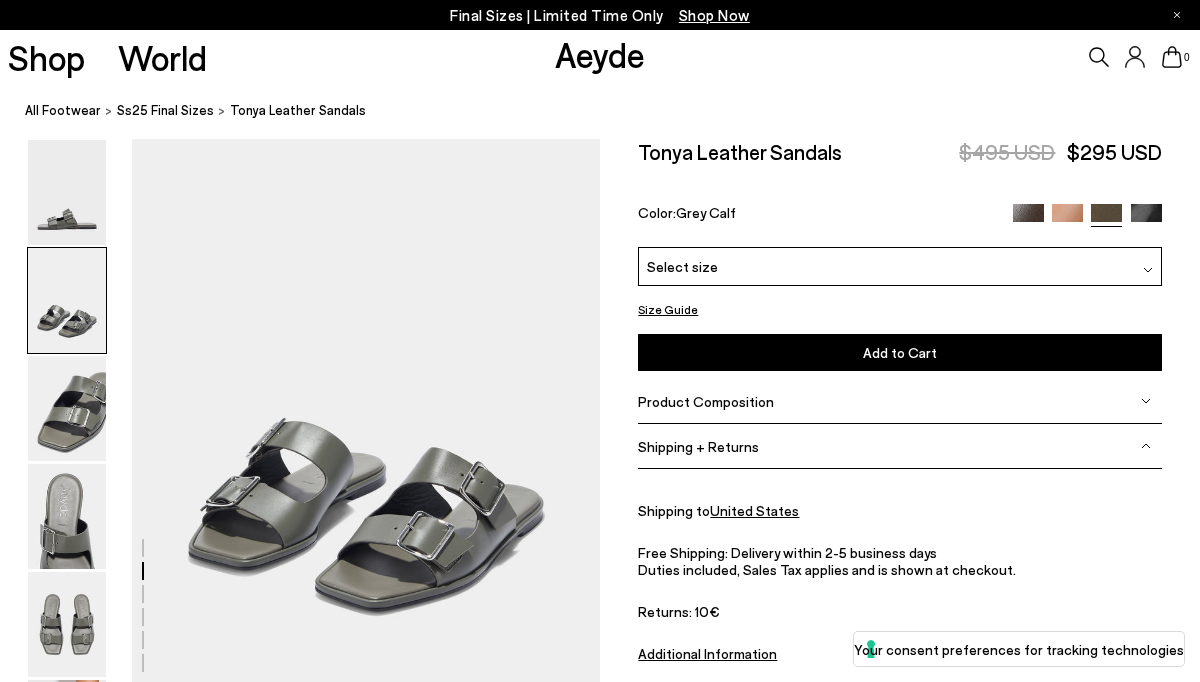 scroll, scrollTop: 629, scrollLeft: 0, axis: vertical 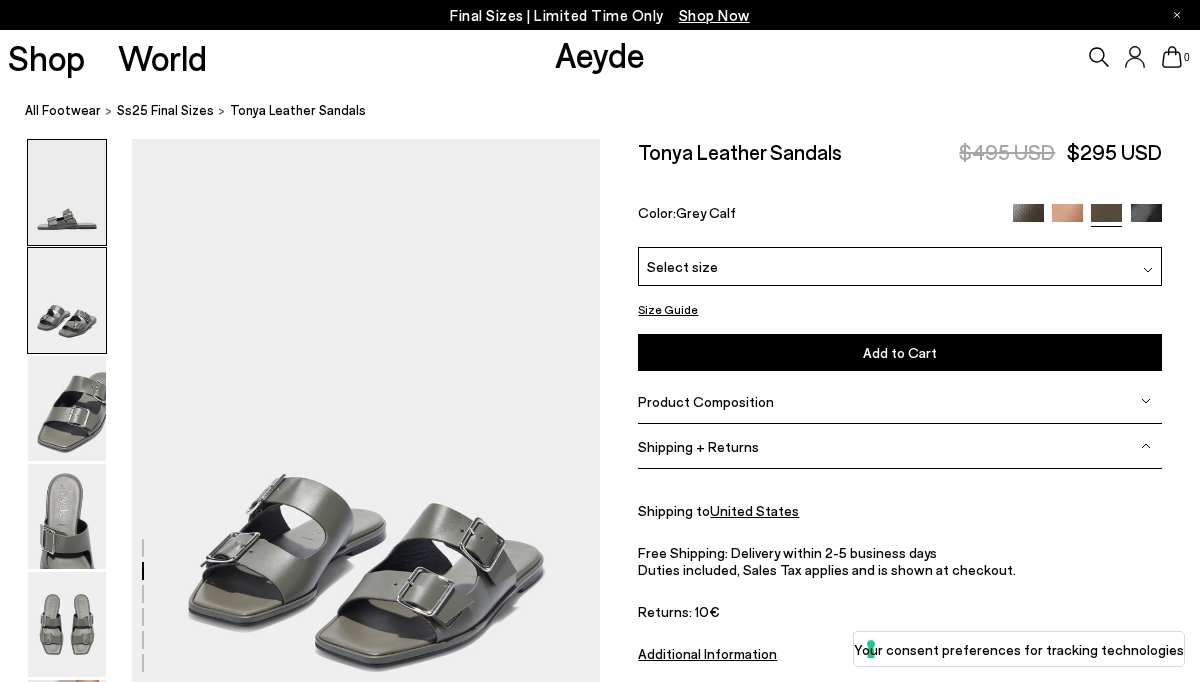 click at bounding box center [67, 192] 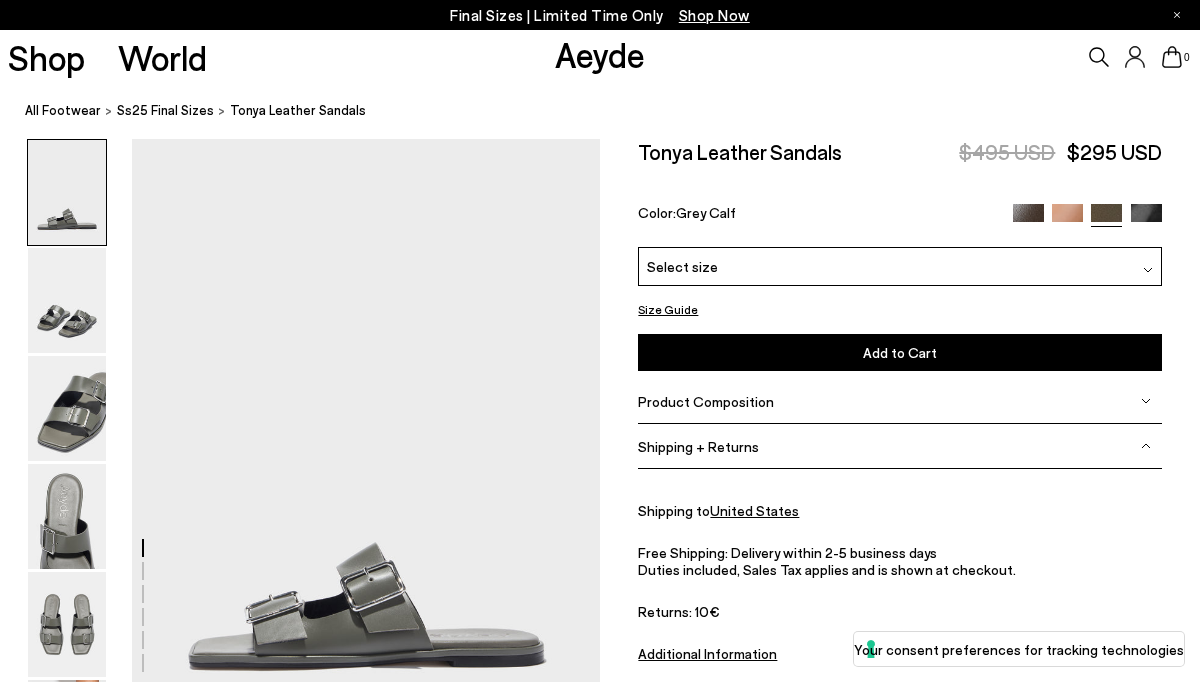 scroll, scrollTop: 0, scrollLeft: 0, axis: both 